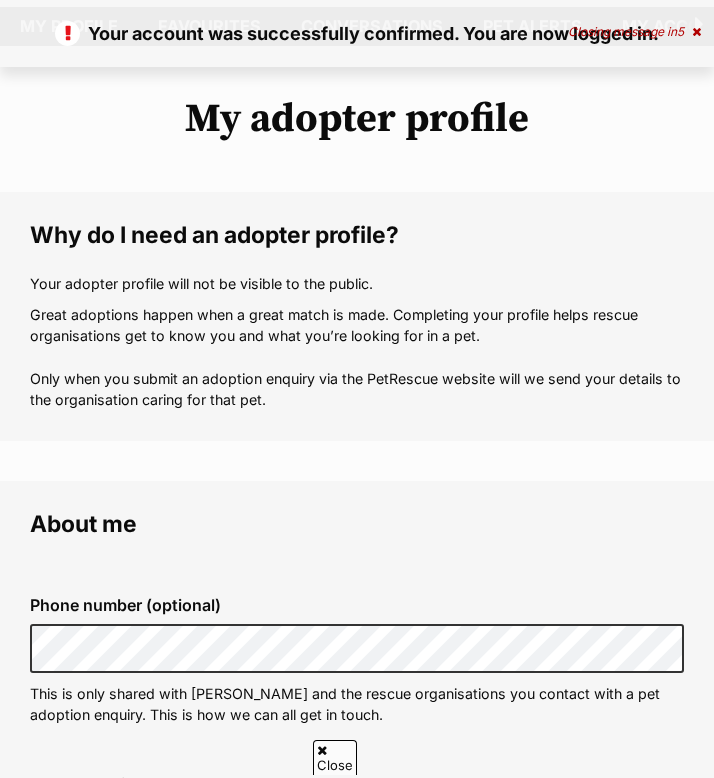 scroll, scrollTop: 401, scrollLeft: 0, axis: vertical 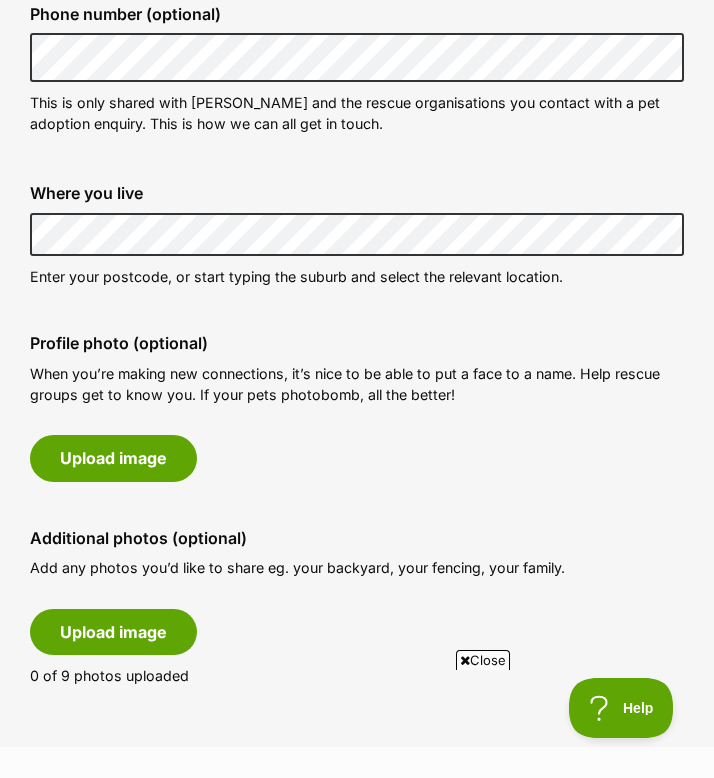 click on "When you’re making new connections, it’s nice to be able to put a face to a name. Help rescue groups get to know you. If your pets photobomb, all the better!" at bounding box center (357, 384) 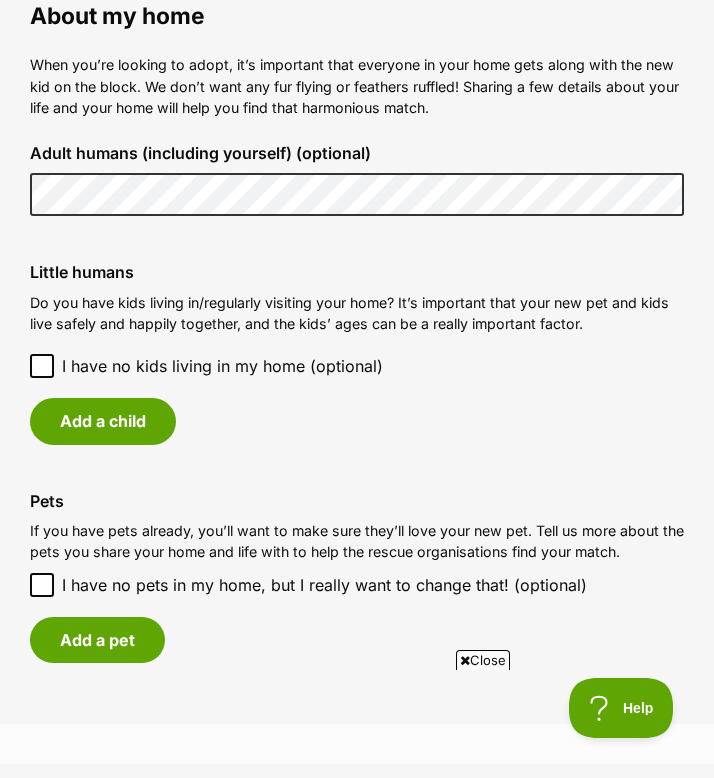 scroll, scrollTop: 1499, scrollLeft: 0, axis: vertical 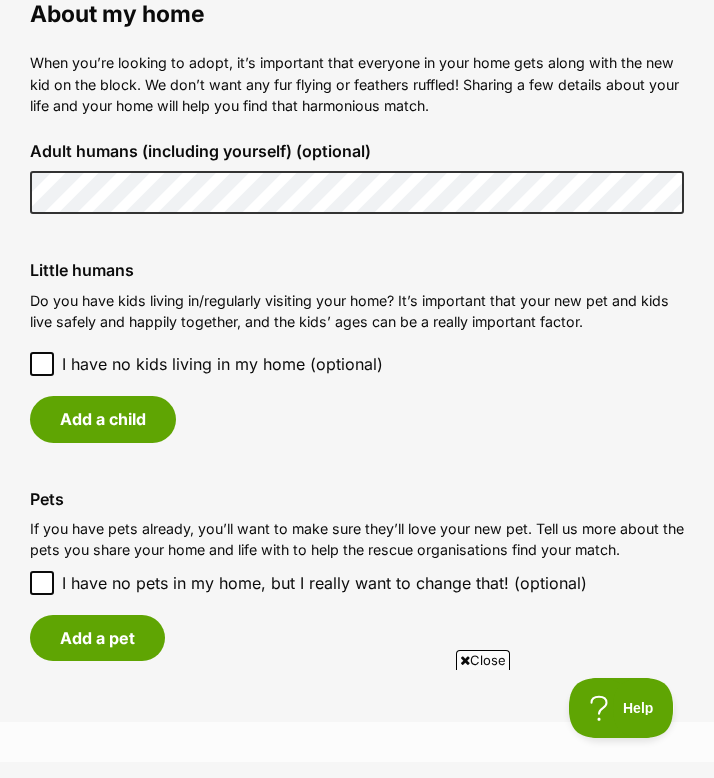 click on "I have no kids living in my home (optional)" at bounding box center [357, 364] 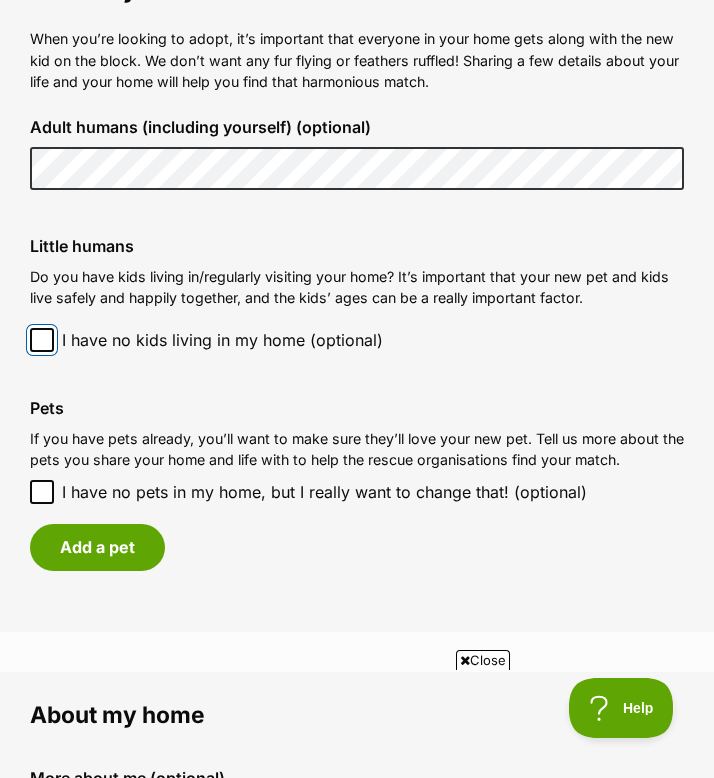 scroll, scrollTop: 1529, scrollLeft: 0, axis: vertical 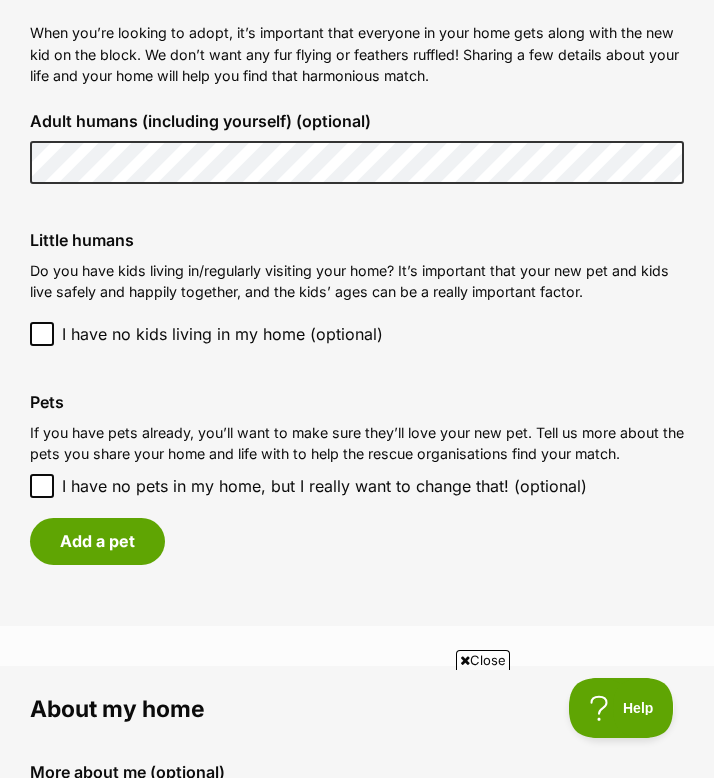 click 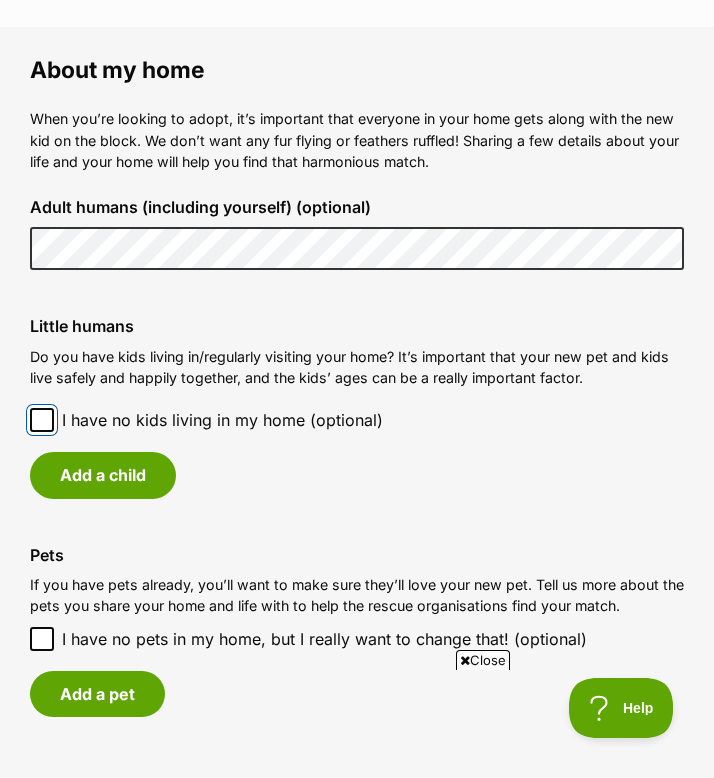 scroll, scrollTop: 1438, scrollLeft: 0, axis: vertical 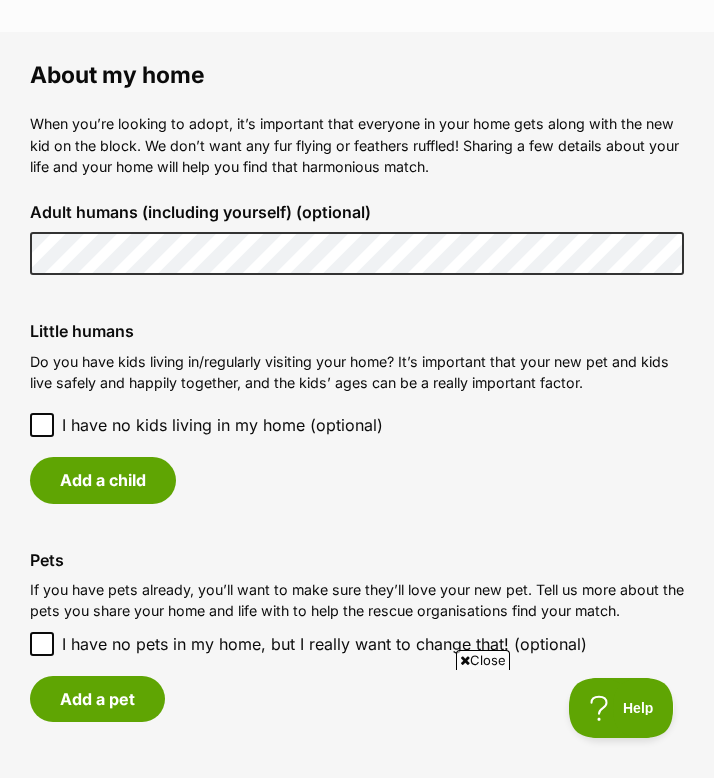 click on "About my home
When you’re looking to adopt, it’s important that everyone in your home gets along with the new kid on the block. We don’t want any fur flying or feathers ruffled! Sharing a few details about your life and your home will help you find that harmonious match.
Adult humans (including yourself) (optional)
Little humans
Do you have kids living in/regularly visiting your home? It’s important that your new pet and kids live safely and happily together, and the kids’ ages can be a really important factor.
I have no kids living in my home (optional)
Add a child
Pets
If you have pets already, you’ll want to make sure they’ll love your new pet. Tell us more about the pets you share your home and life with to help the rescue organisations find your match.
I have no pets in my home, but I really want to change that! (optional)
Add a pet" at bounding box center (357, 407) 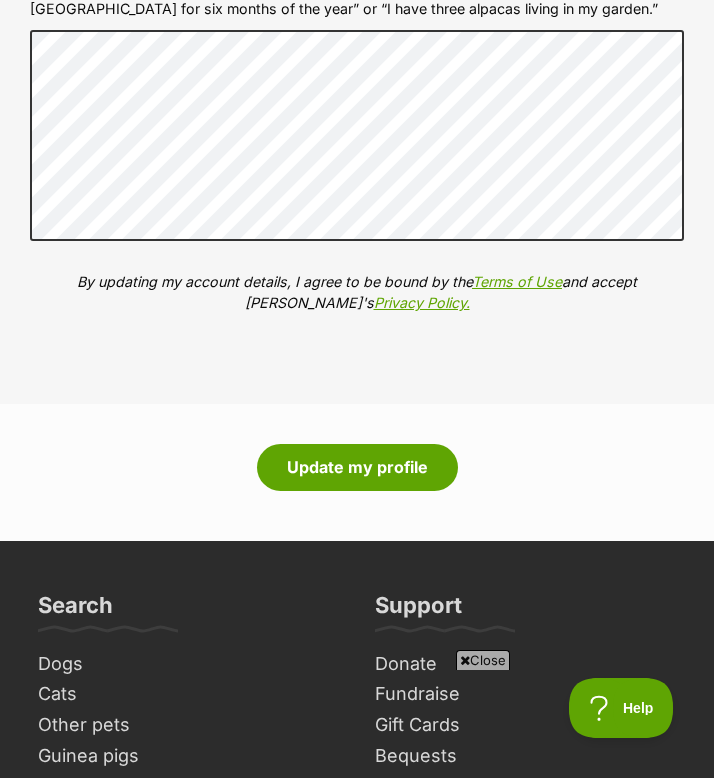 scroll, scrollTop: 2523, scrollLeft: 0, axis: vertical 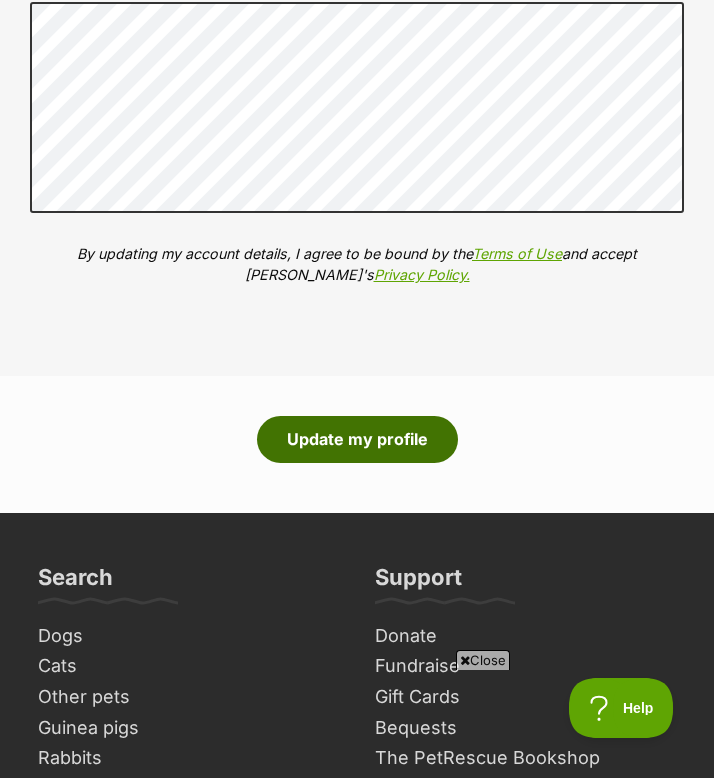 click on "Update my profile" at bounding box center [357, 439] 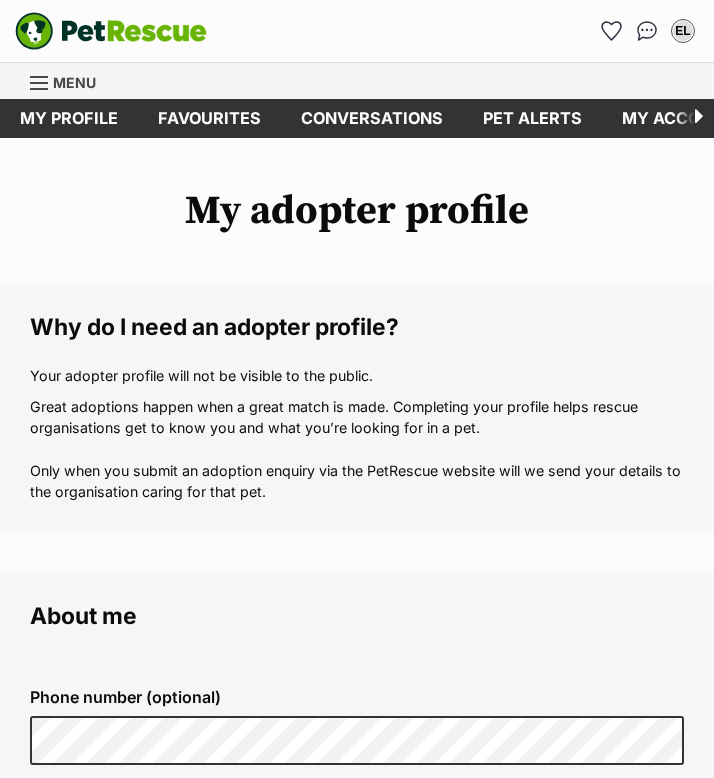 scroll, scrollTop: 0, scrollLeft: 0, axis: both 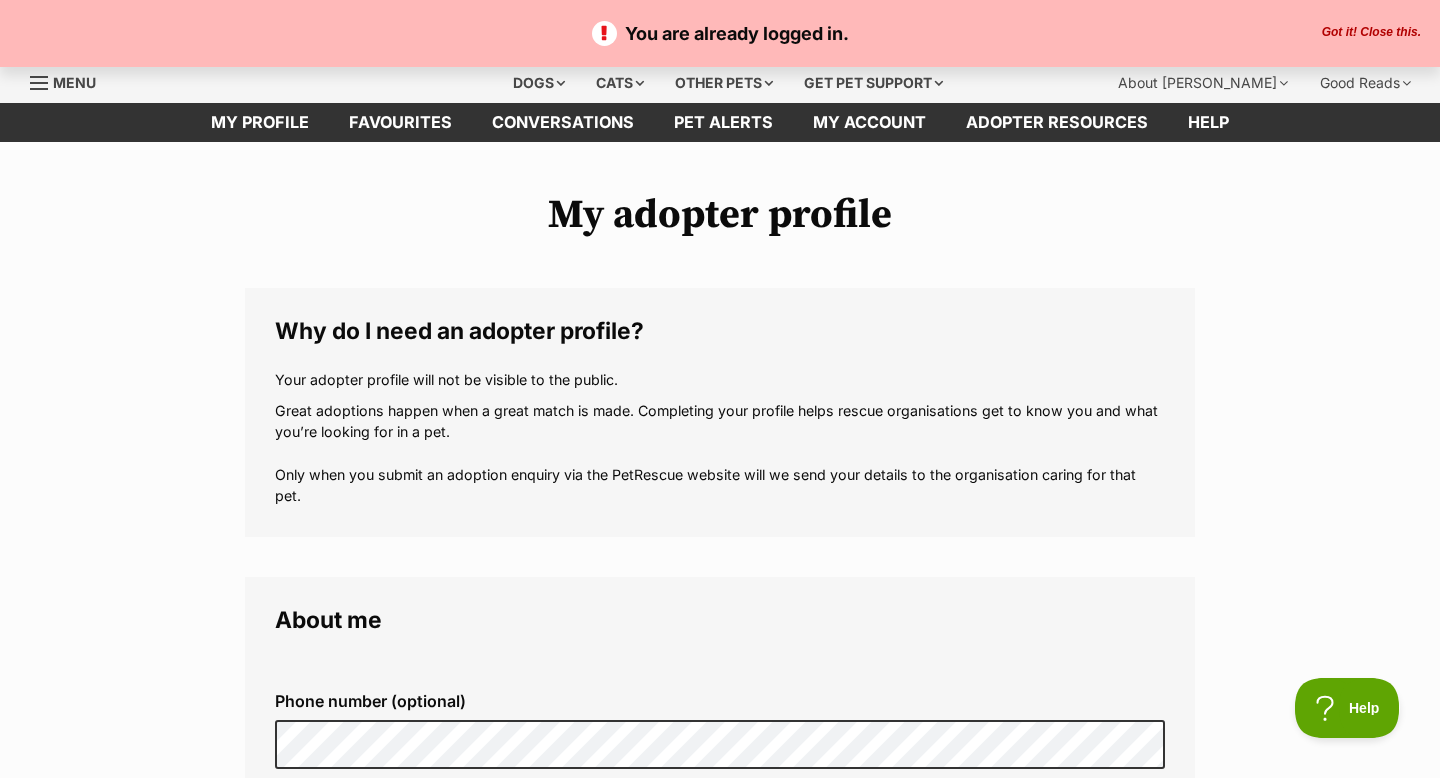 click on "Got it! Close this." at bounding box center (1371, 33) 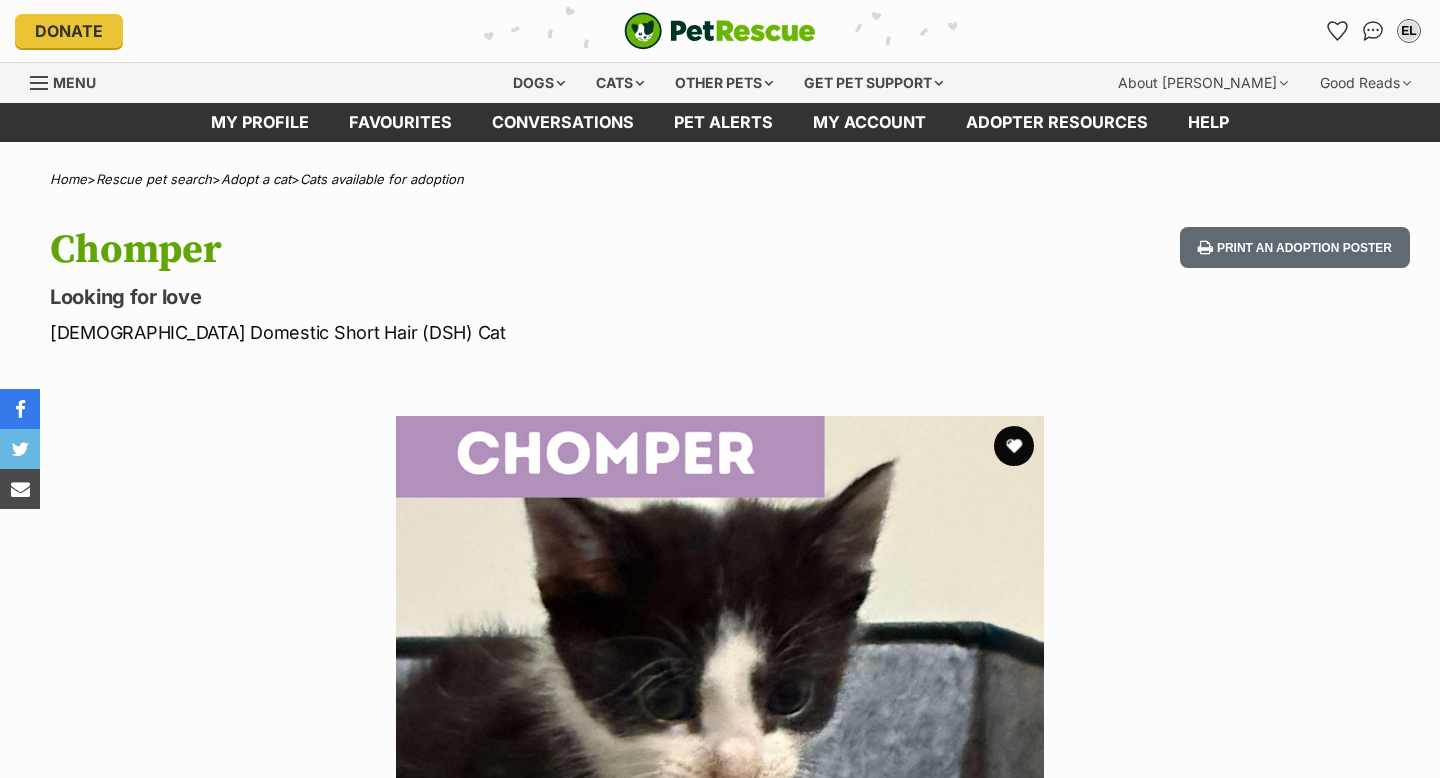 scroll, scrollTop: 0, scrollLeft: 0, axis: both 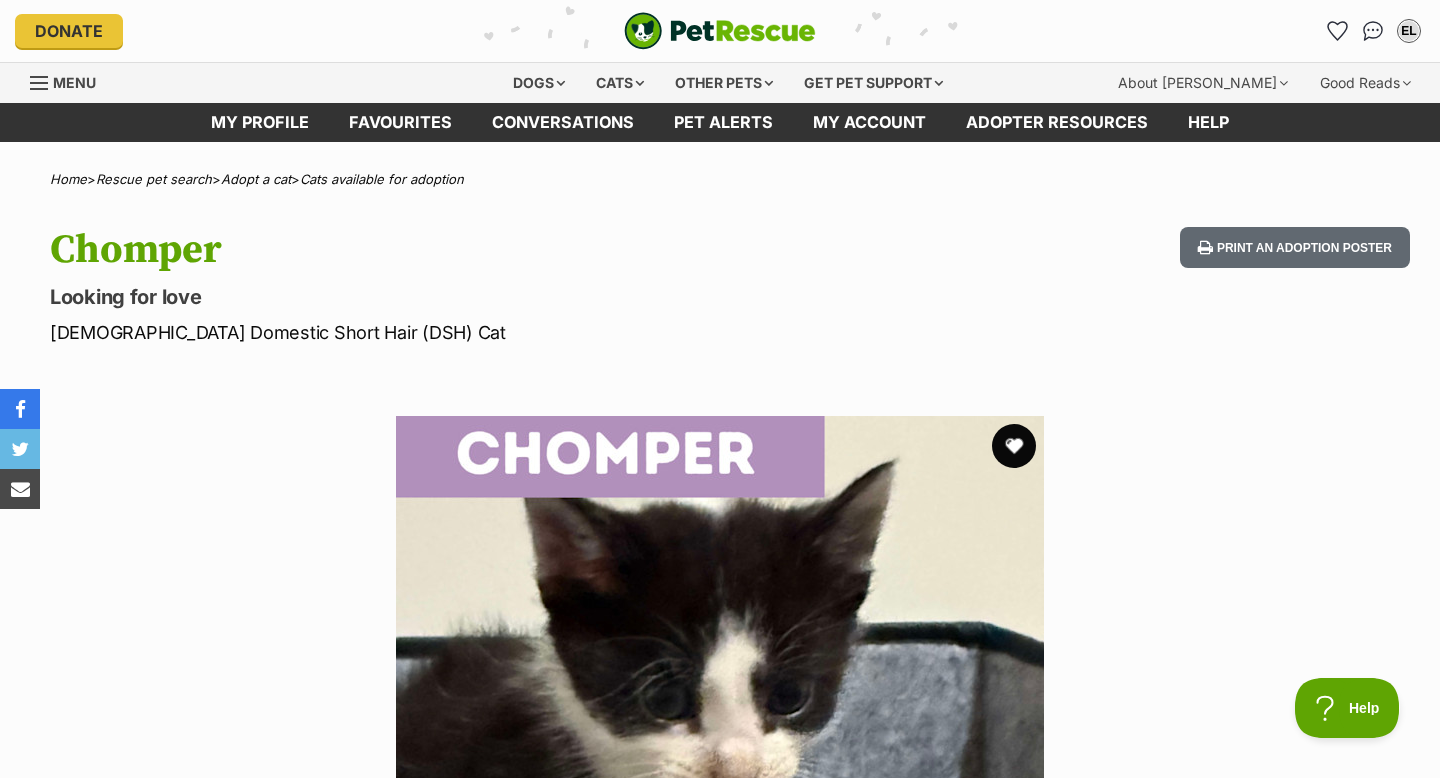 click at bounding box center (1014, 446) 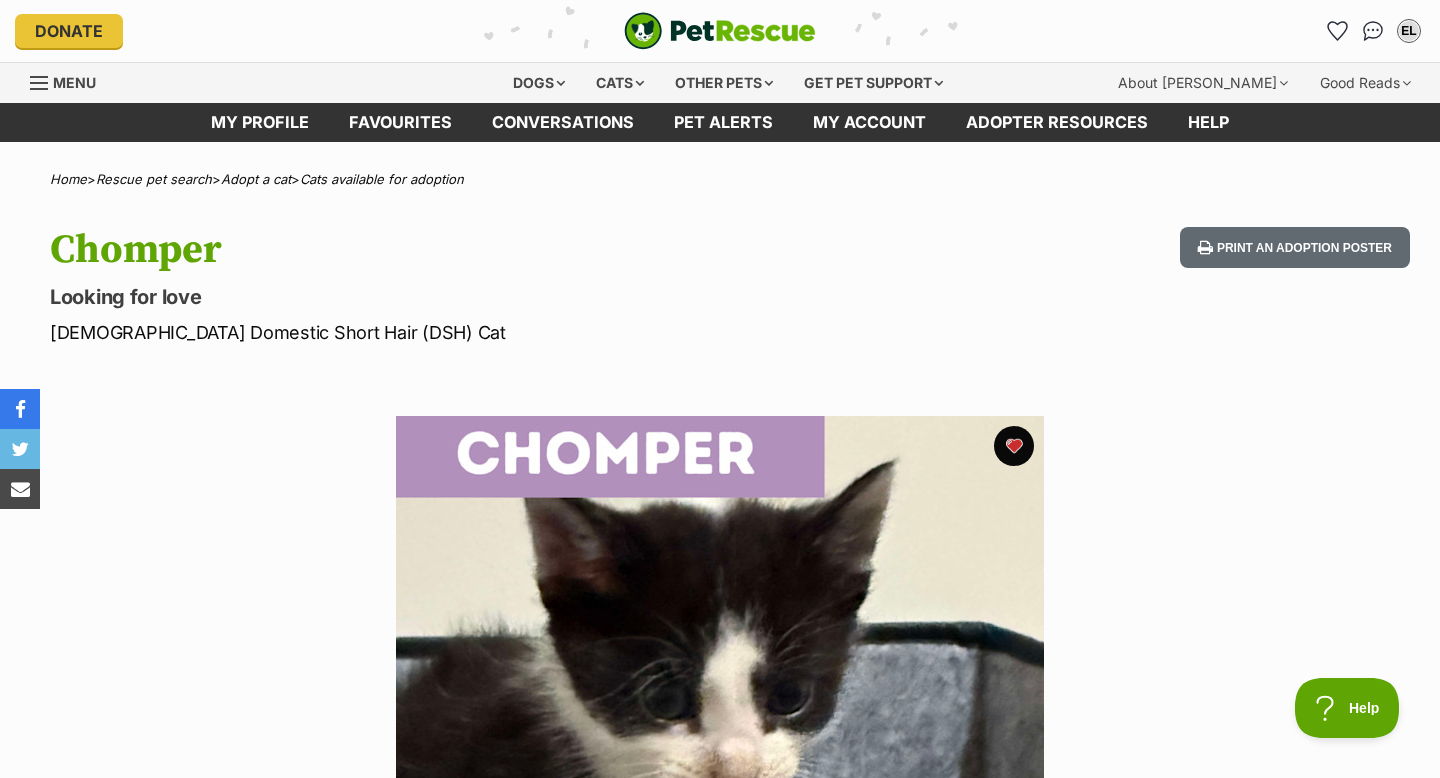 scroll, scrollTop: 0, scrollLeft: 0, axis: both 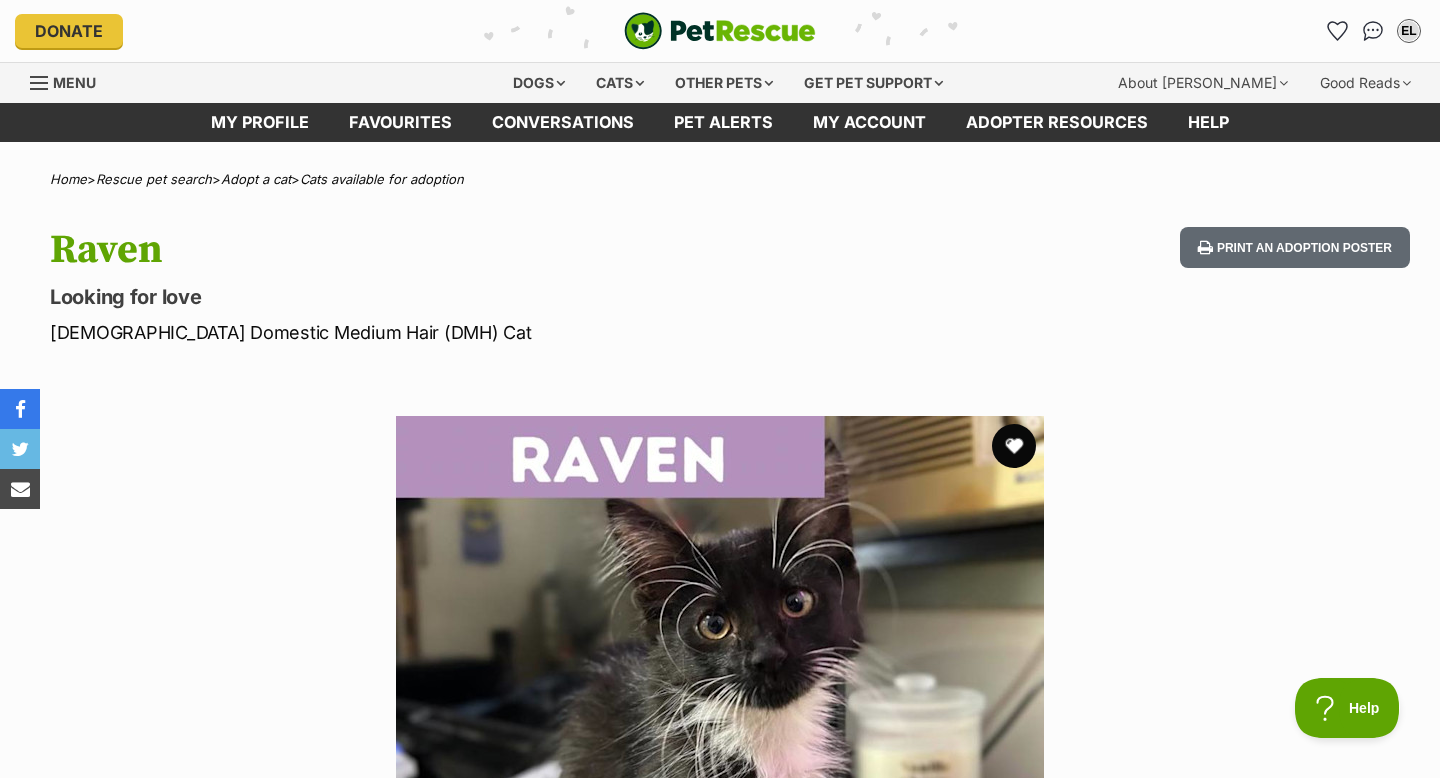 click at bounding box center [1014, 446] 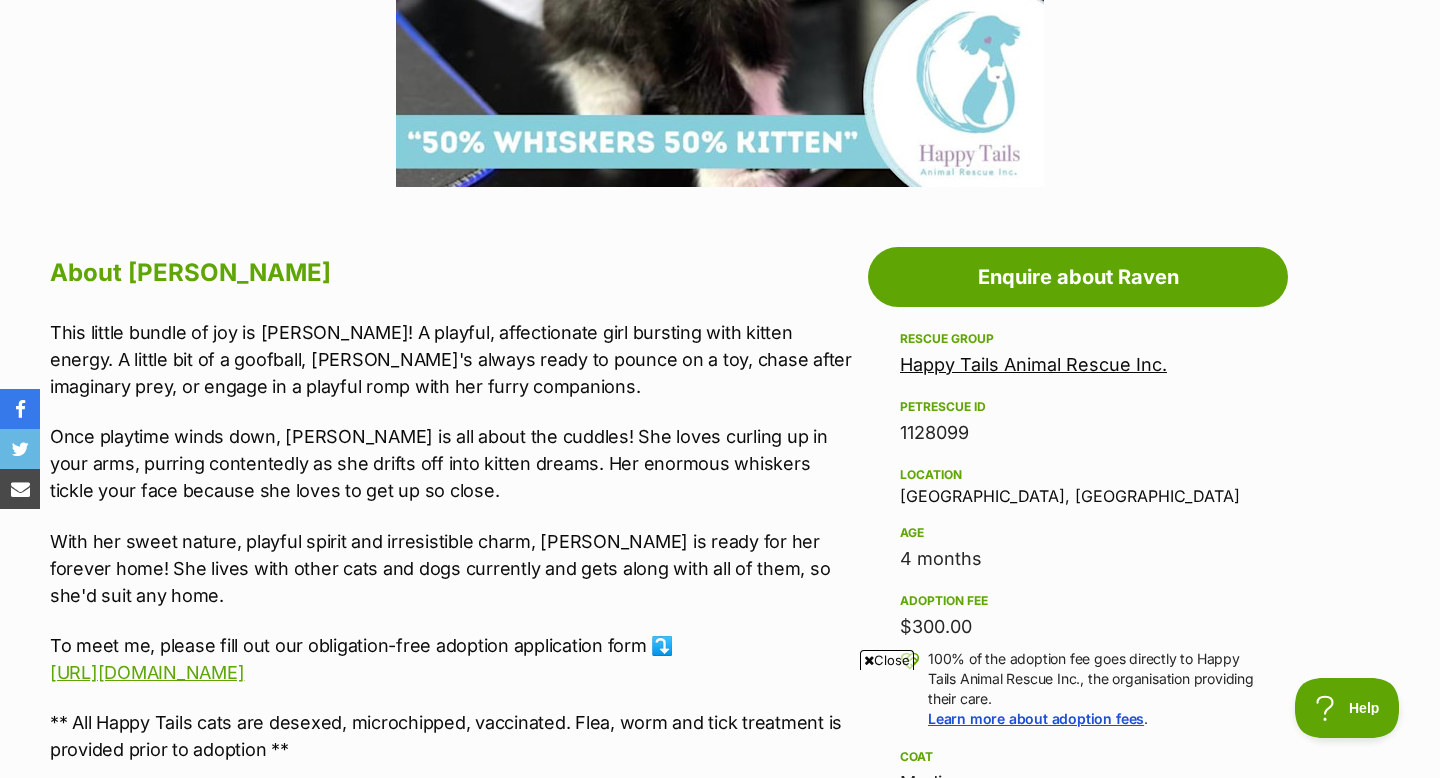 scroll, scrollTop: 883, scrollLeft: 0, axis: vertical 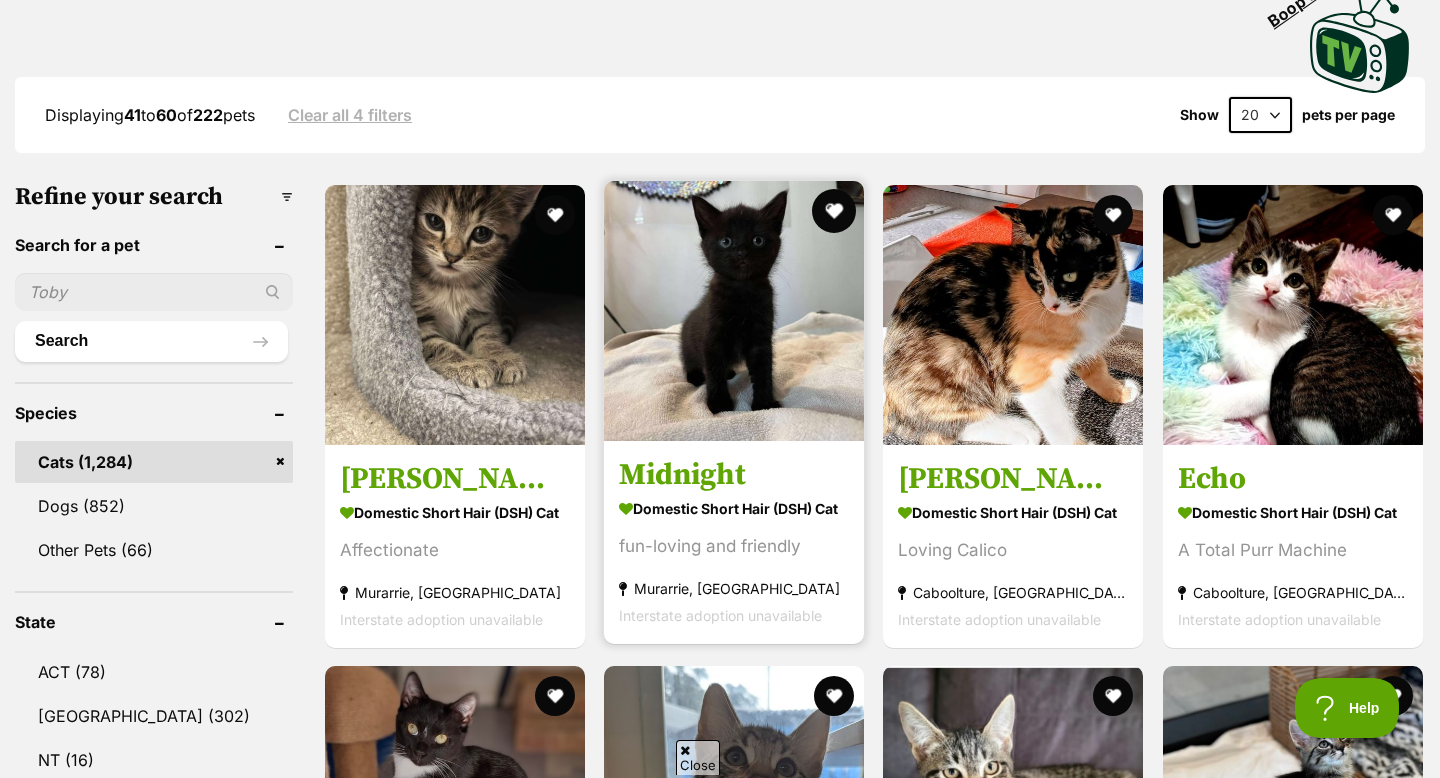 click at bounding box center [834, 211] 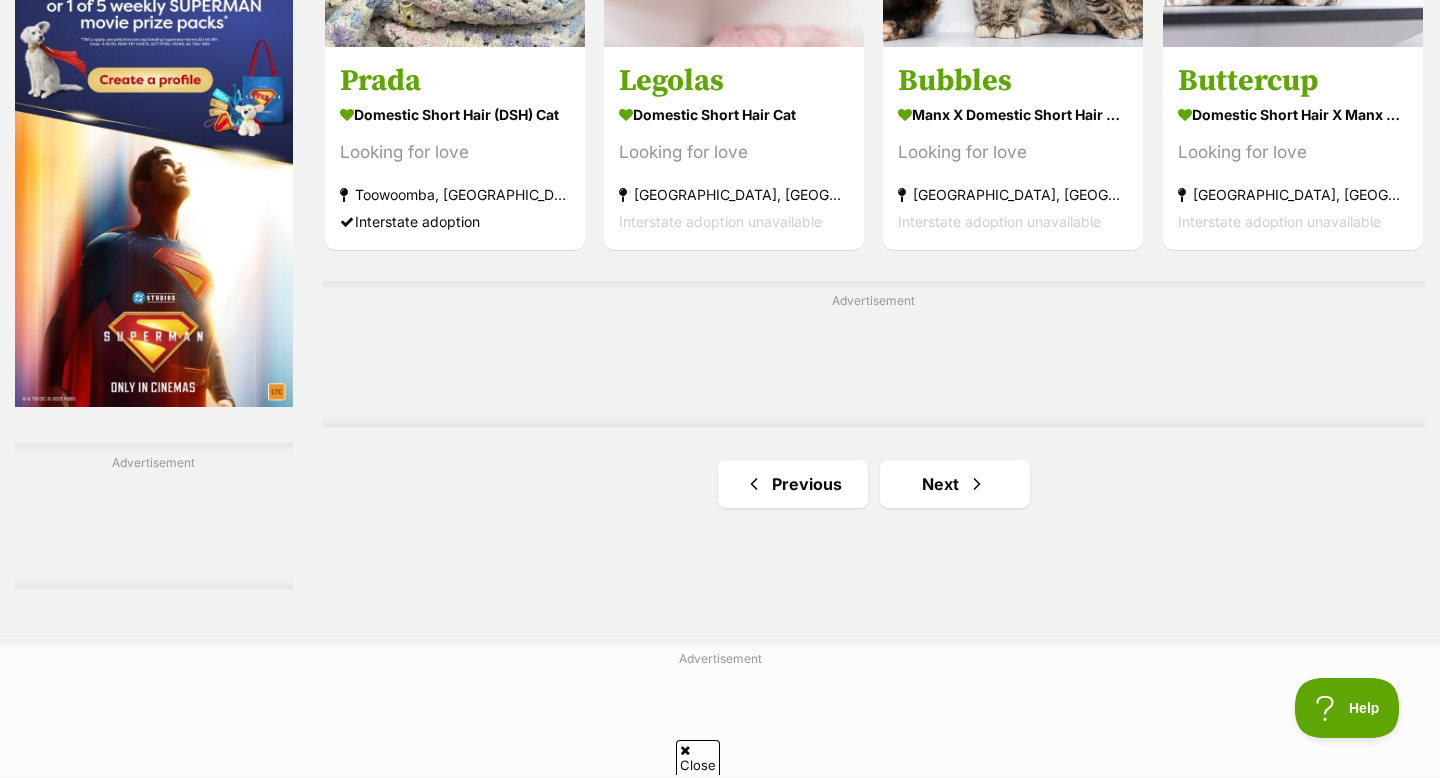 scroll, scrollTop: 3252, scrollLeft: 0, axis: vertical 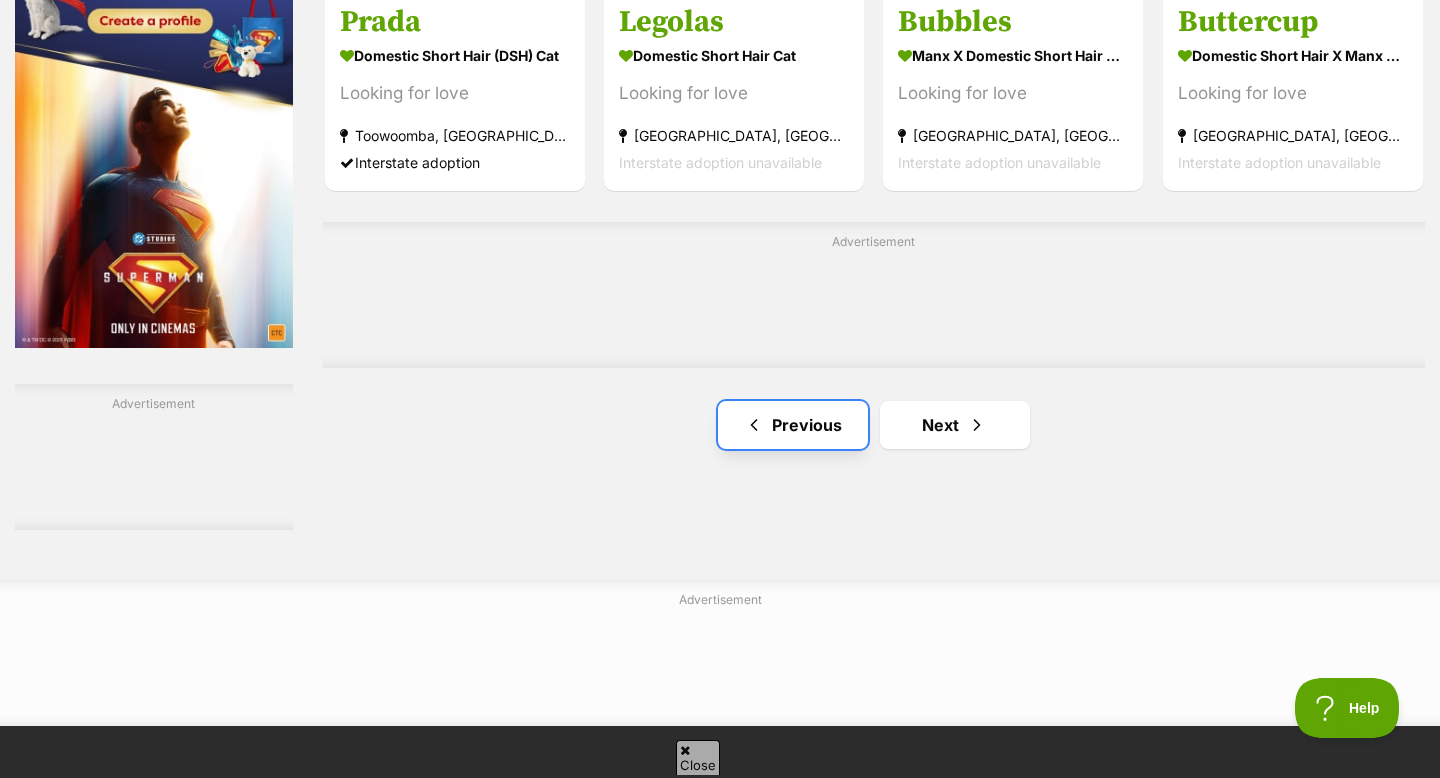 click on "Previous" at bounding box center [793, 425] 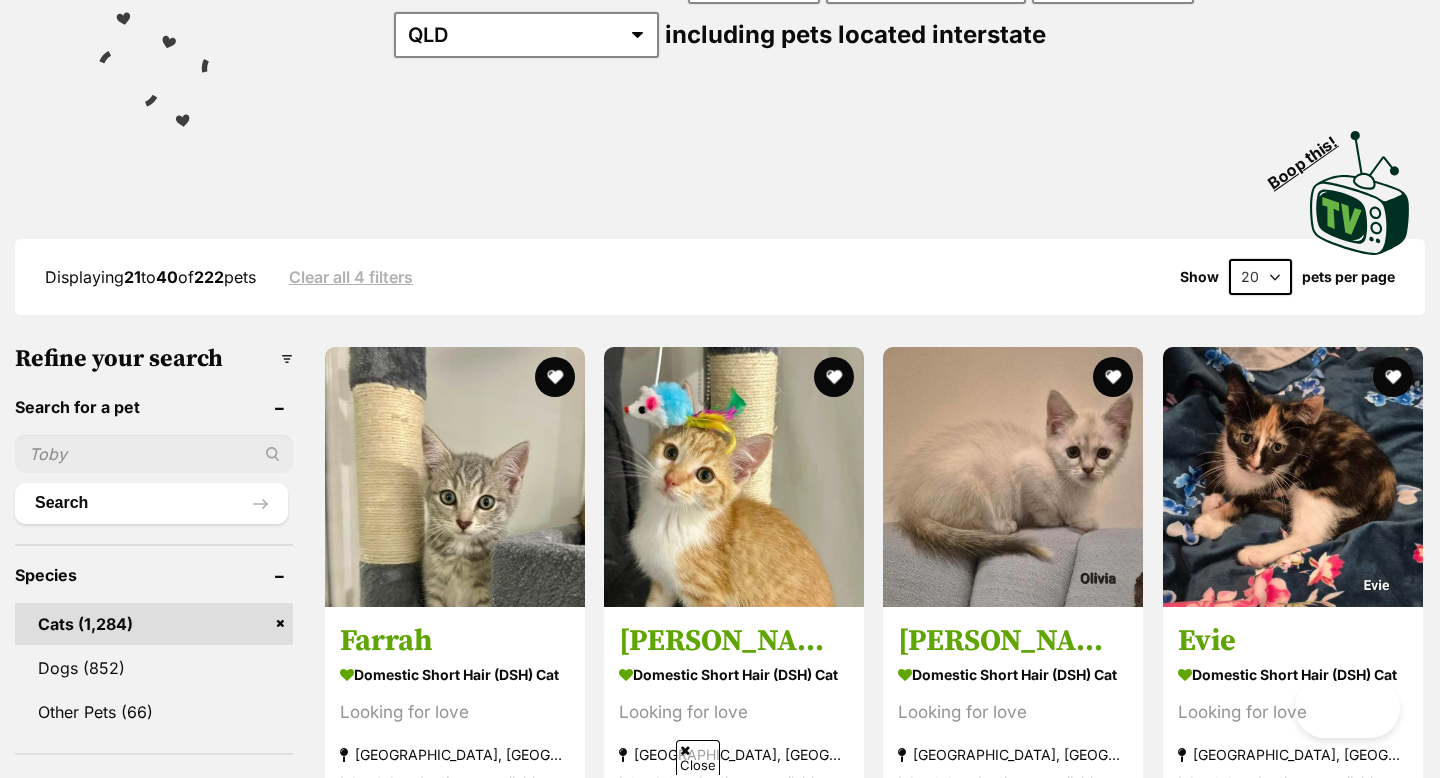 scroll, scrollTop: 0, scrollLeft: 0, axis: both 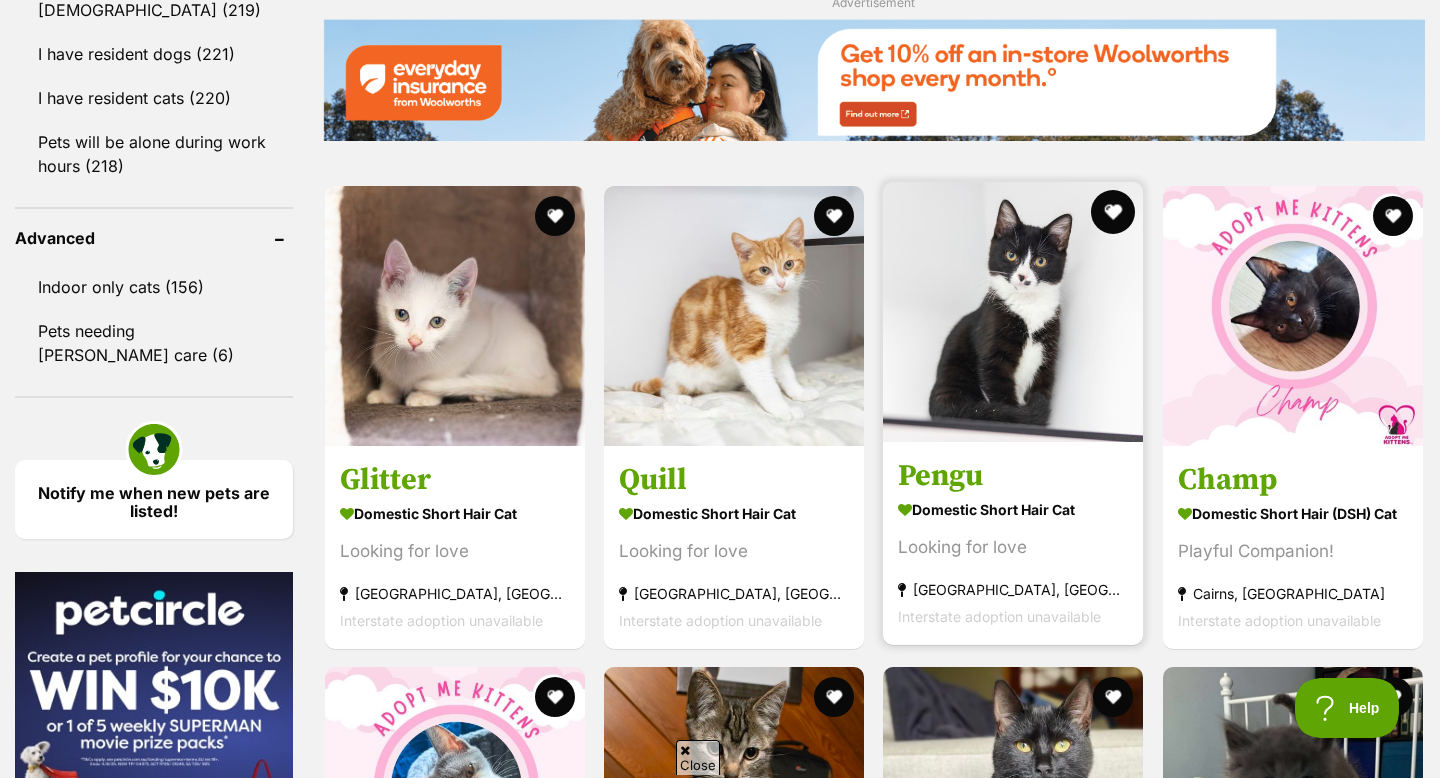 click at bounding box center [1114, 212] 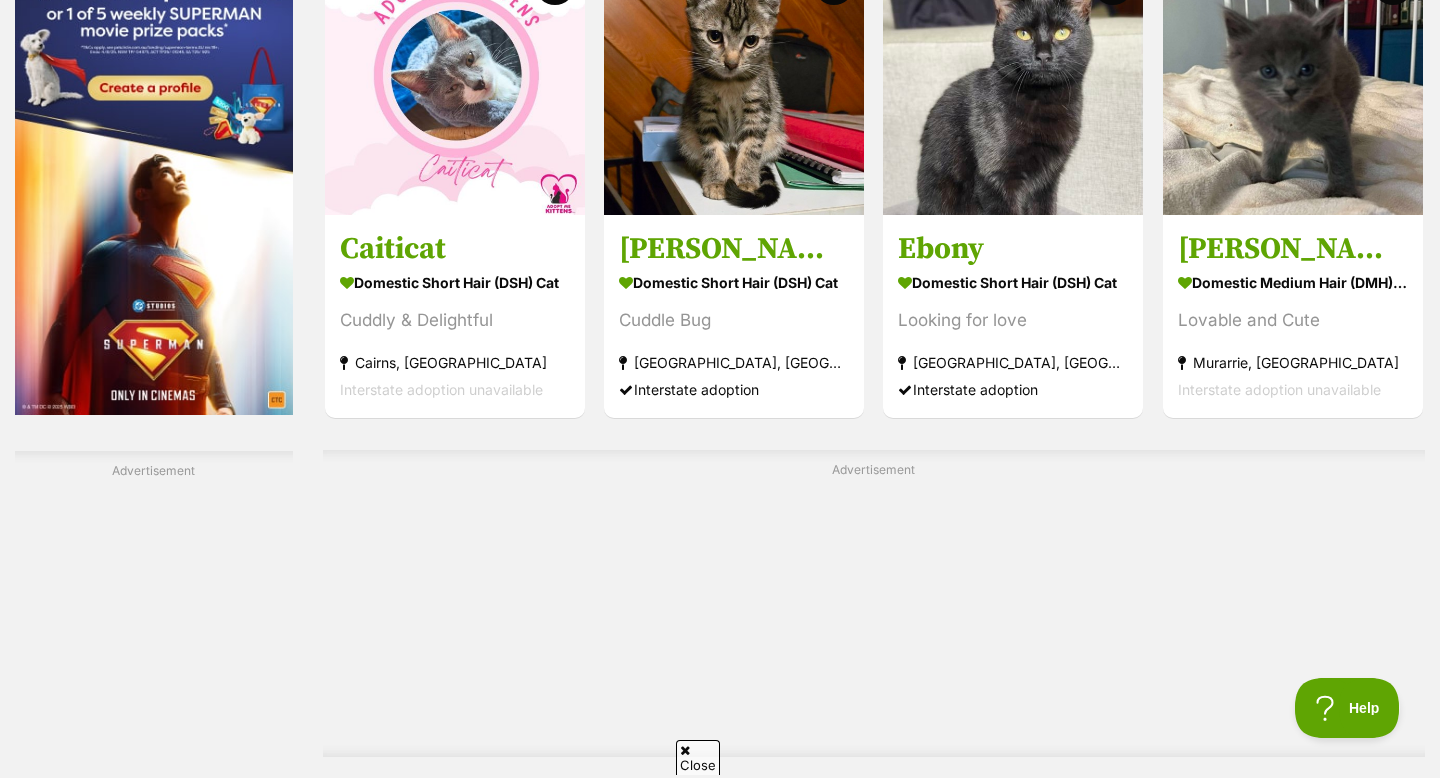 scroll, scrollTop: 3151, scrollLeft: 0, axis: vertical 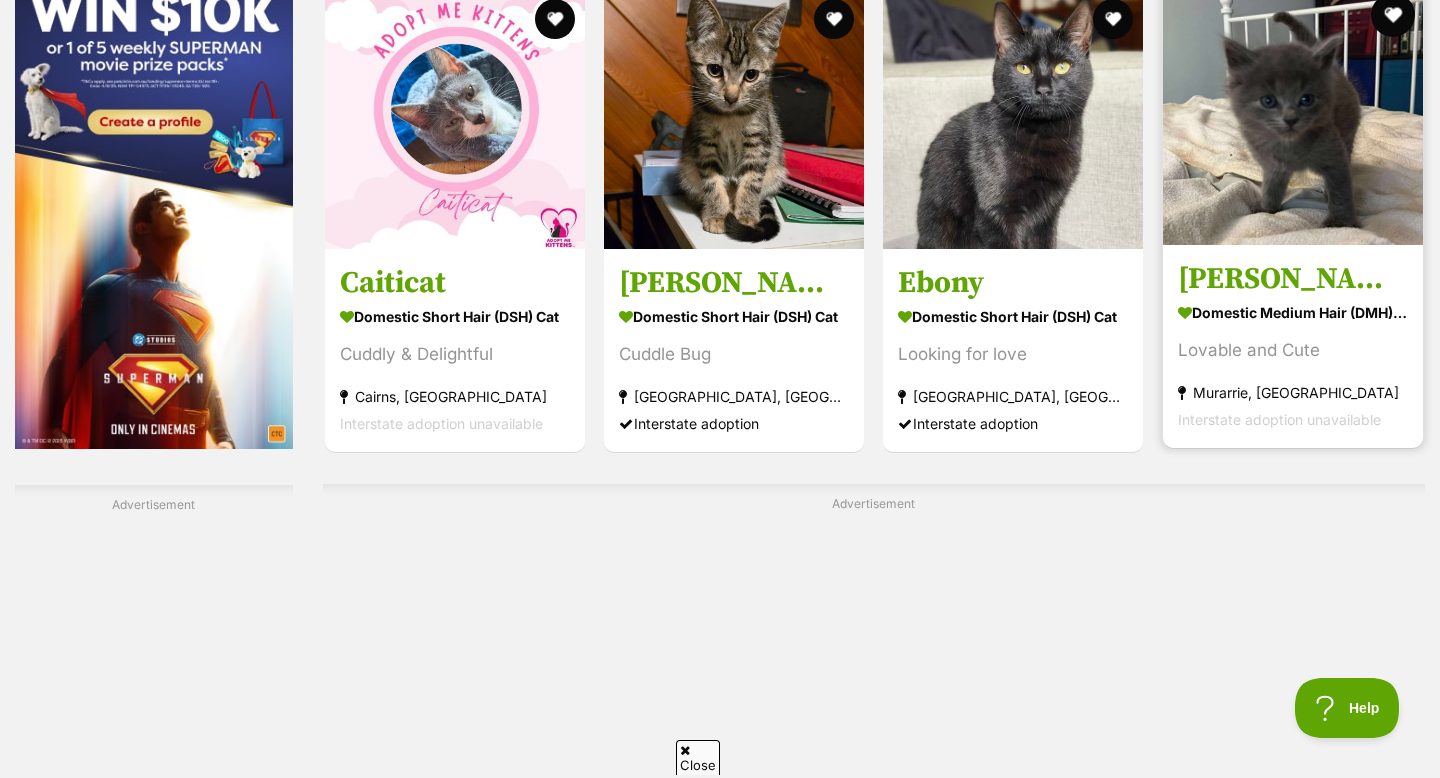 click at bounding box center [1393, 15] 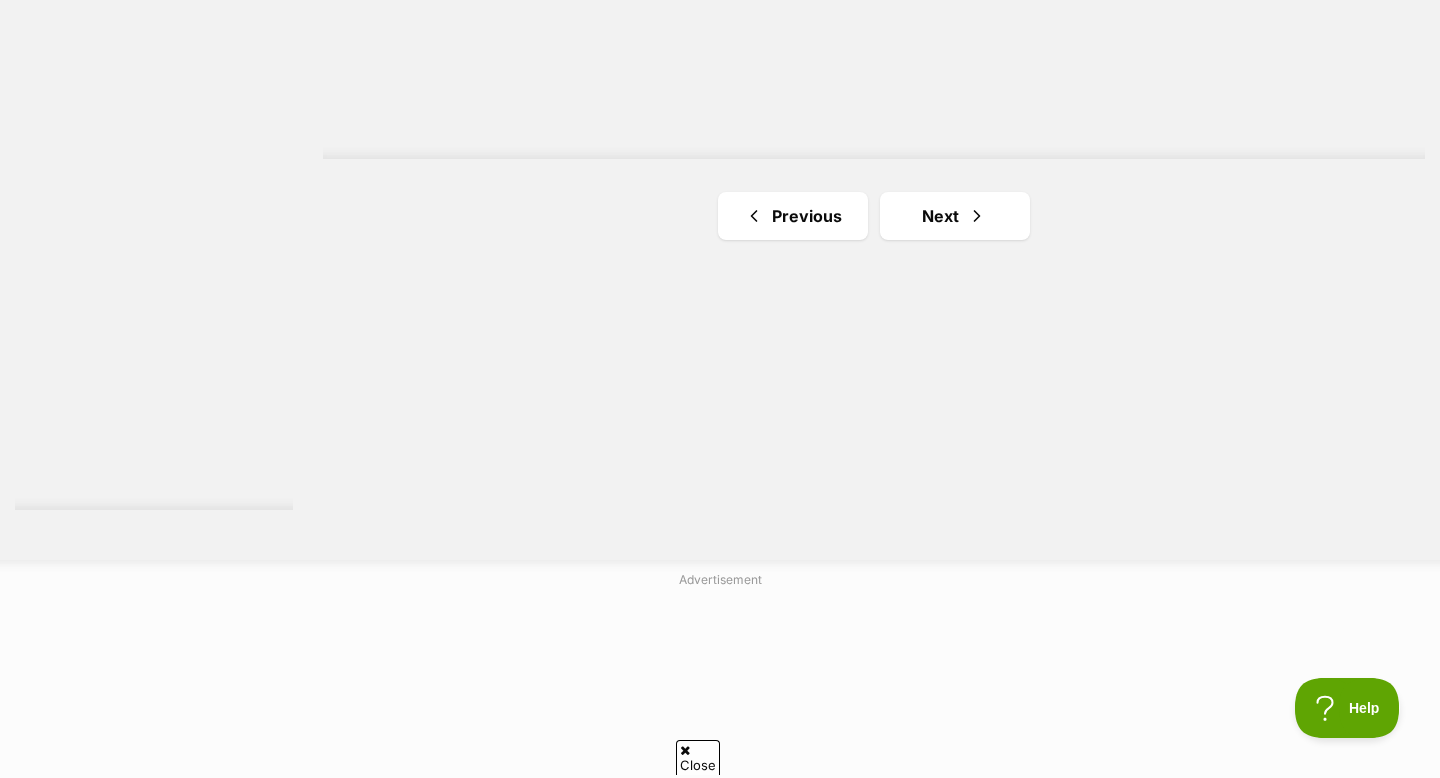 scroll, scrollTop: 3783, scrollLeft: 0, axis: vertical 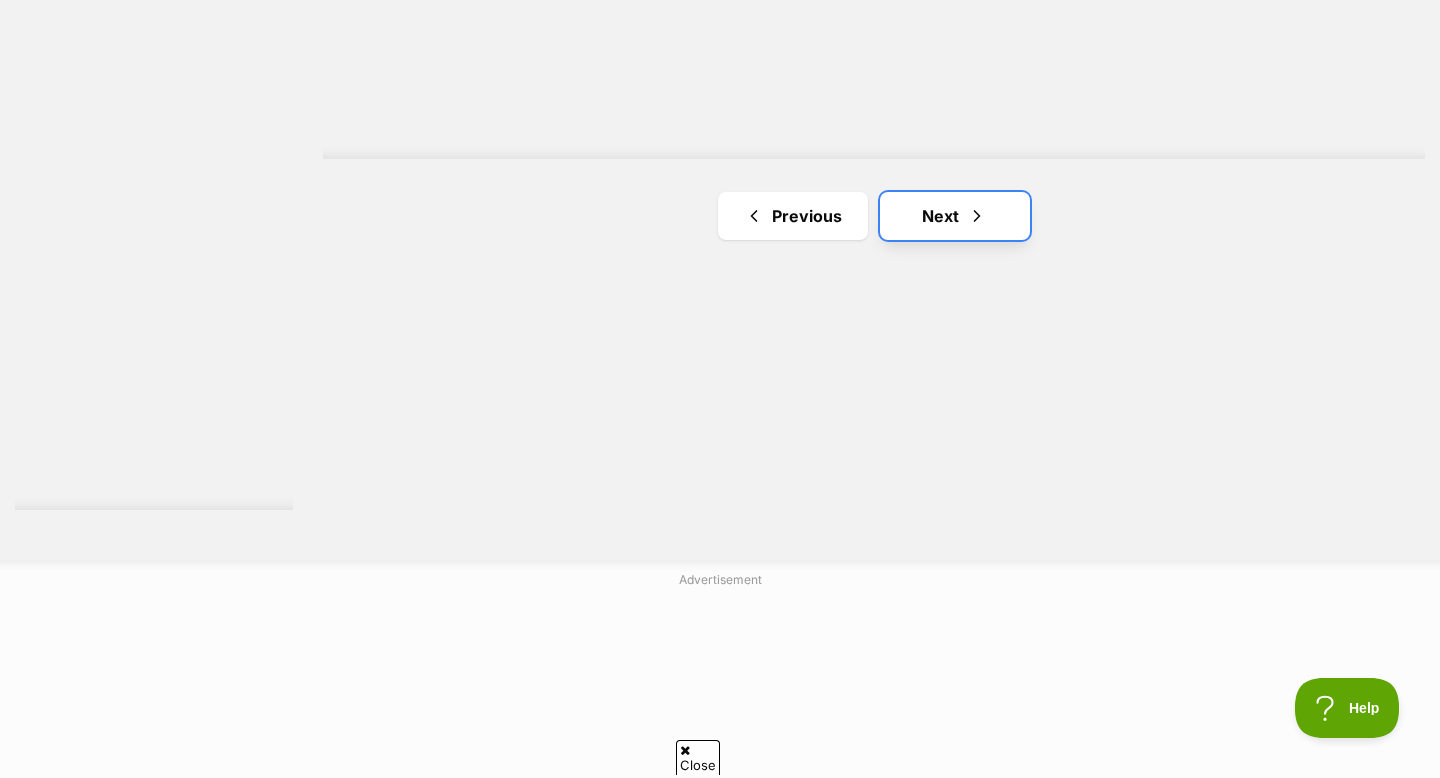 click on "Next" at bounding box center (955, 216) 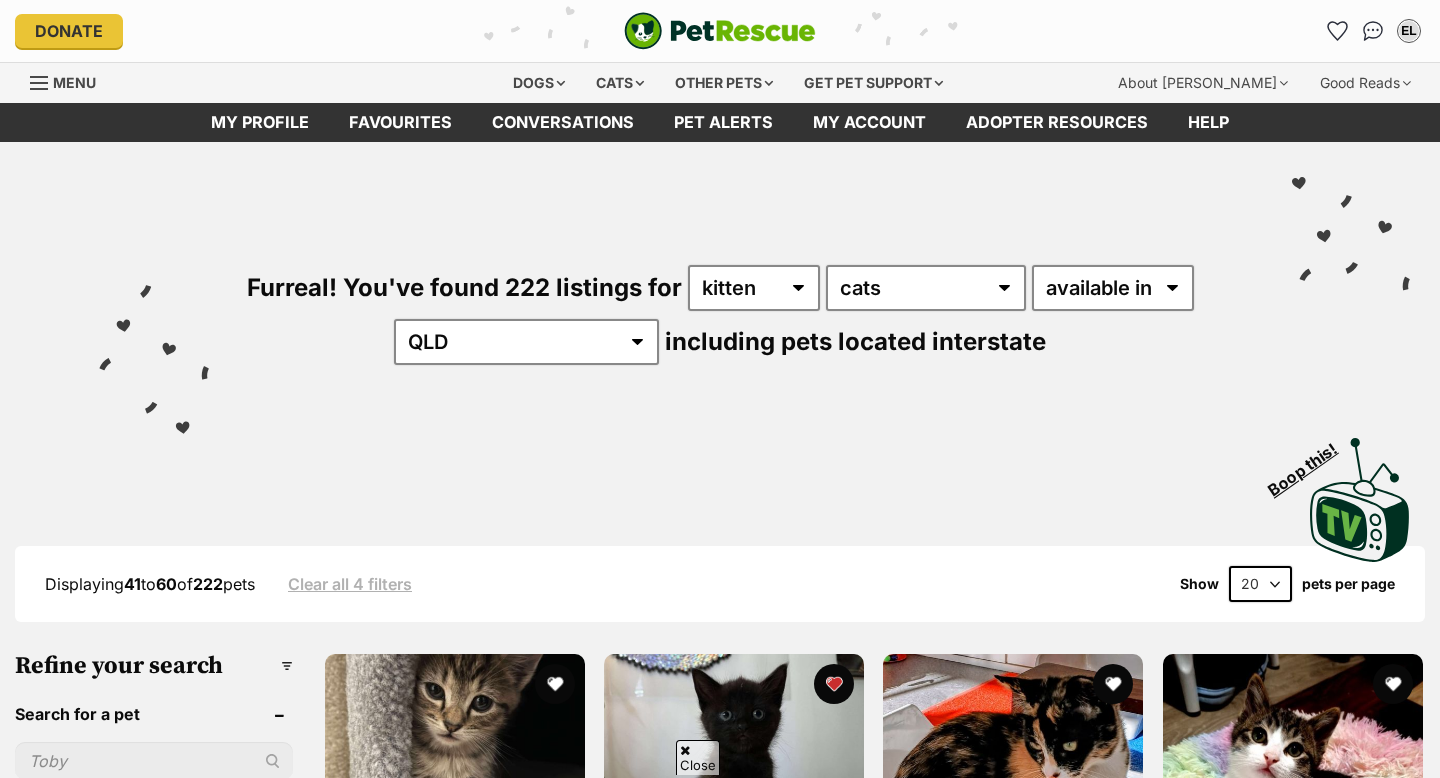 scroll, scrollTop: 754, scrollLeft: 0, axis: vertical 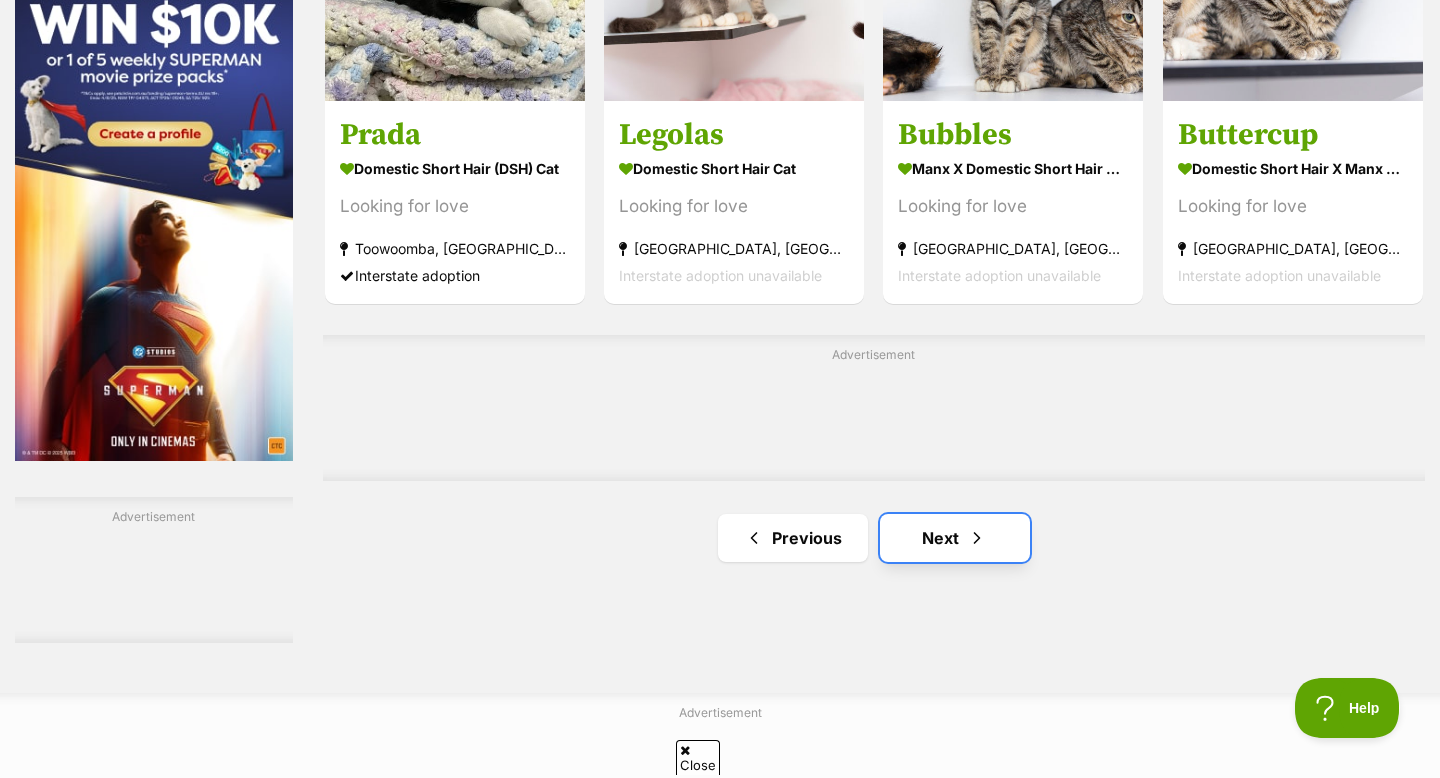 click on "Next" at bounding box center (955, 538) 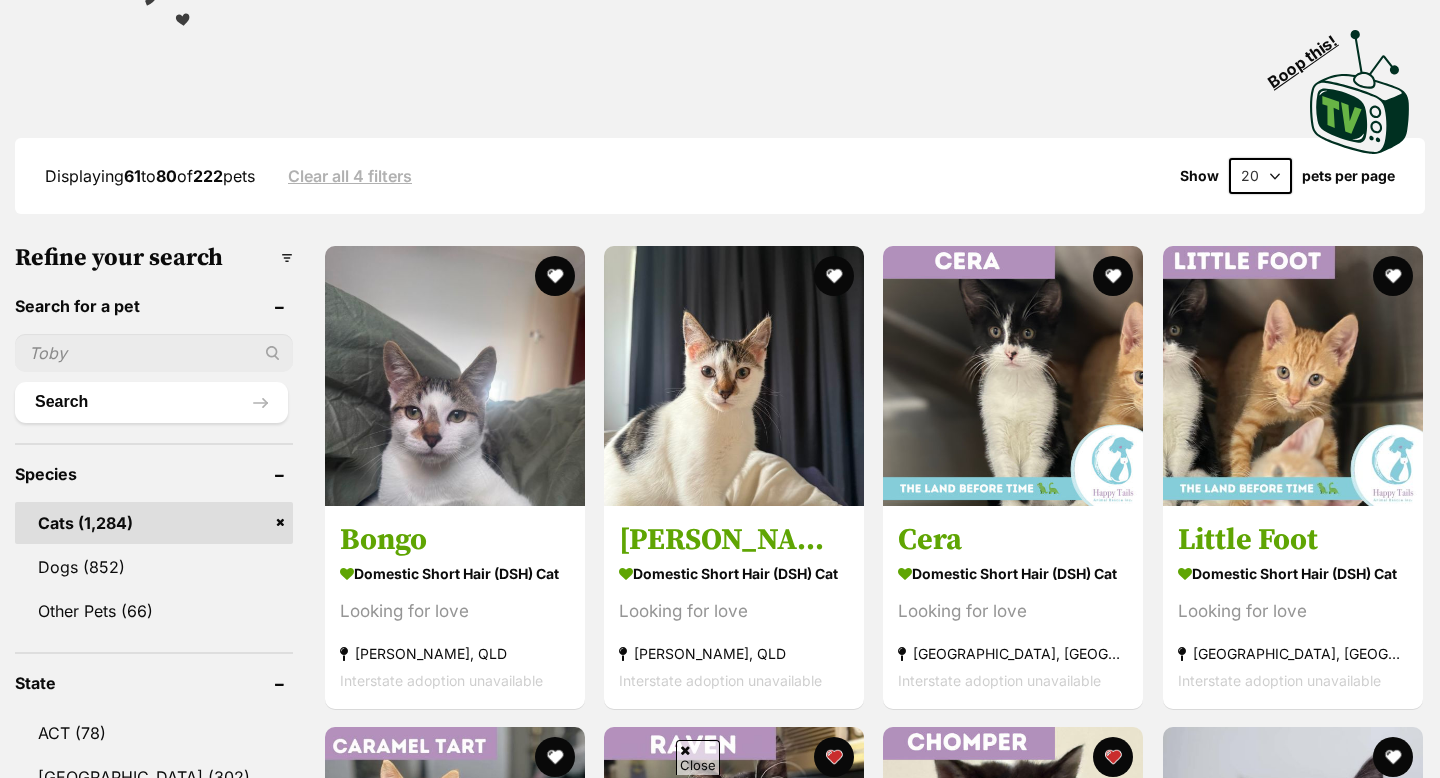 scroll, scrollTop: 537, scrollLeft: 0, axis: vertical 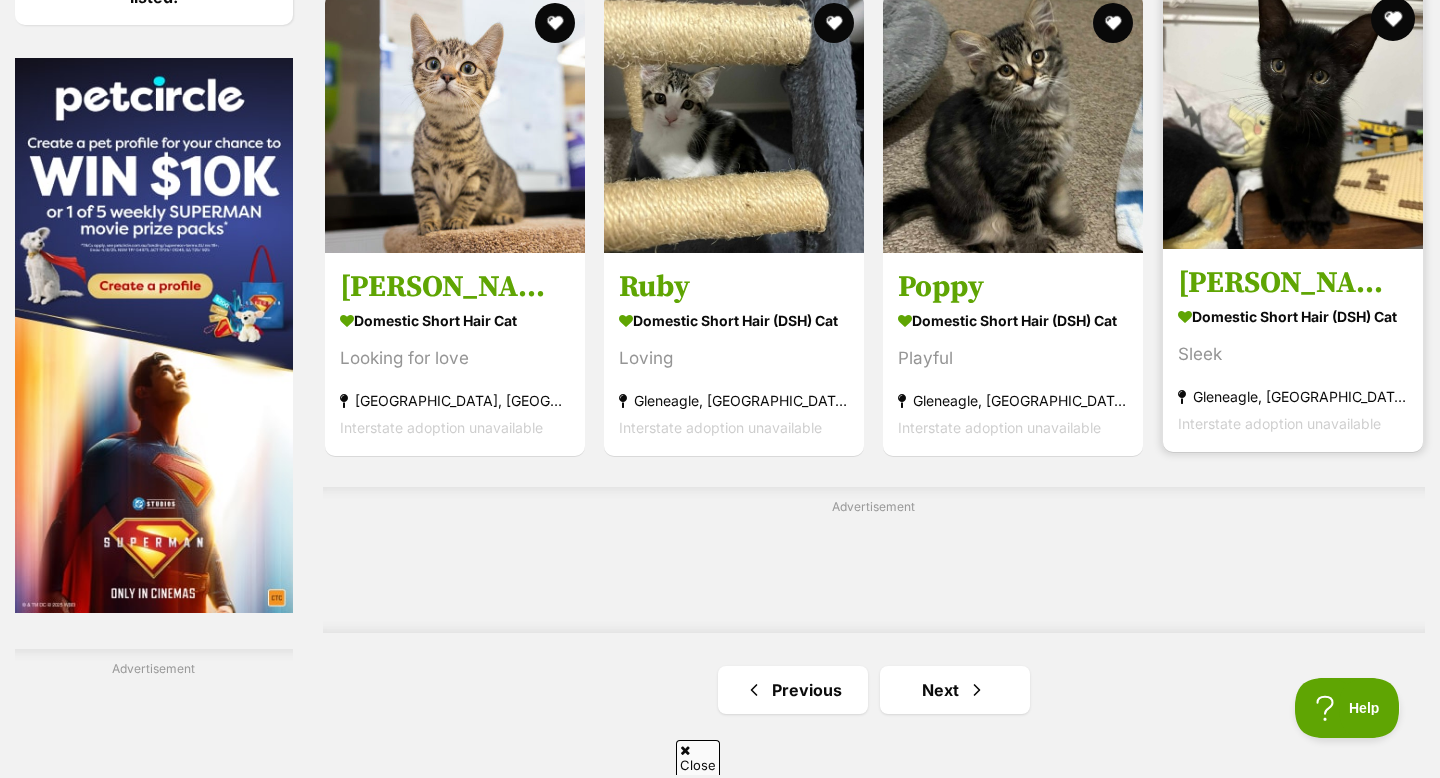 click at bounding box center [1393, 19] 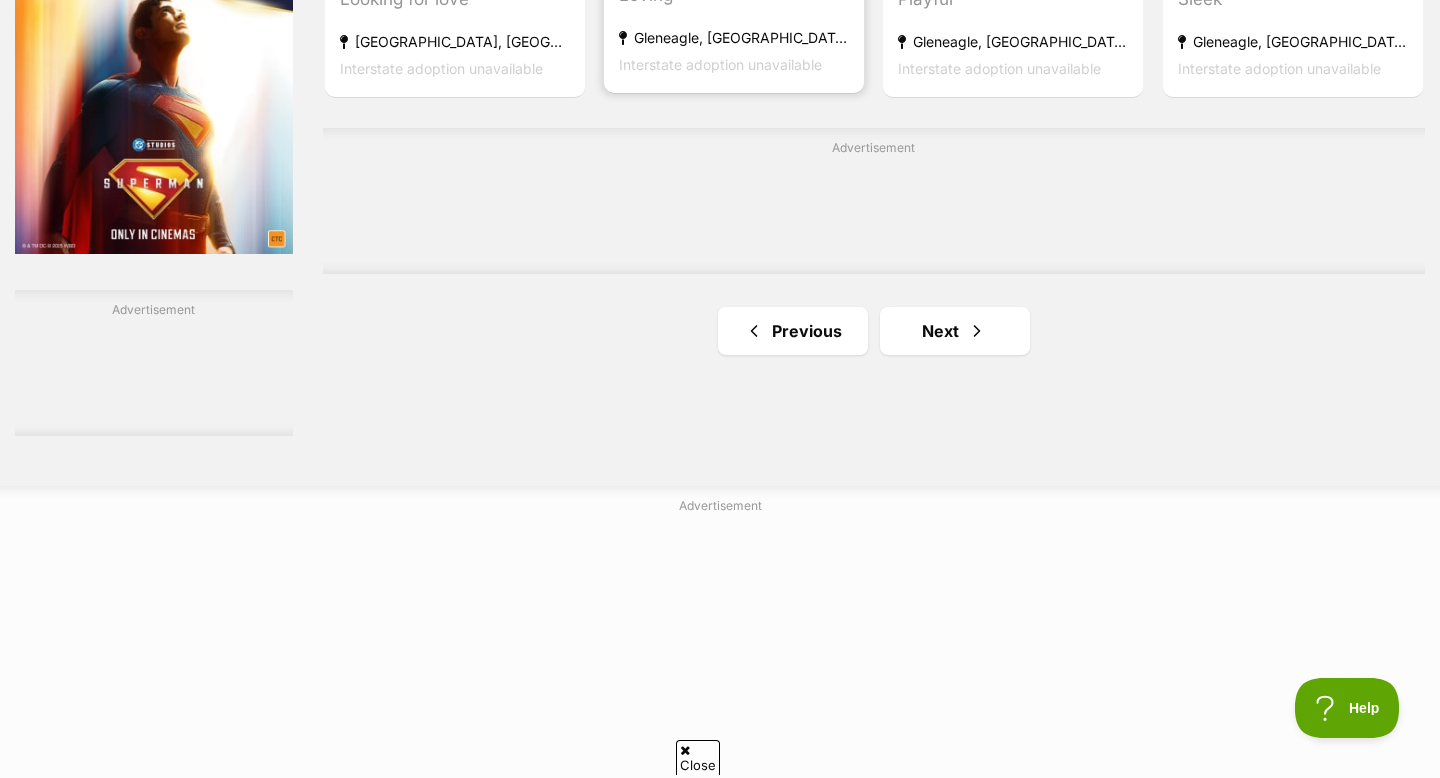 scroll, scrollTop: 3345, scrollLeft: 0, axis: vertical 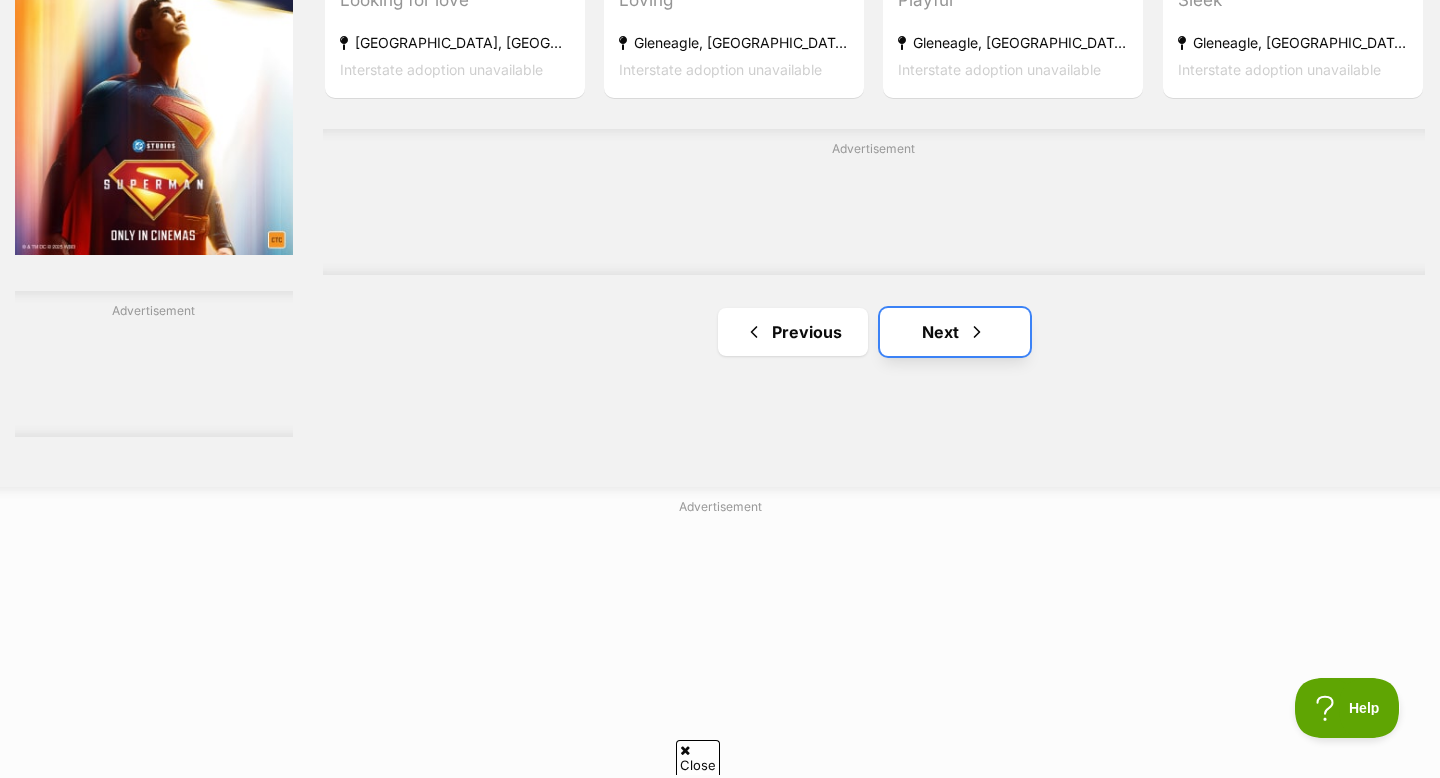 click on "Next" at bounding box center [955, 332] 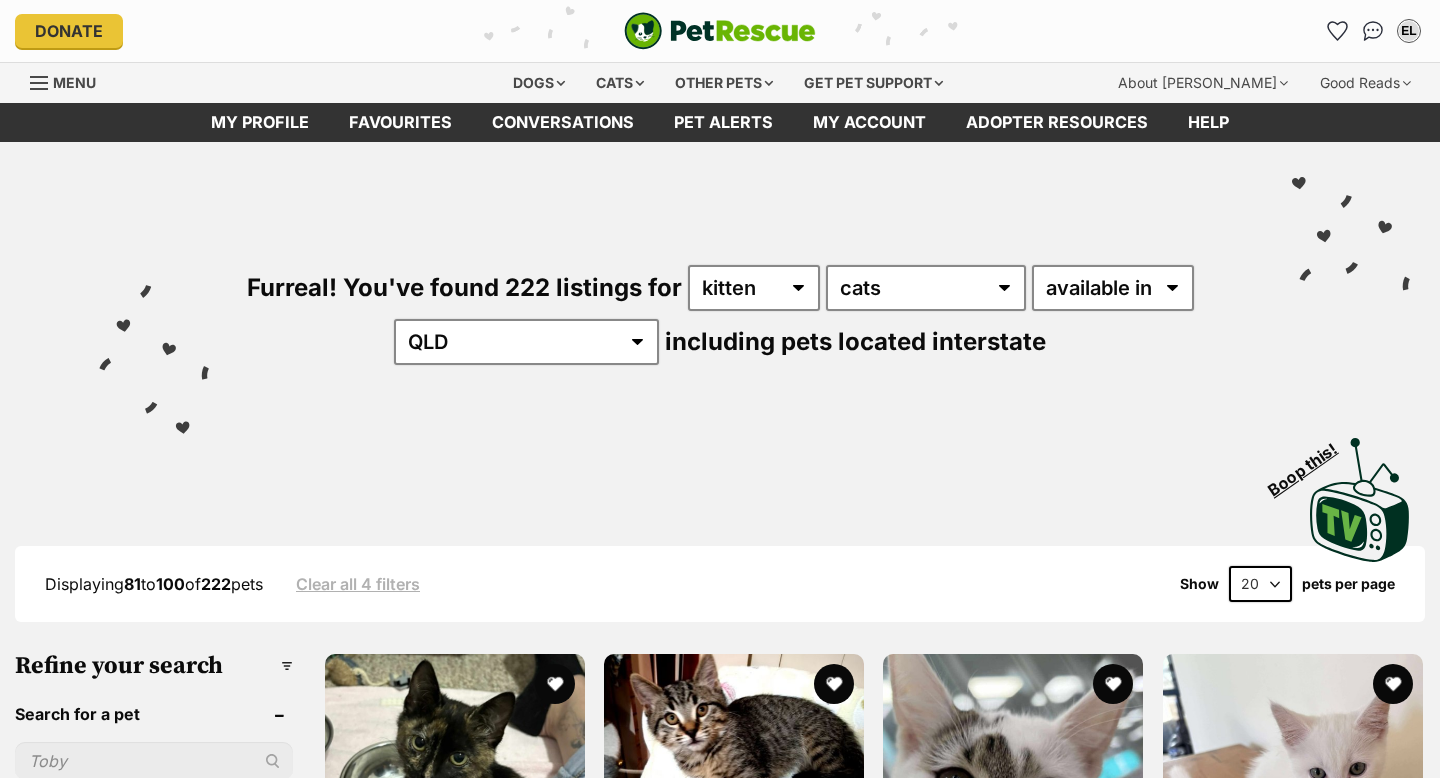 scroll, scrollTop: 0, scrollLeft: 0, axis: both 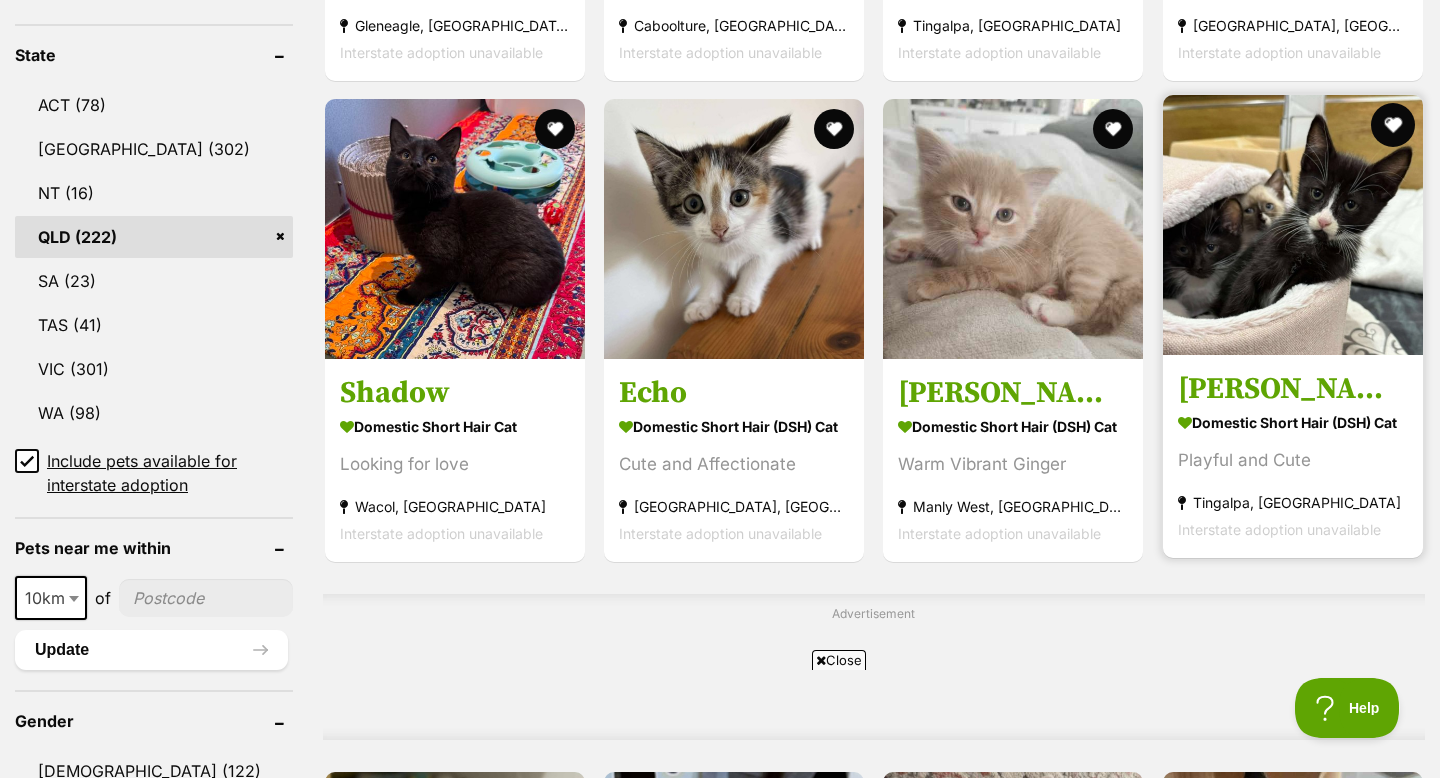 click at bounding box center [1393, 125] 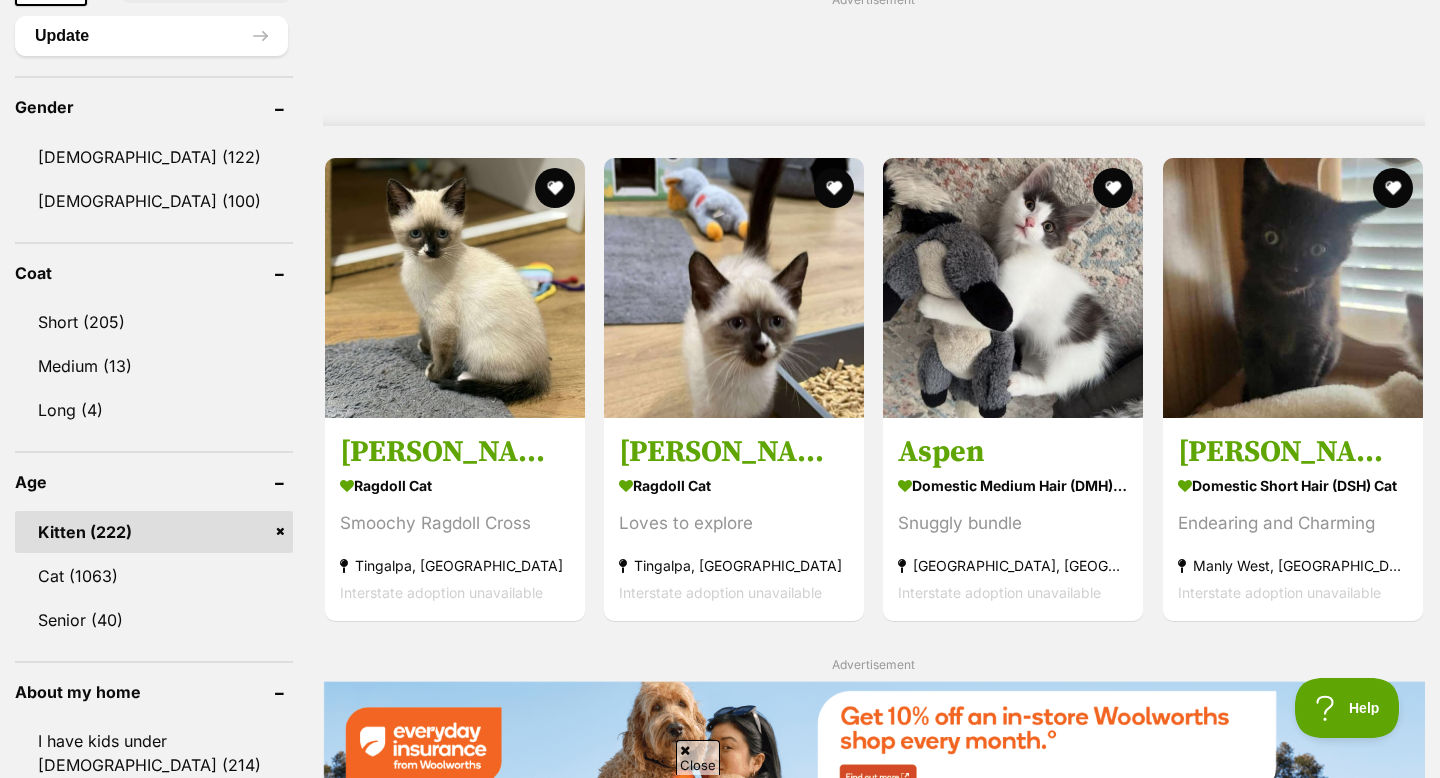 scroll, scrollTop: 1653, scrollLeft: 0, axis: vertical 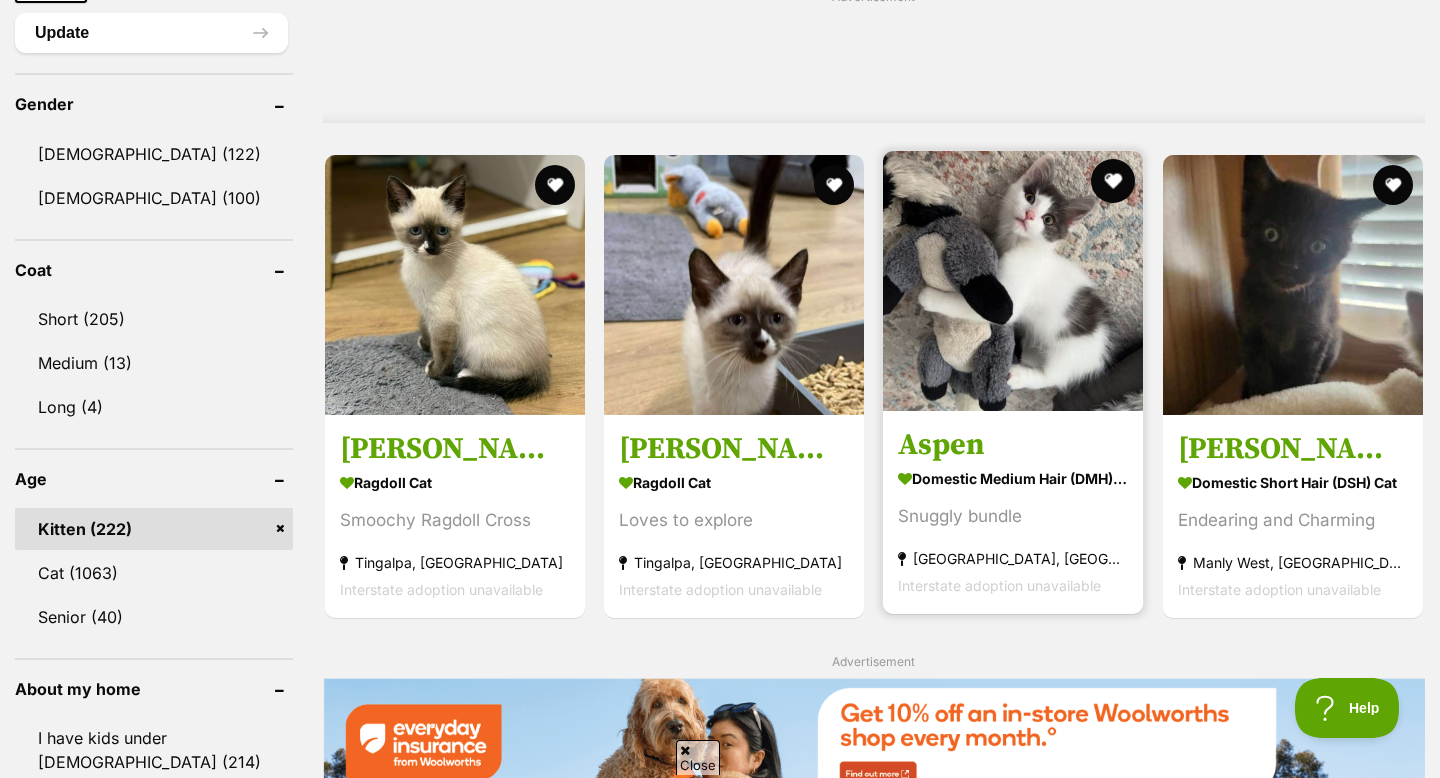 click at bounding box center (1114, 181) 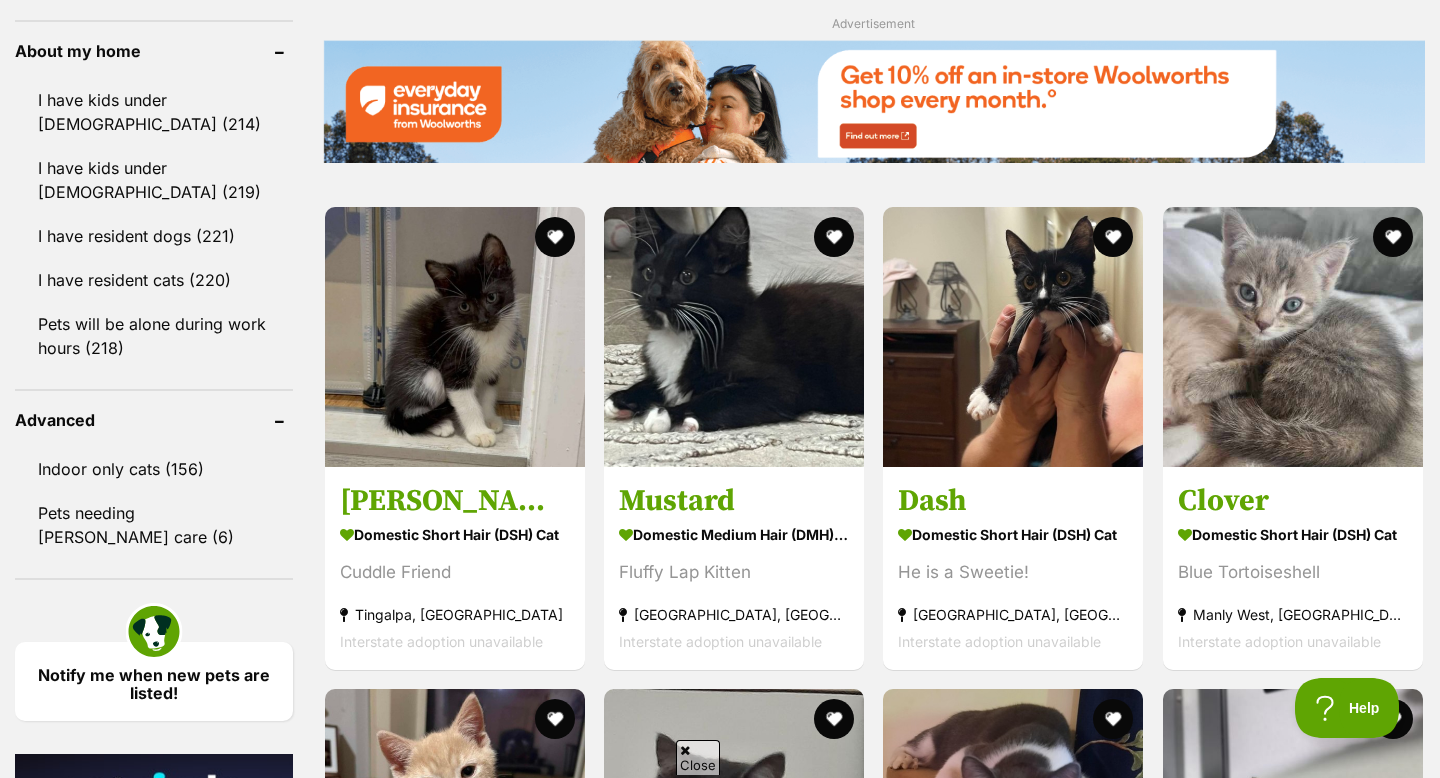 scroll, scrollTop: 2296, scrollLeft: 0, axis: vertical 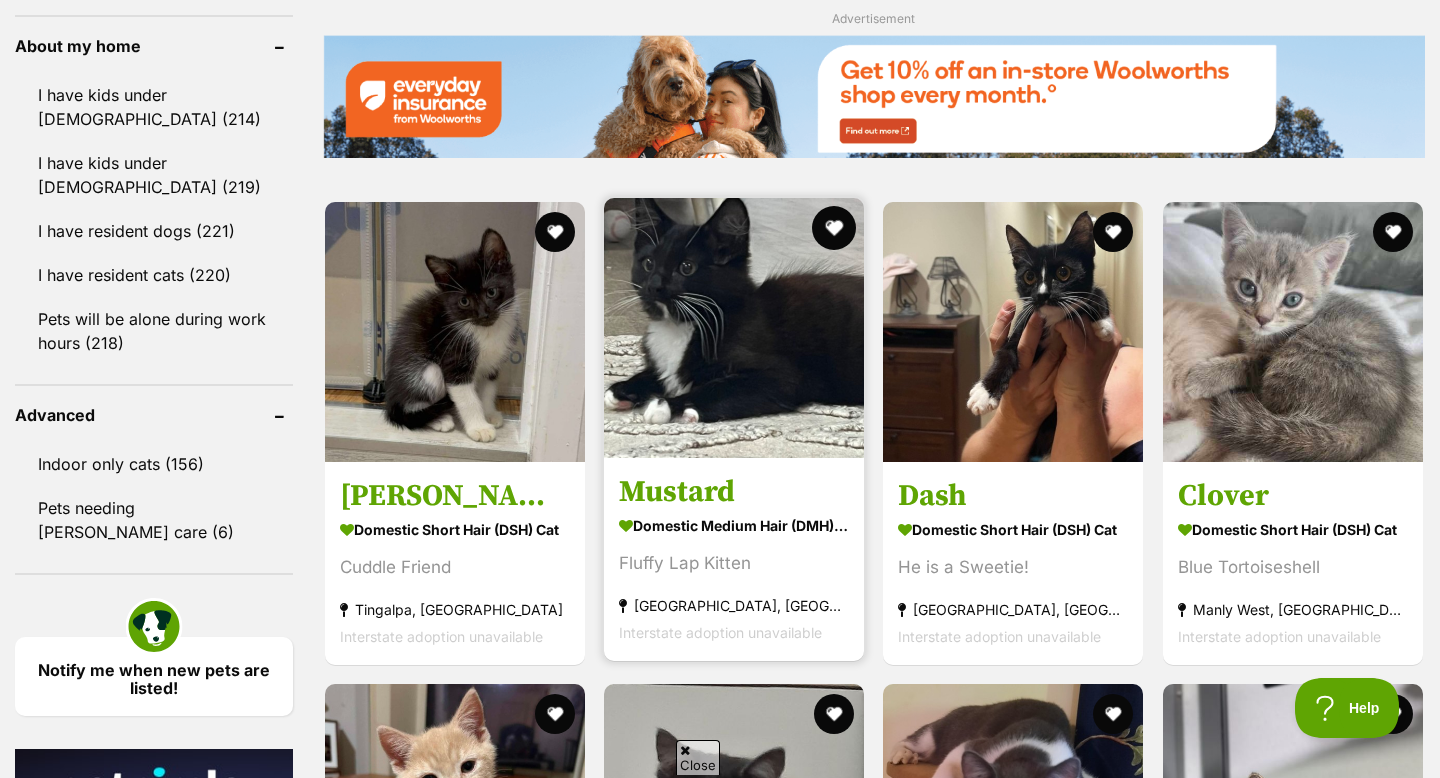 click at bounding box center [834, 228] 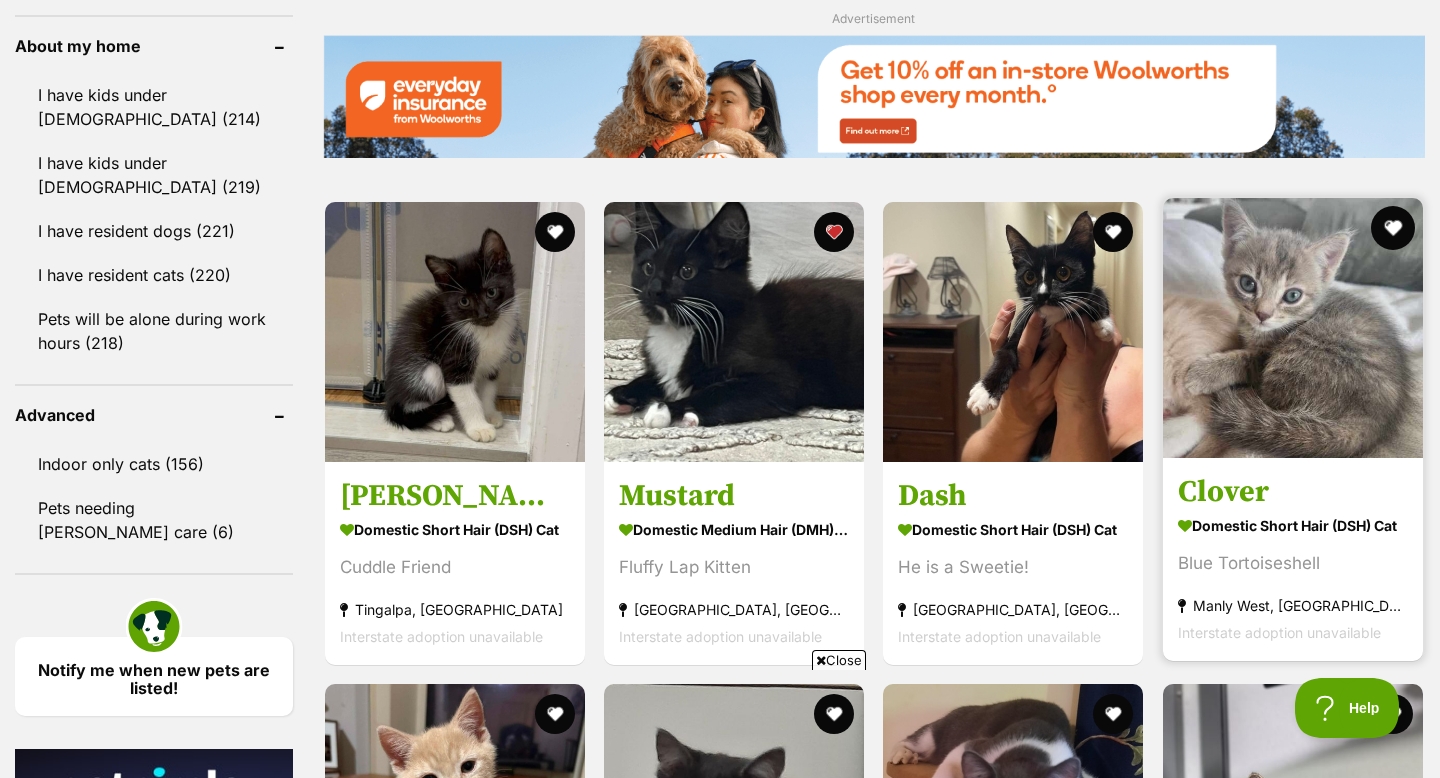 click at bounding box center (1393, 228) 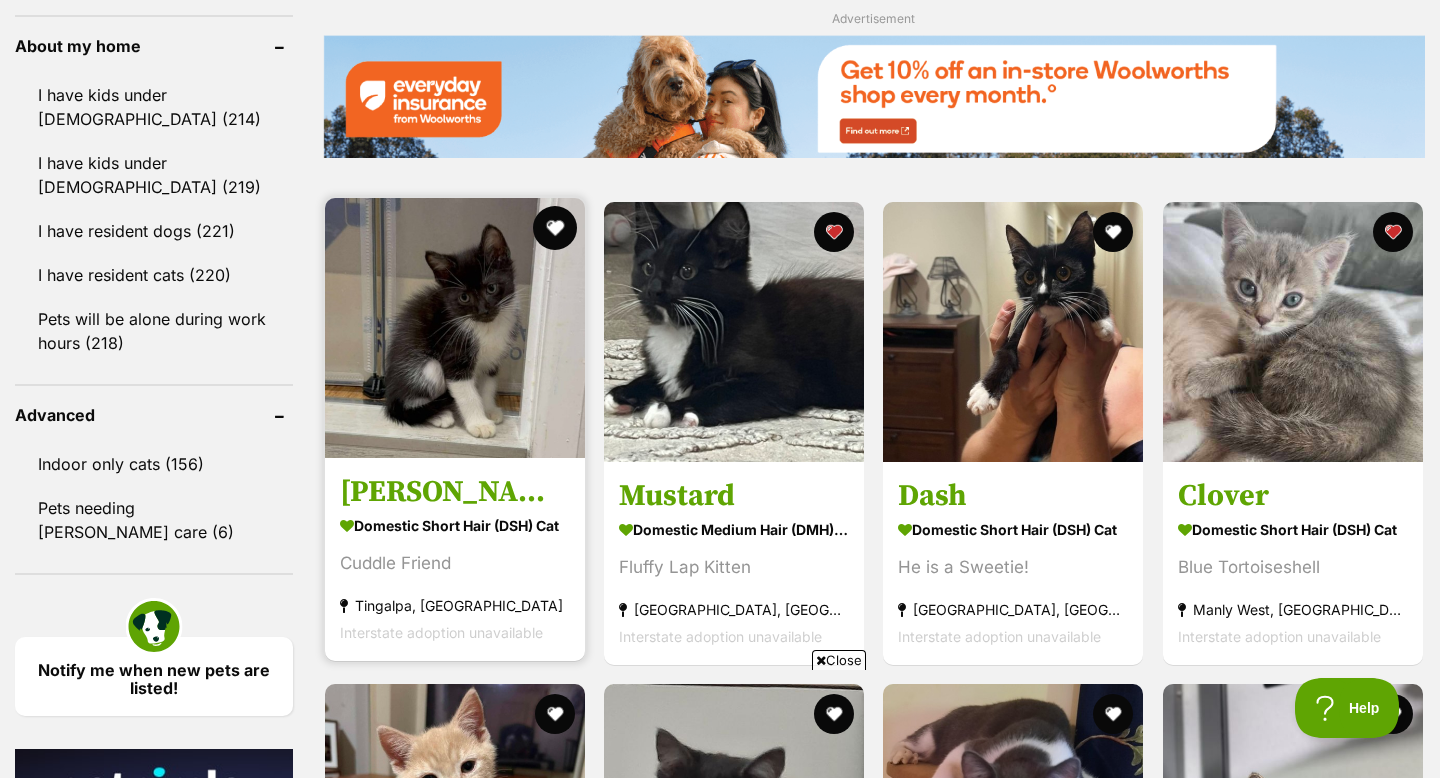 click at bounding box center [555, 228] 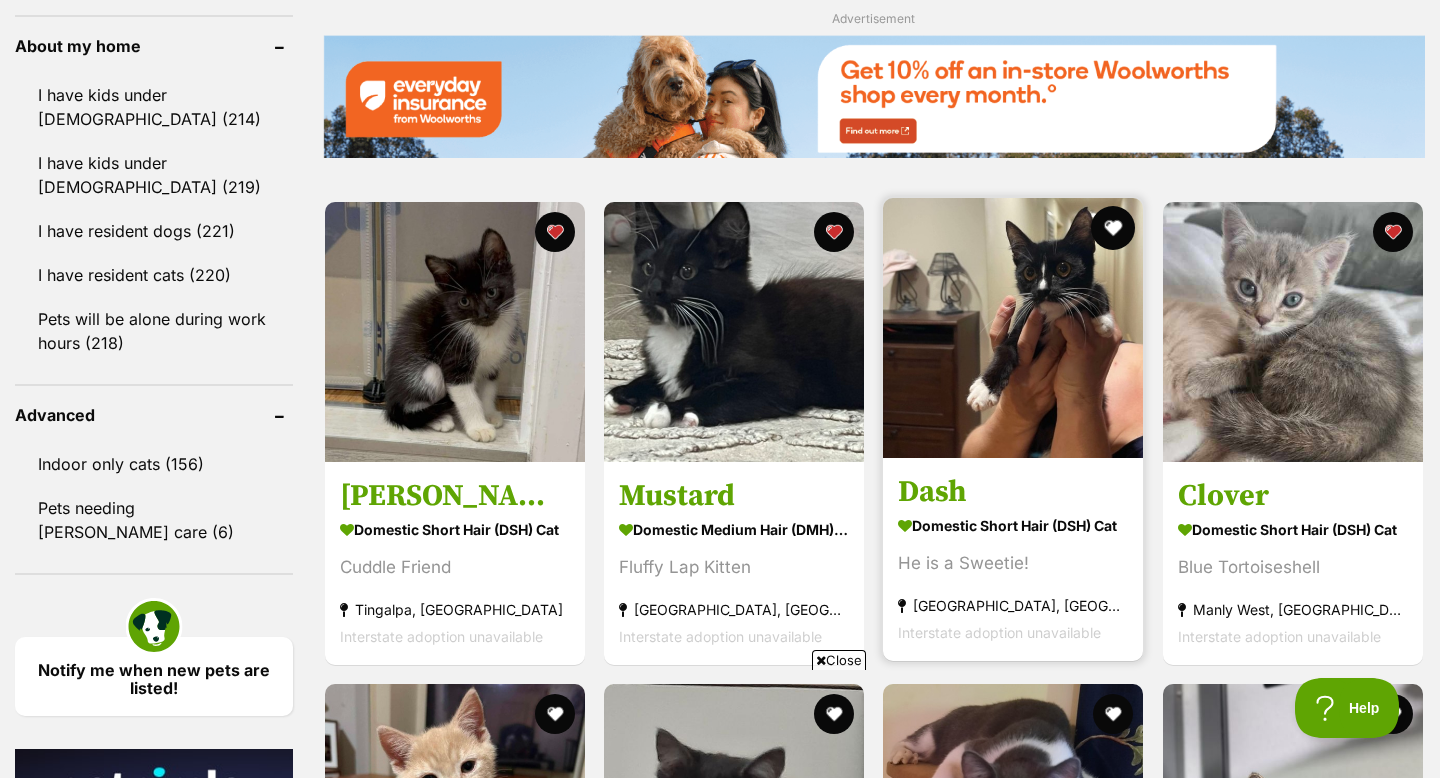 click at bounding box center [1114, 228] 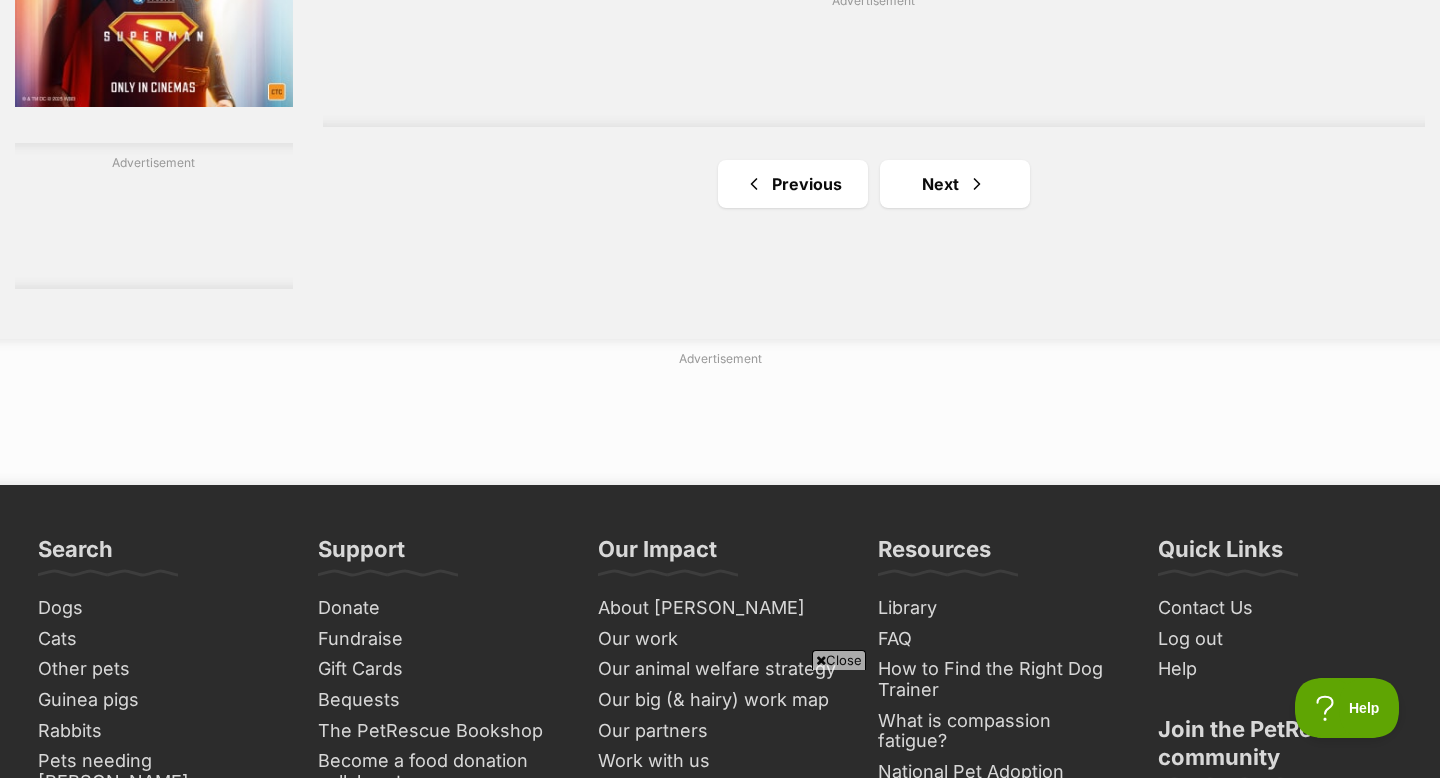 scroll, scrollTop: 3471, scrollLeft: 0, axis: vertical 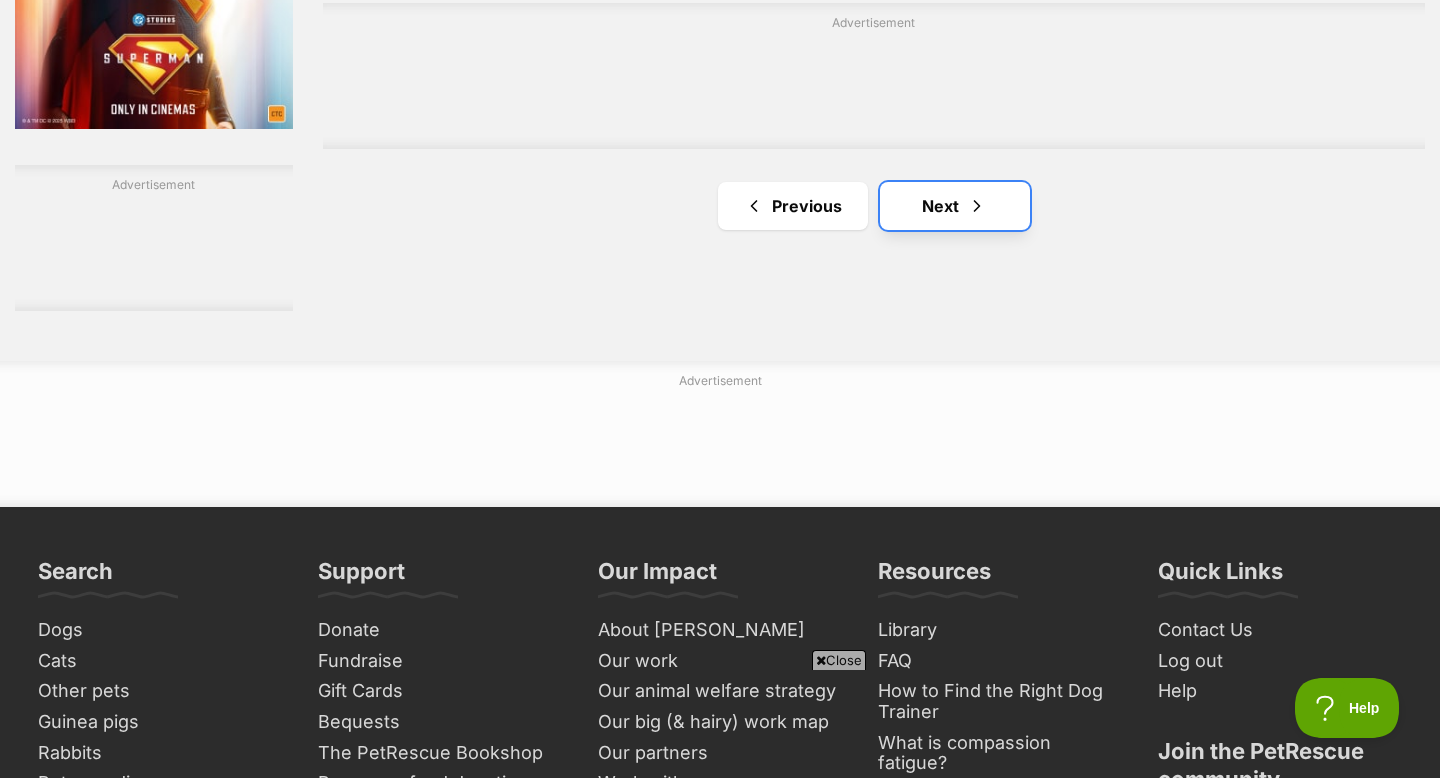 click on "Next" at bounding box center (955, 206) 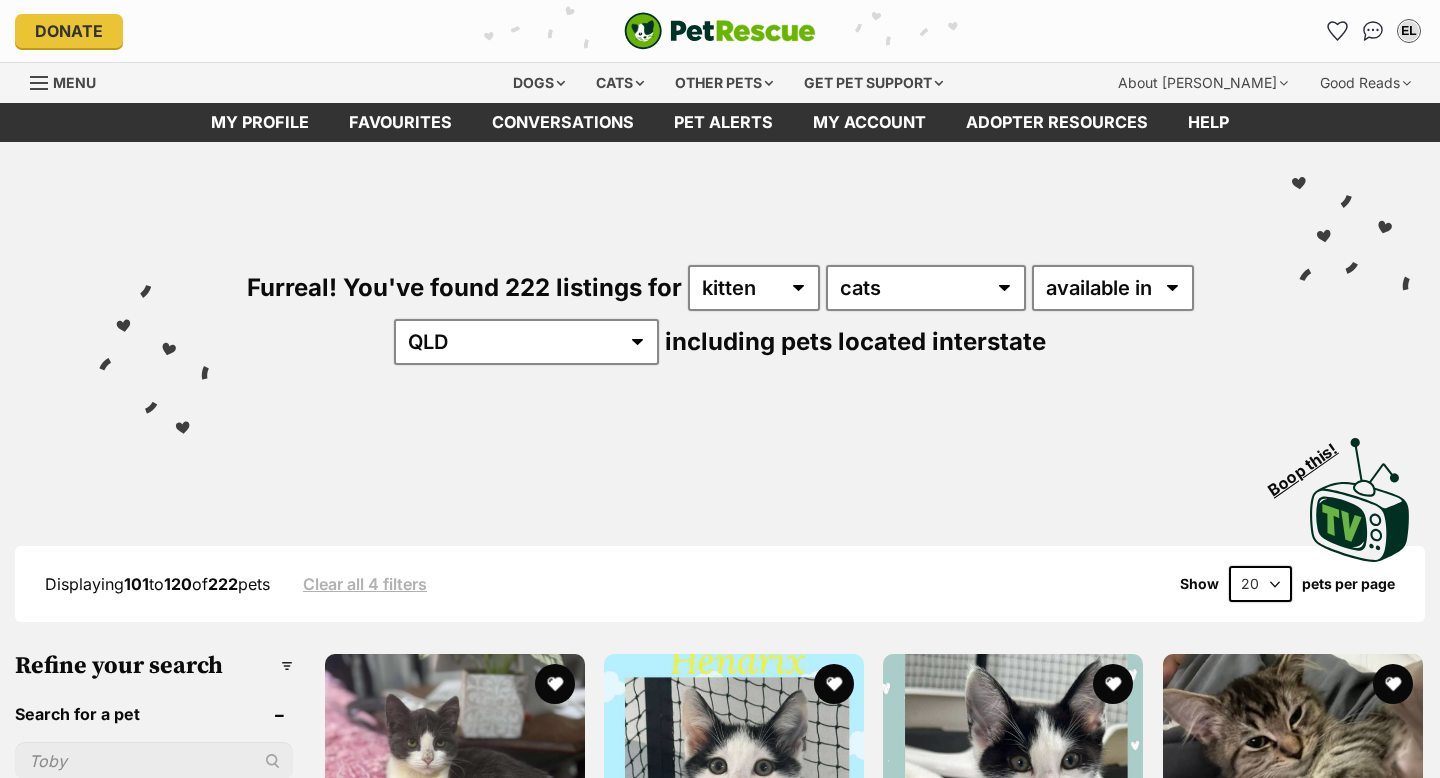 scroll, scrollTop: 0, scrollLeft: 0, axis: both 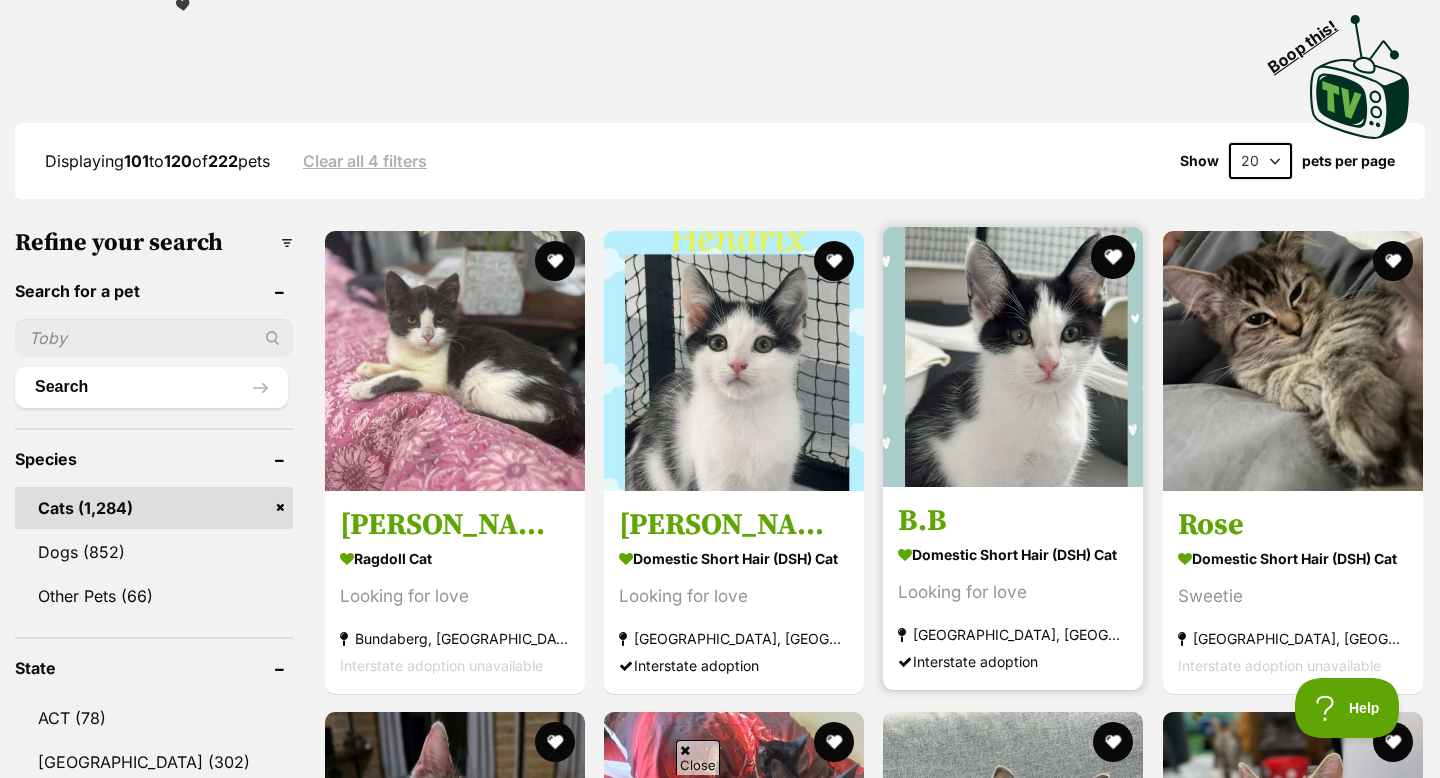 click at bounding box center (1114, 257) 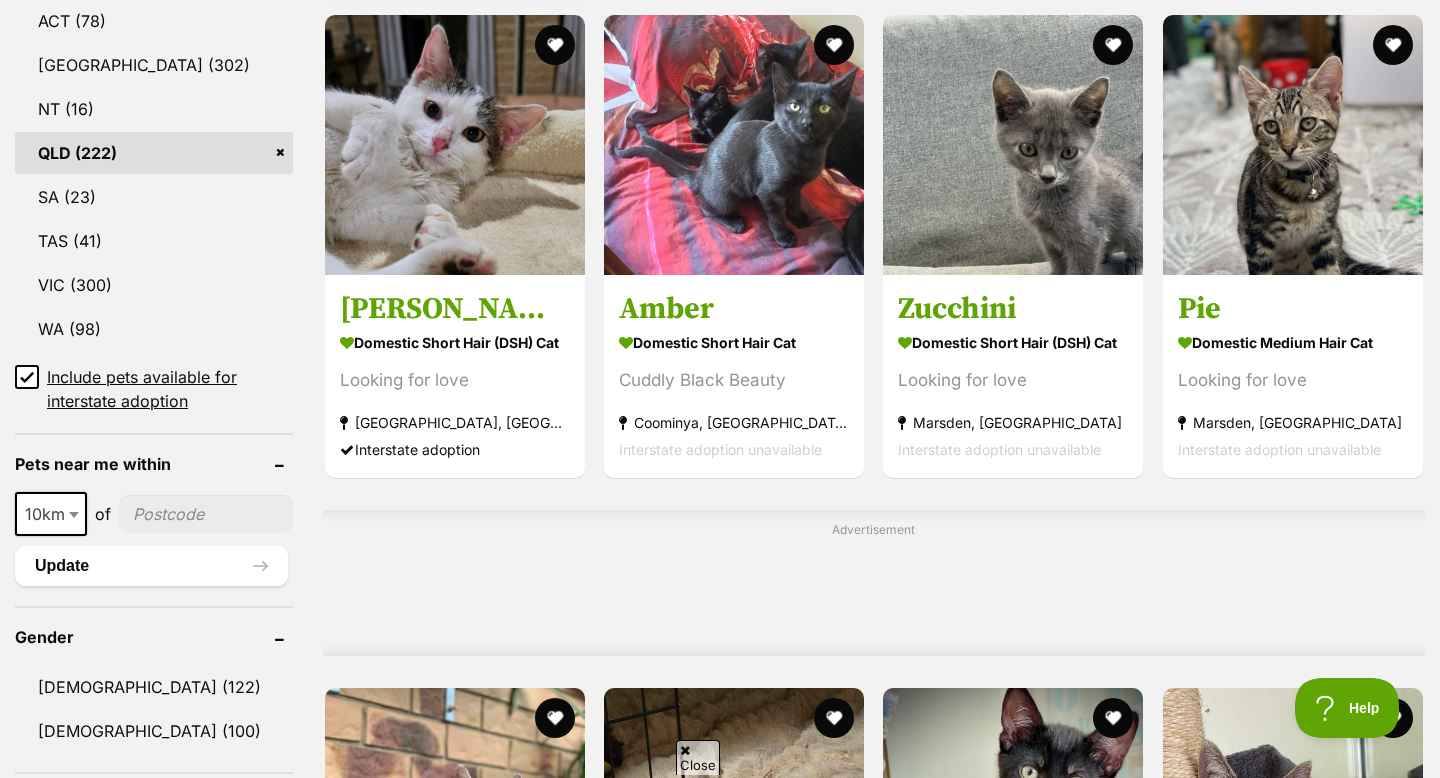 scroll, scrollTop: 1121, scrollLeft: 0, axis: vertical 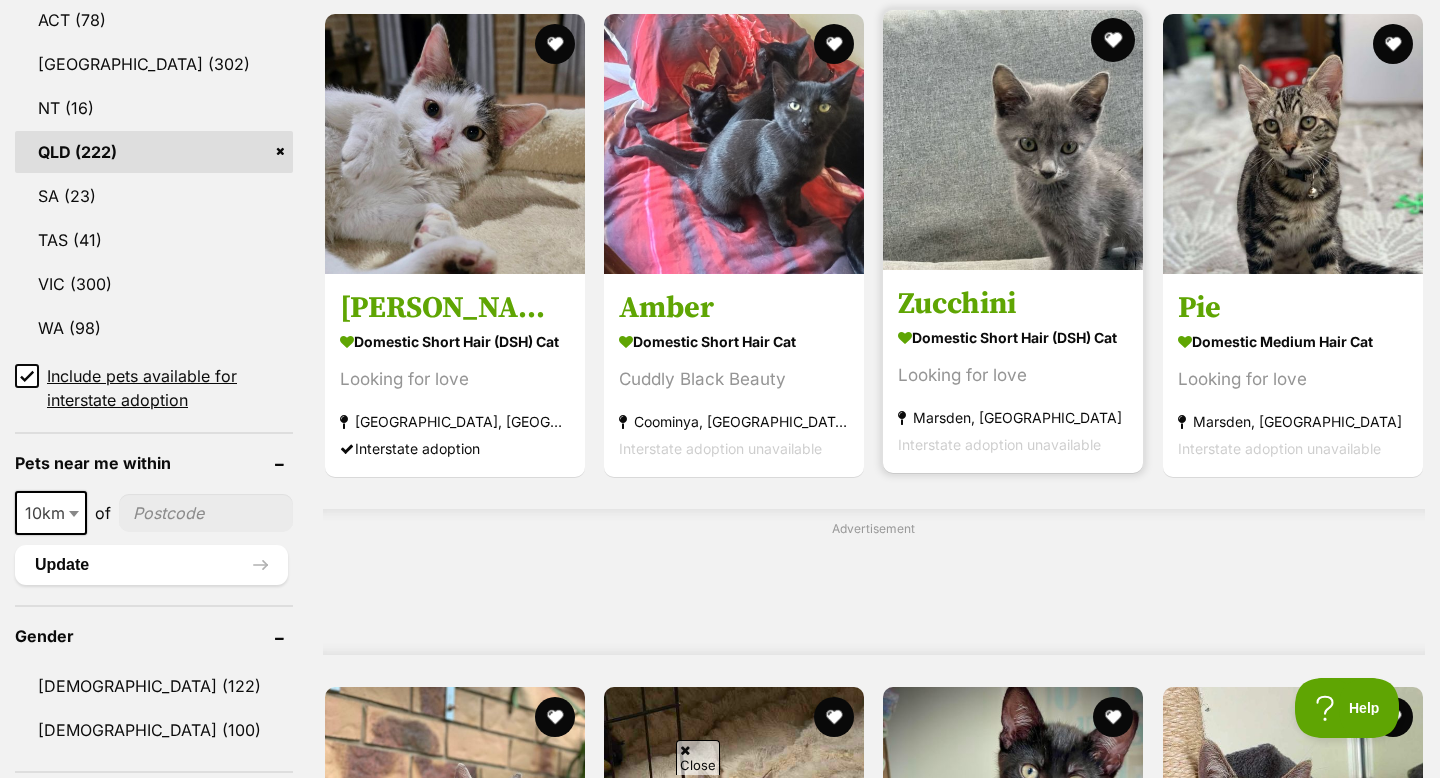 click at bounding box center (1114, 40) 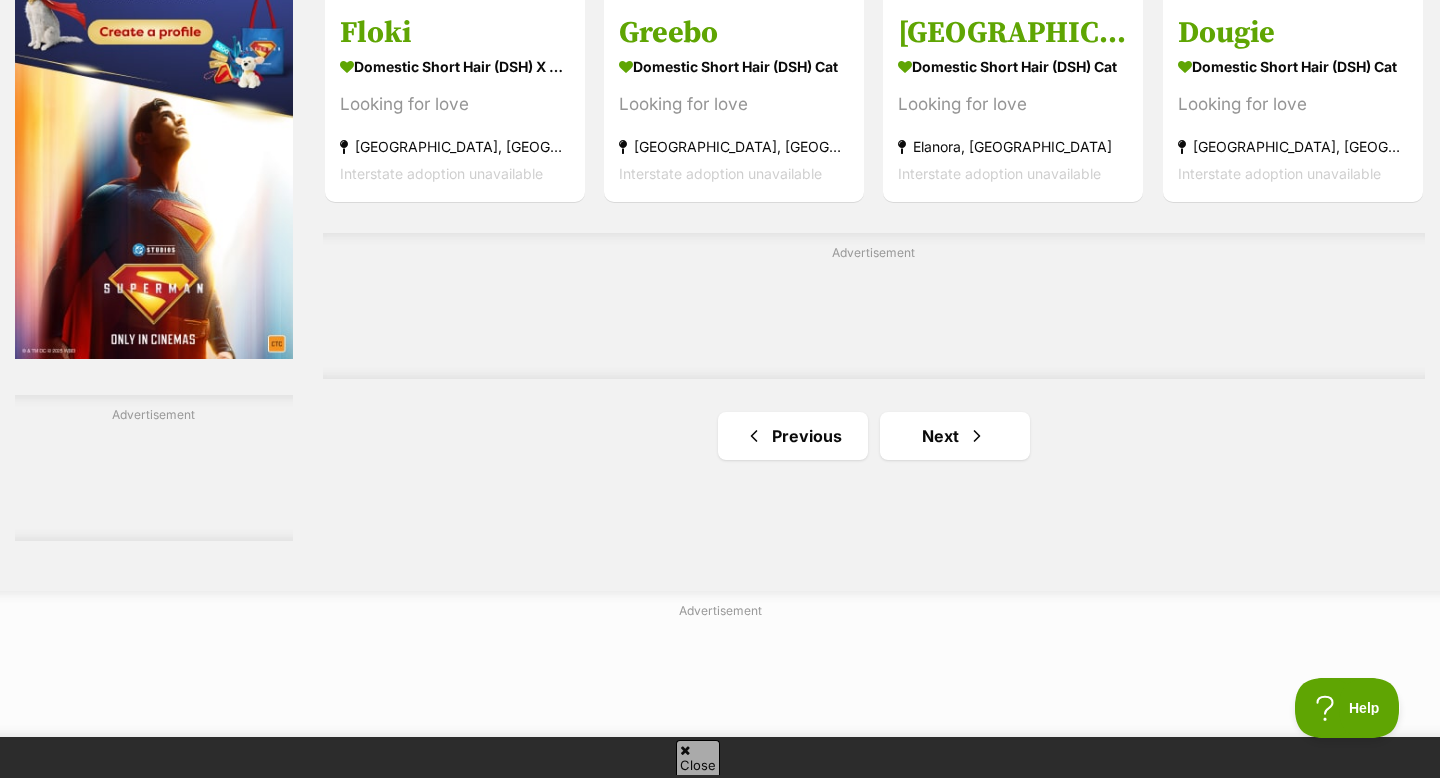 scroll, scrollTop: 3255, scrollLeft: 0, axis: vertical 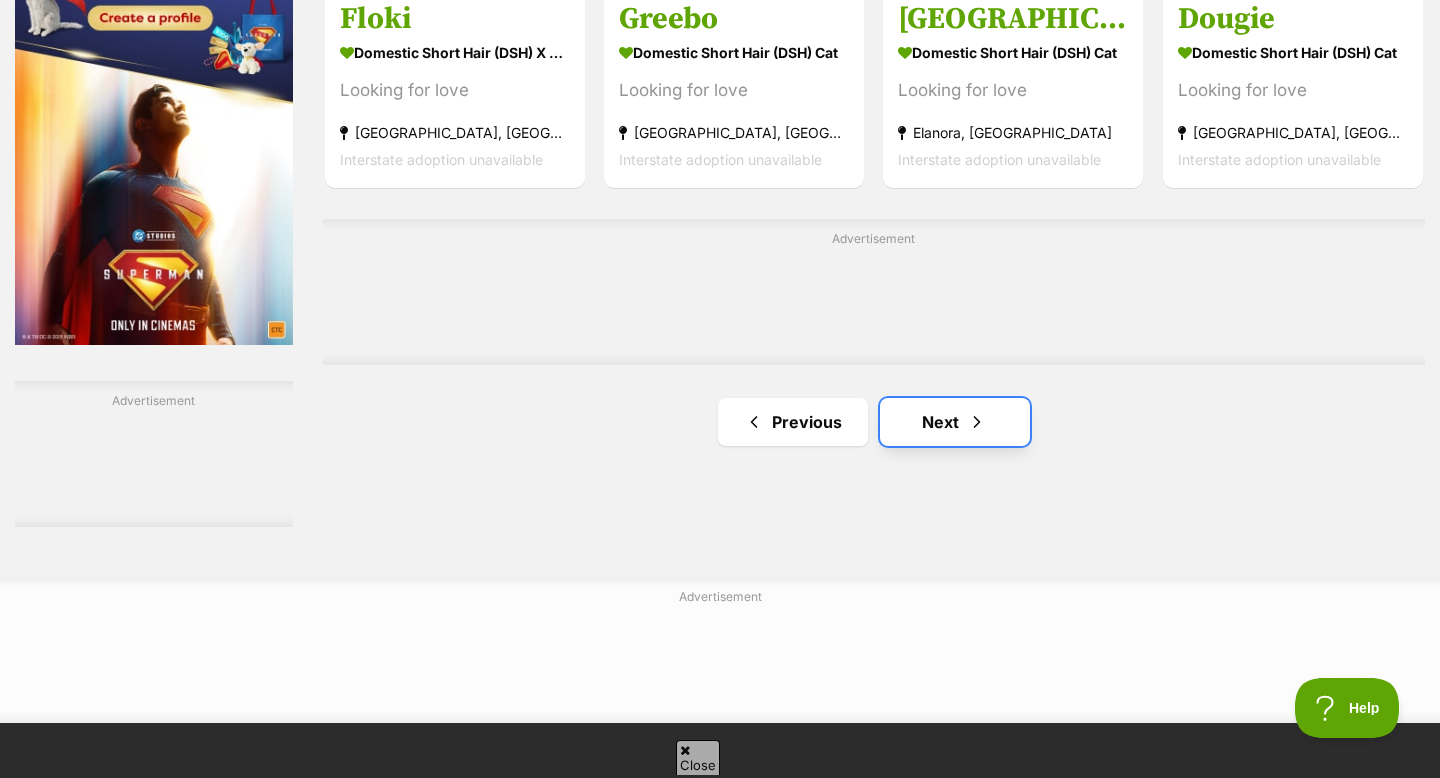 click at bounding box center [977, 422] 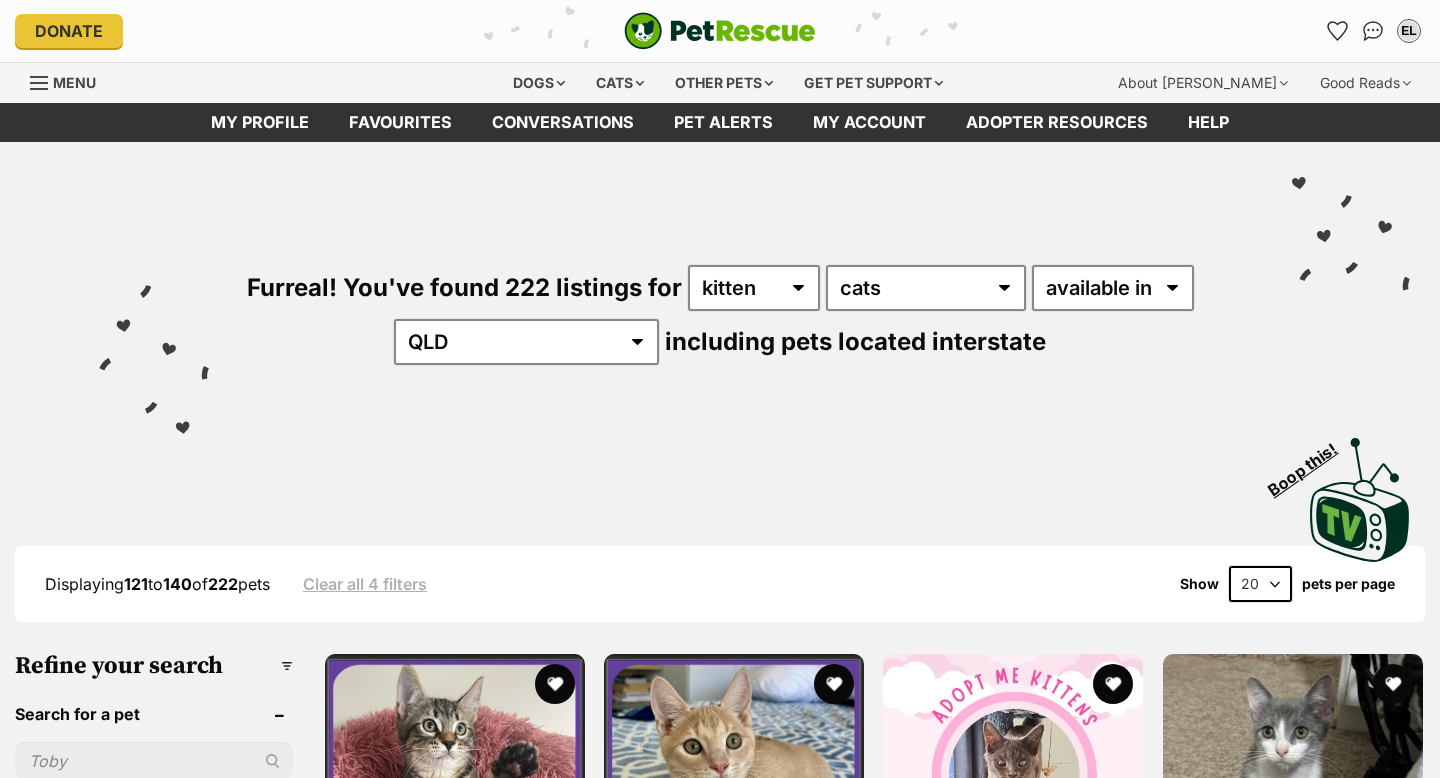 scroll, scrollTop: 504, scrollLeft: 0, axis: vertical 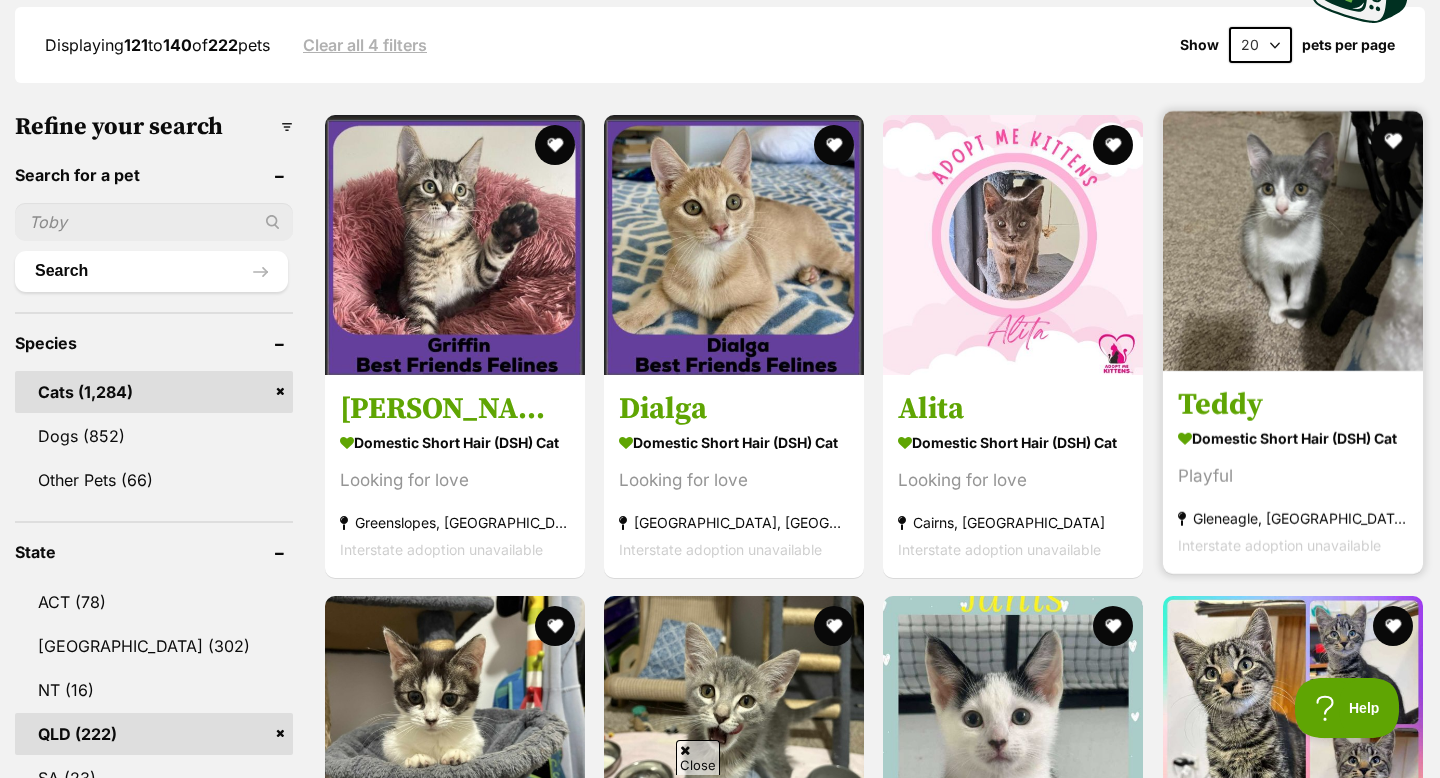 click at bounding box center [1393, 141] 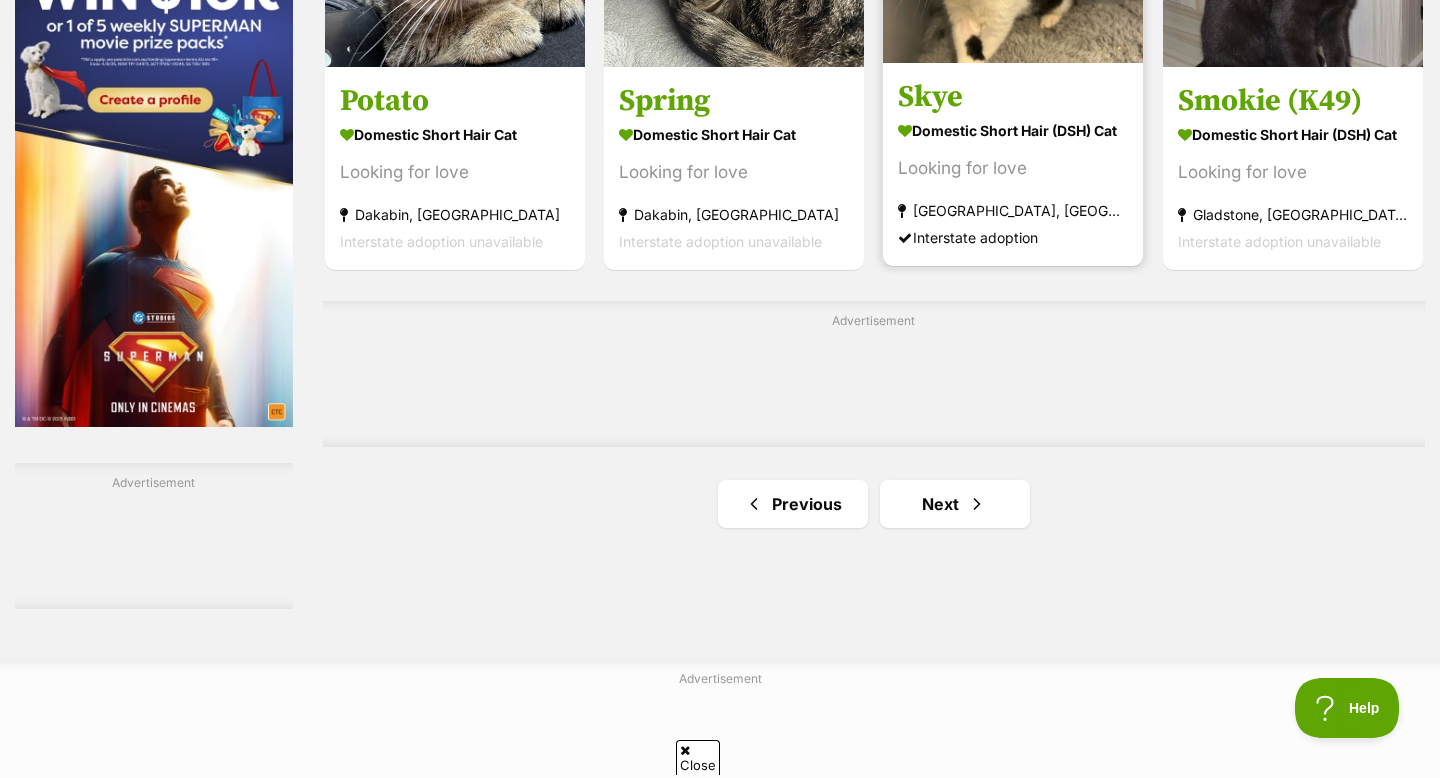scroll, scrollTop: 3185, scrollLeft: 0, axis: vertical 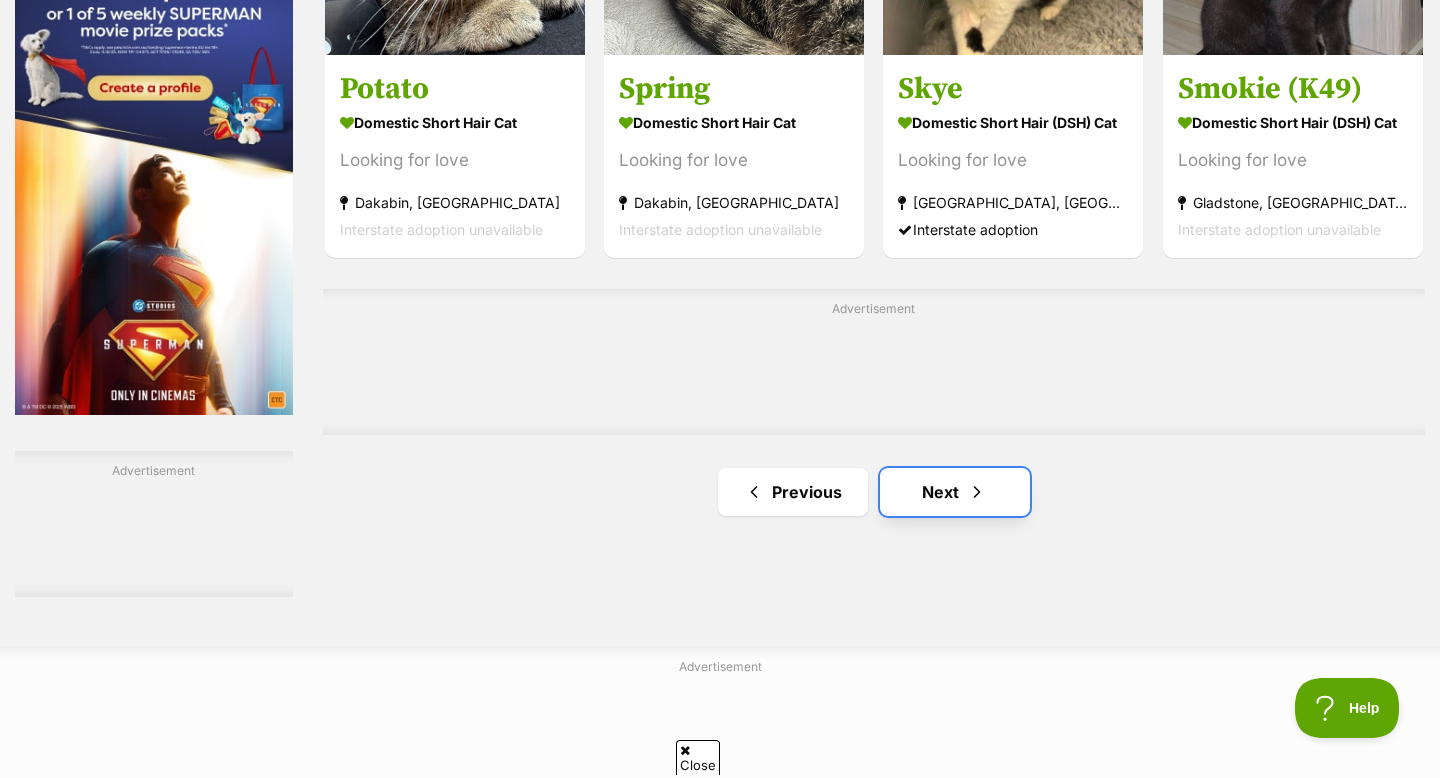 click on "Next" at bounding box center [955, 492] 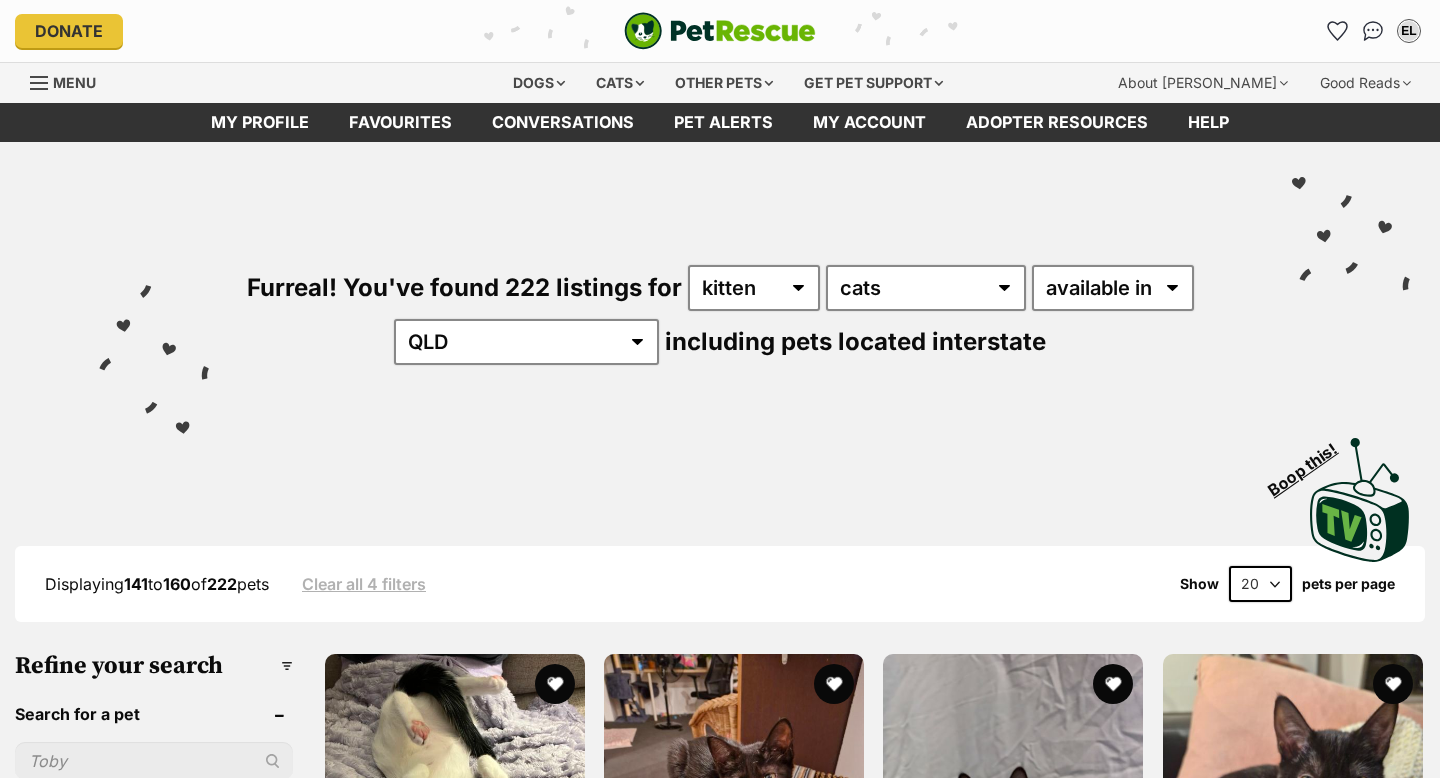 scroll, scrollTop: 0, scrollLeft: 0, axis: both 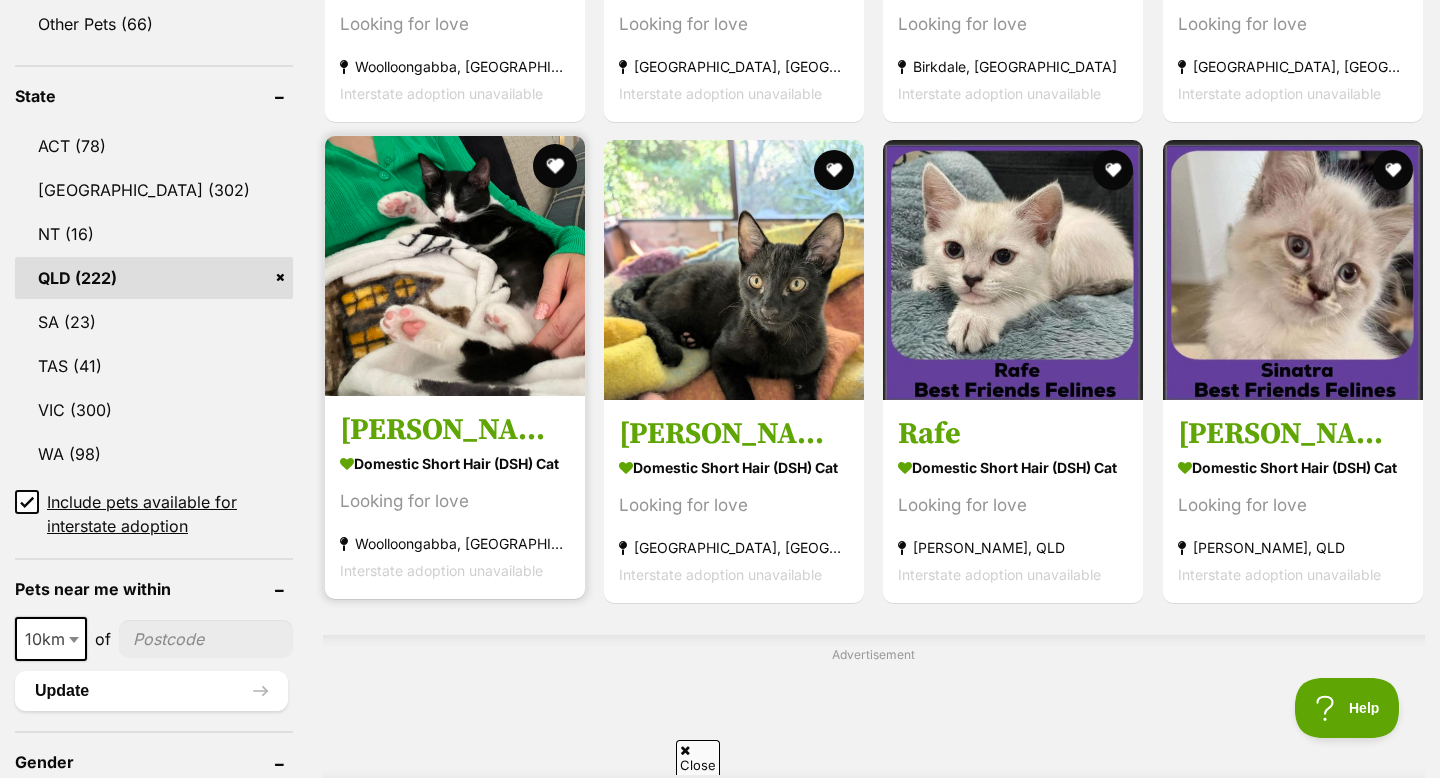 click at bounding box center [555, 166] 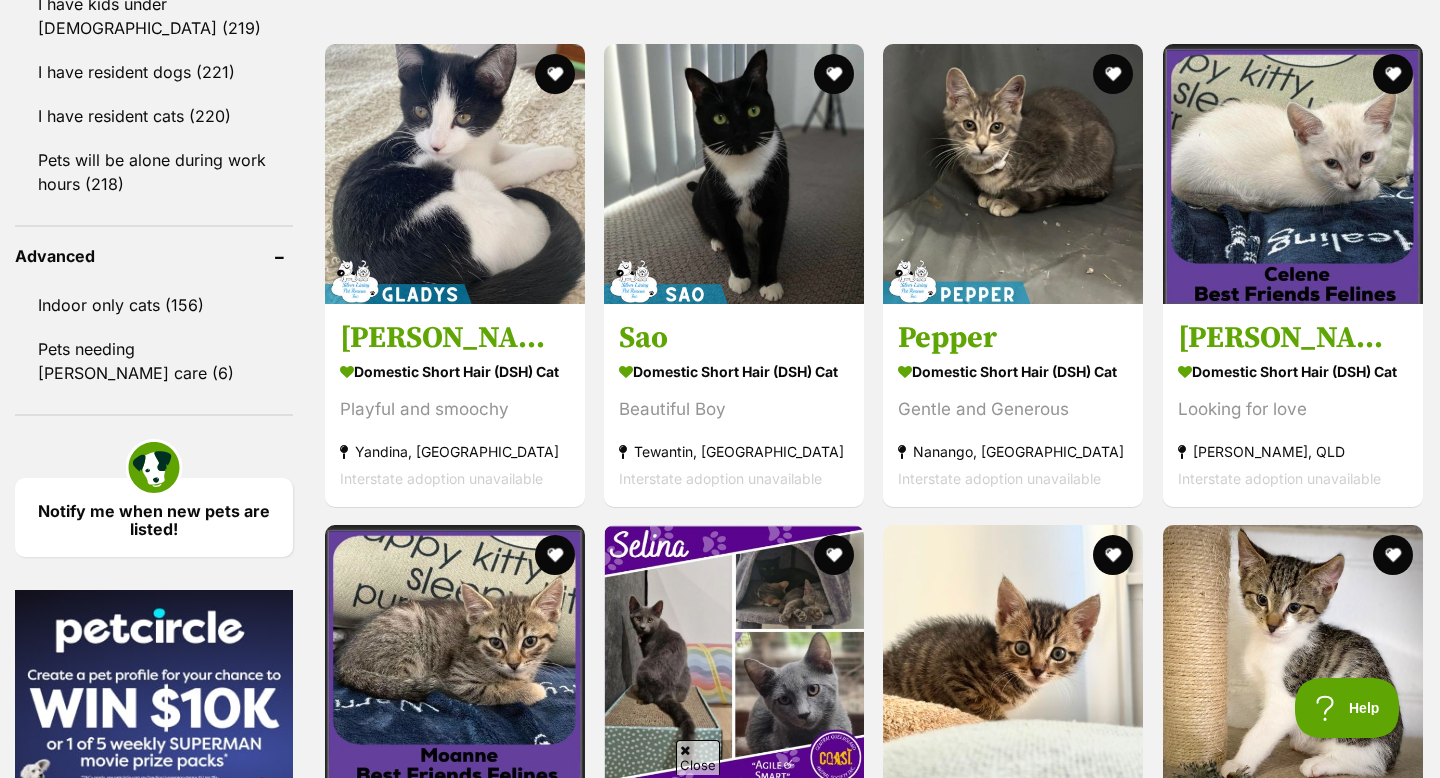 scroll, scrollTop: 2456, scrollLeft: 0, axis: vertical 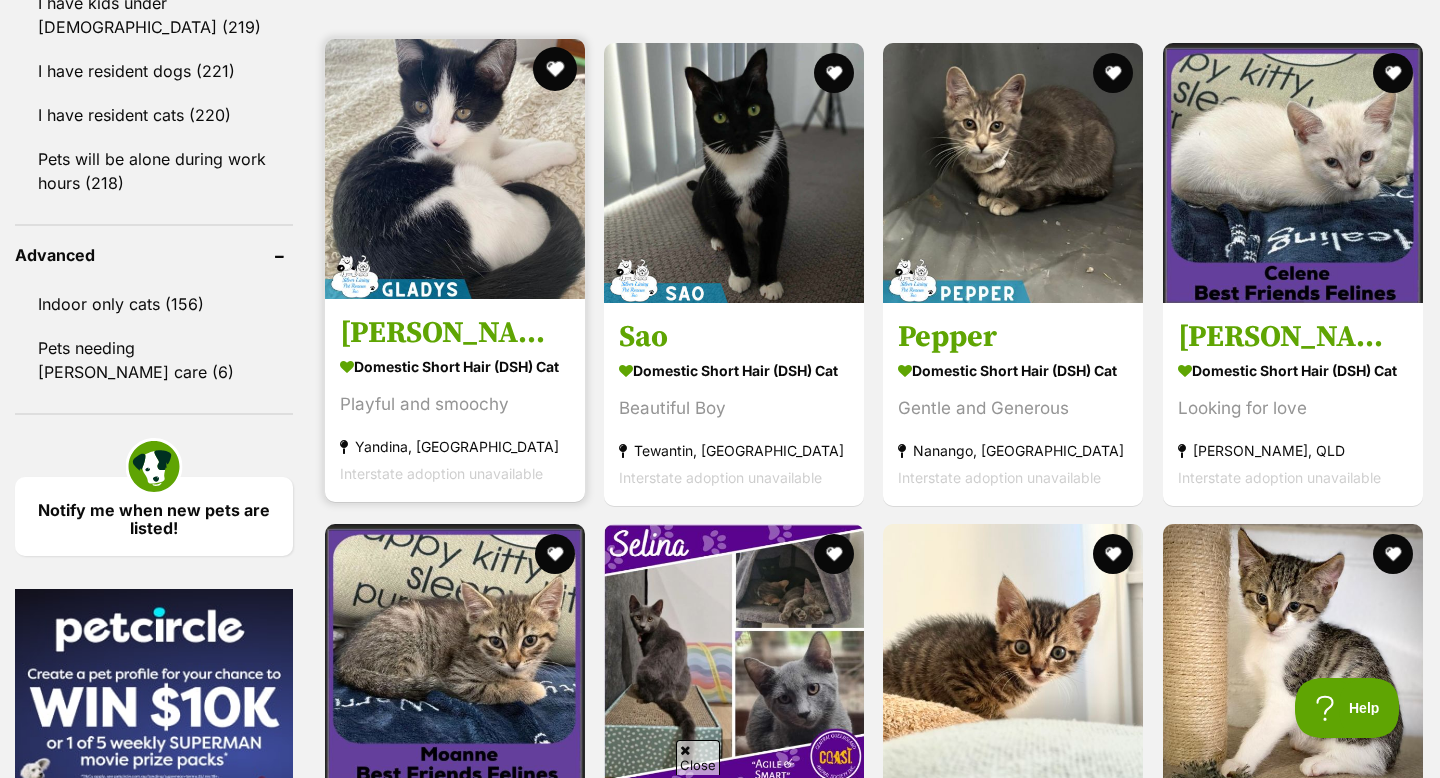 click at bounding box center [555, 69] 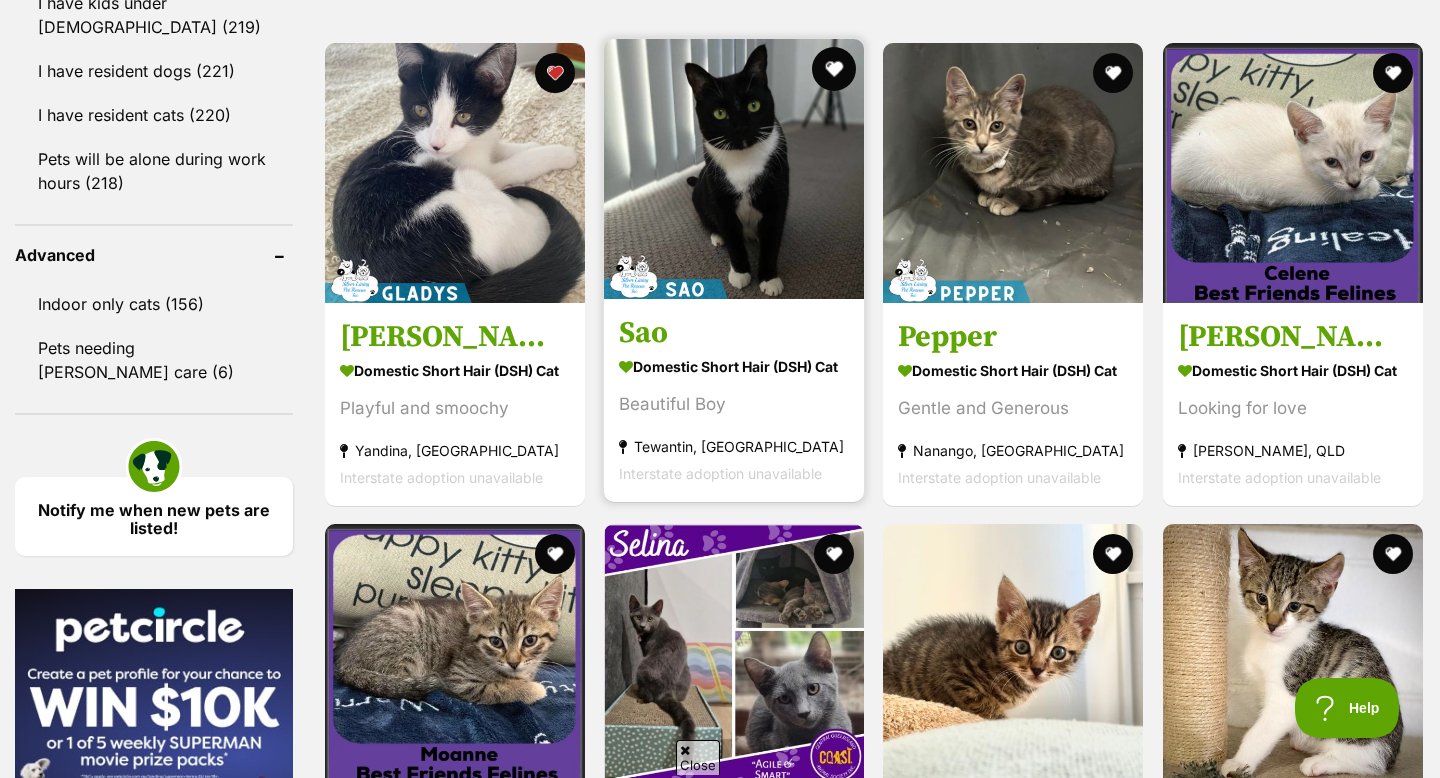 click at bounding box center [834, 69] 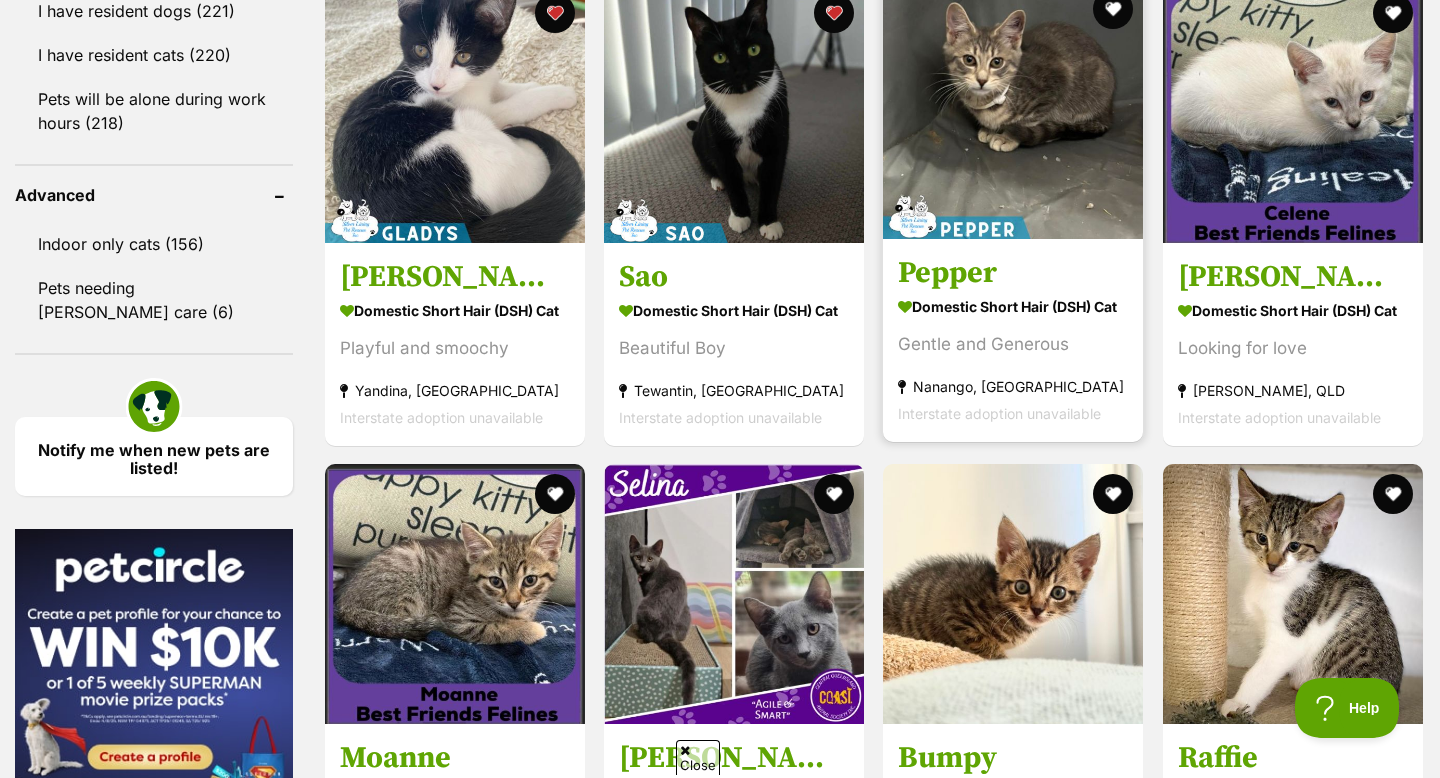 scroll, scrollTop: 2505, scrollLeft: 0, axis: vertical 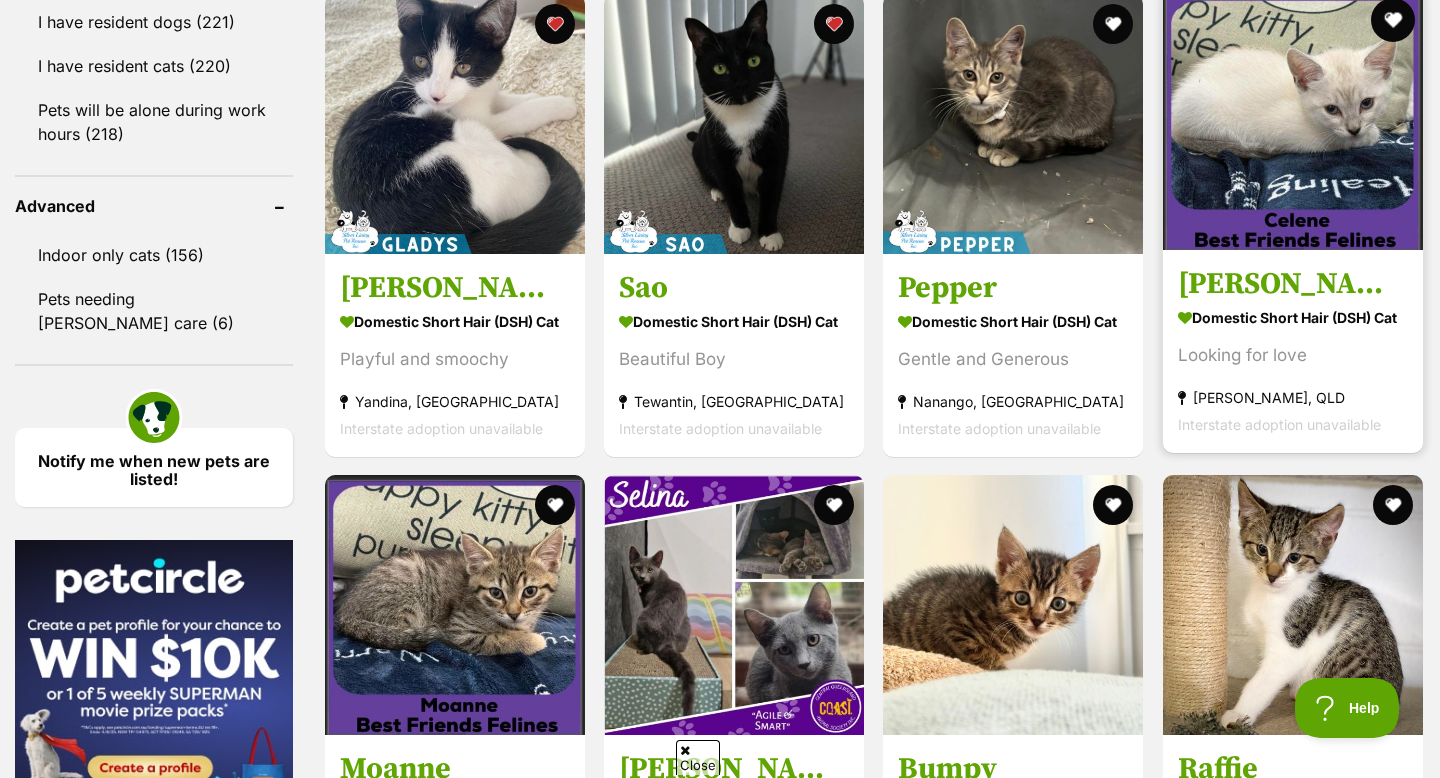 click at bounding box center [1393, 20] 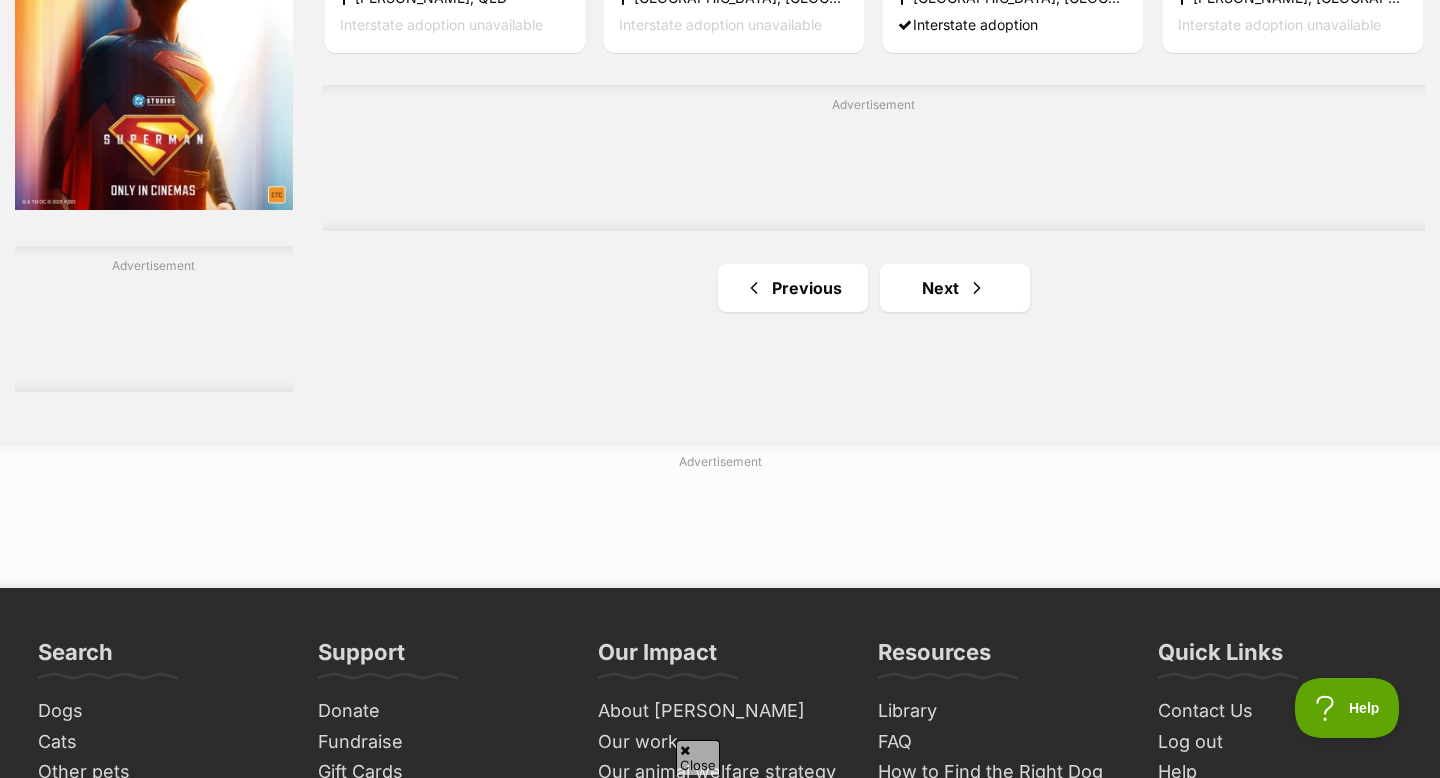 scroll, scrollTop: 3394, scrollLeft: 0, axis: vertical 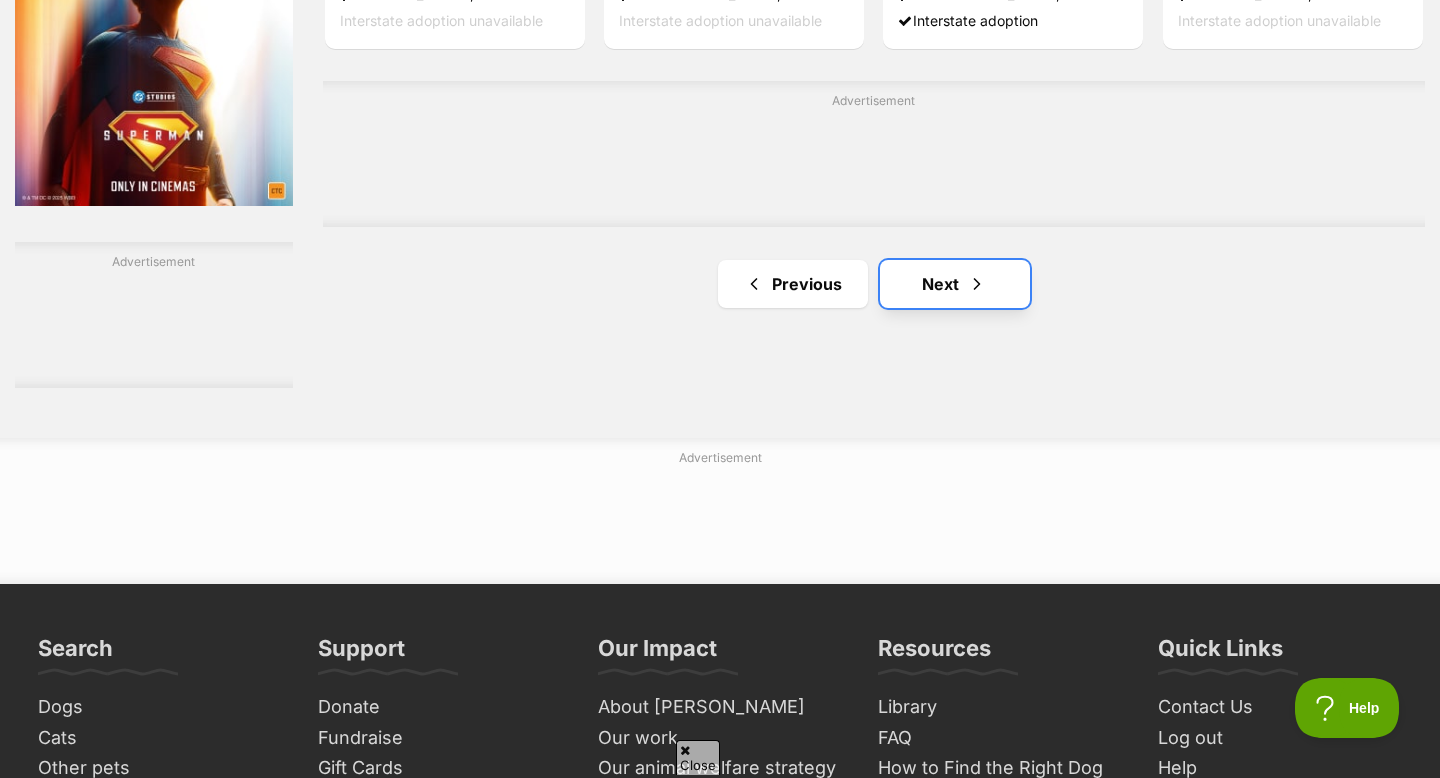 click on "Next" at bounding box center [955, 284] 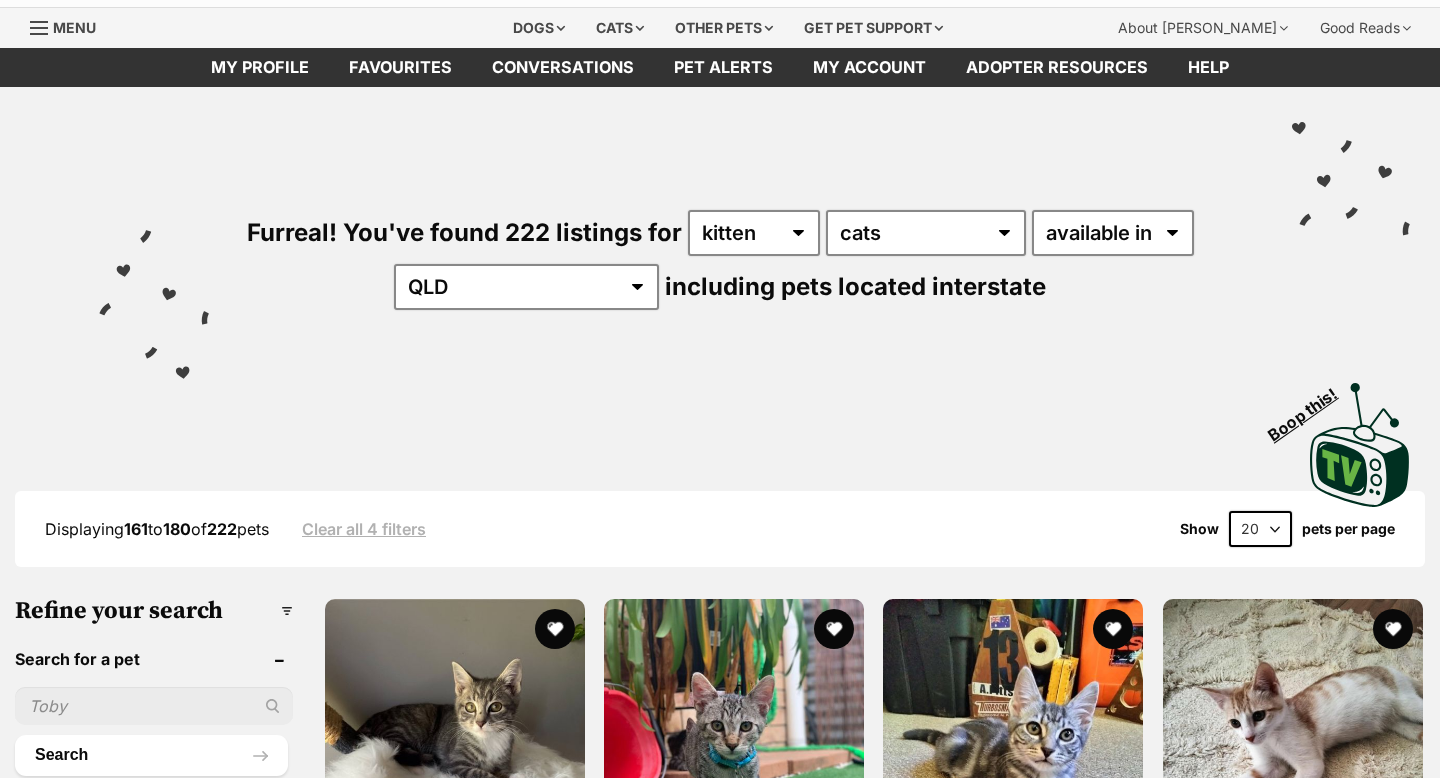scroll, scrollTop: 159, scrollLeft: 0, axis: vertical 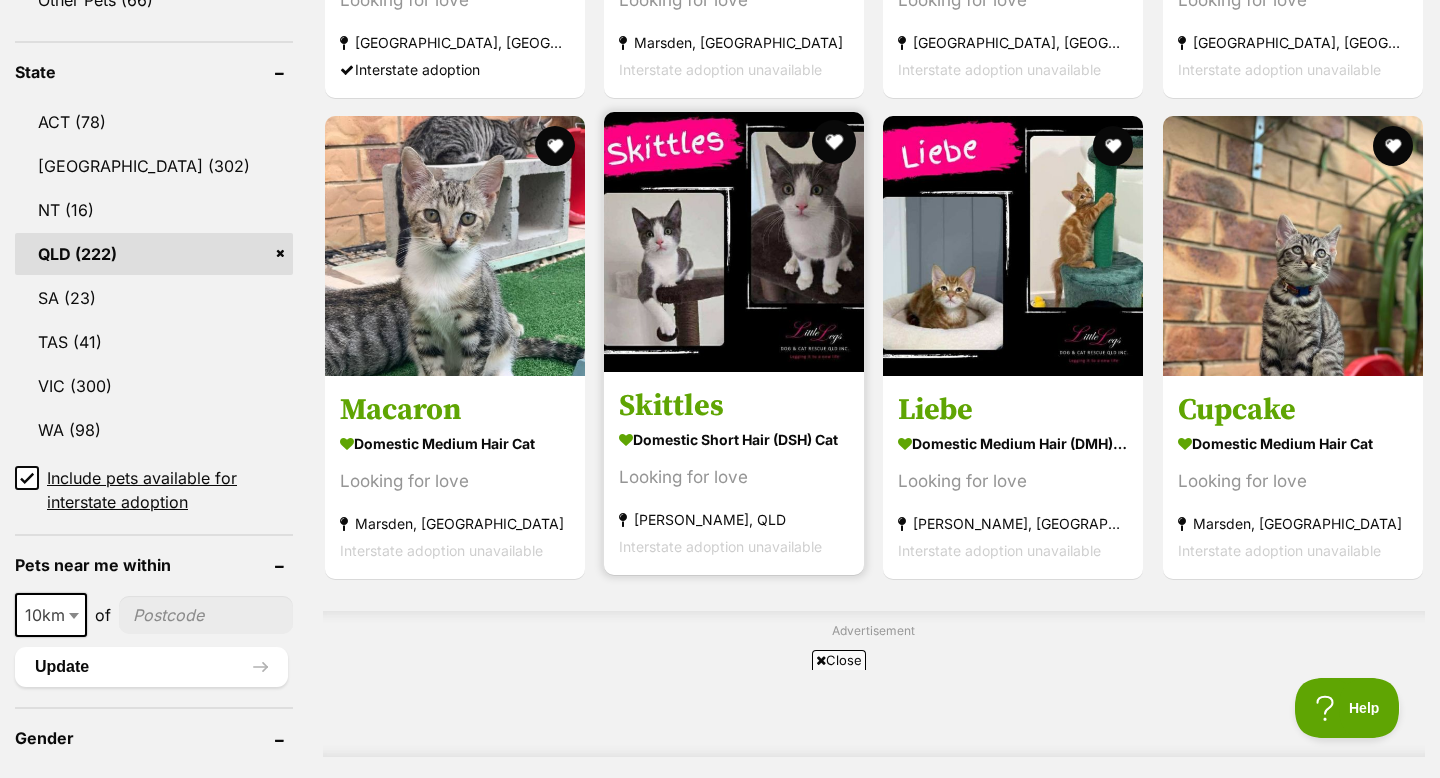 click at bounding box center (834, 142) 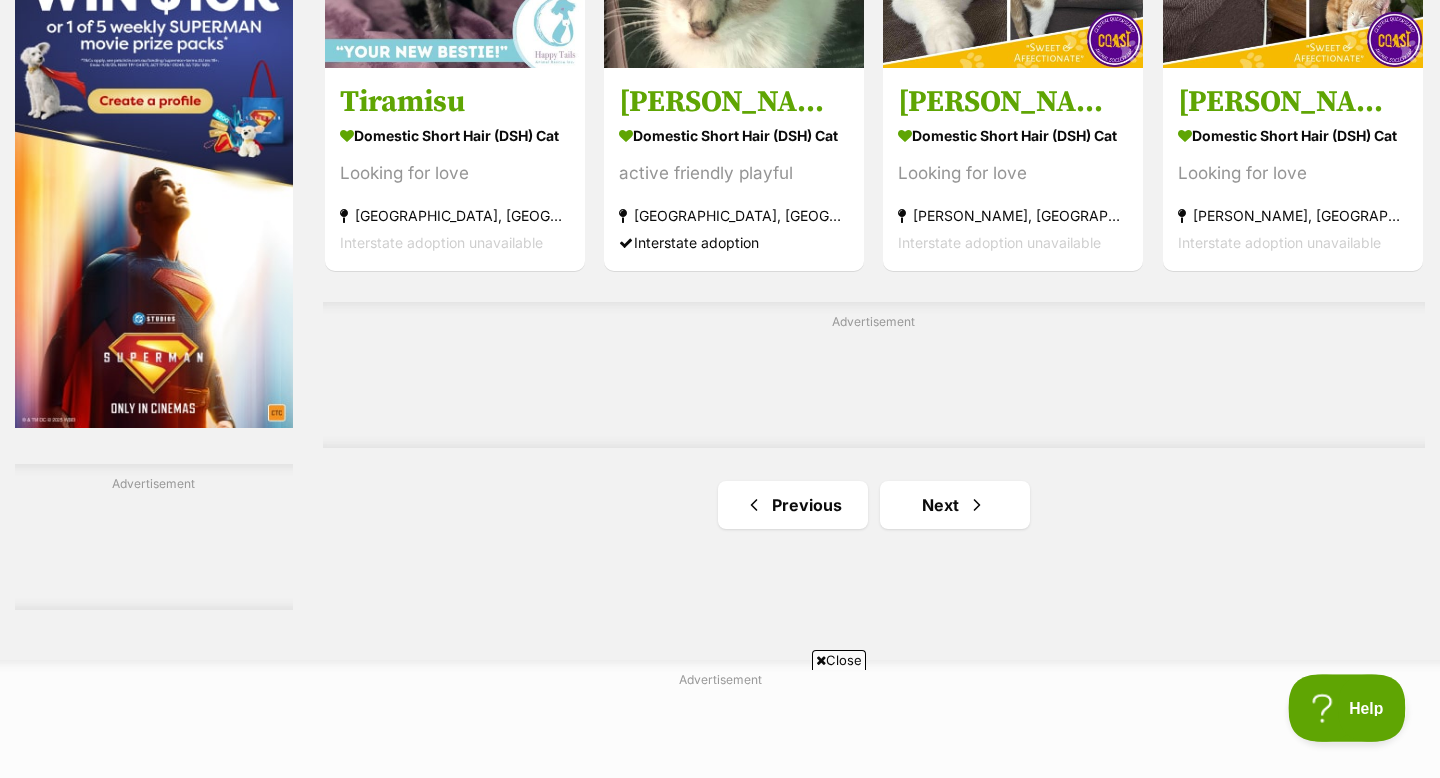 scroll, scrollTop: 3182, scrollLeft: 0, axis: vertical 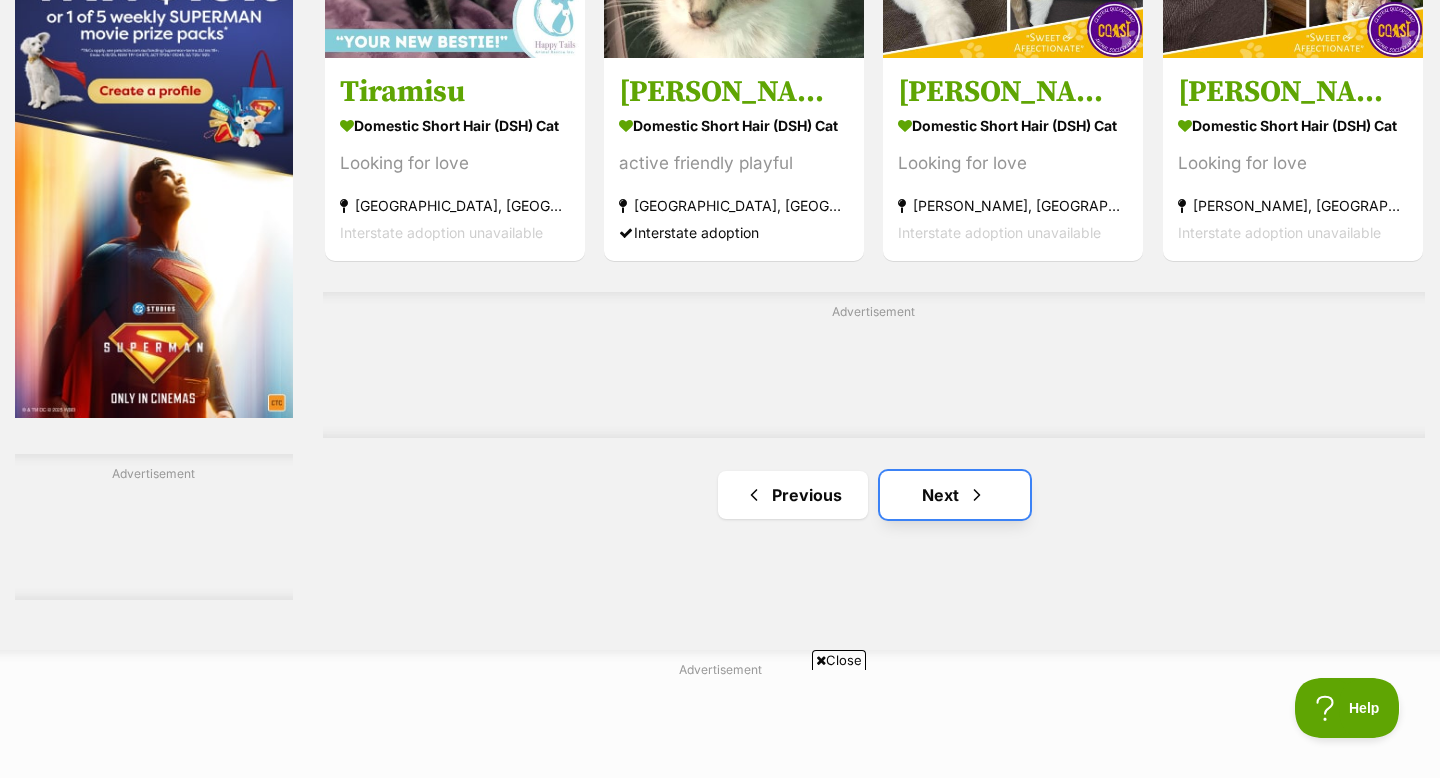 click on "Next" at bounding box center [955, 495] 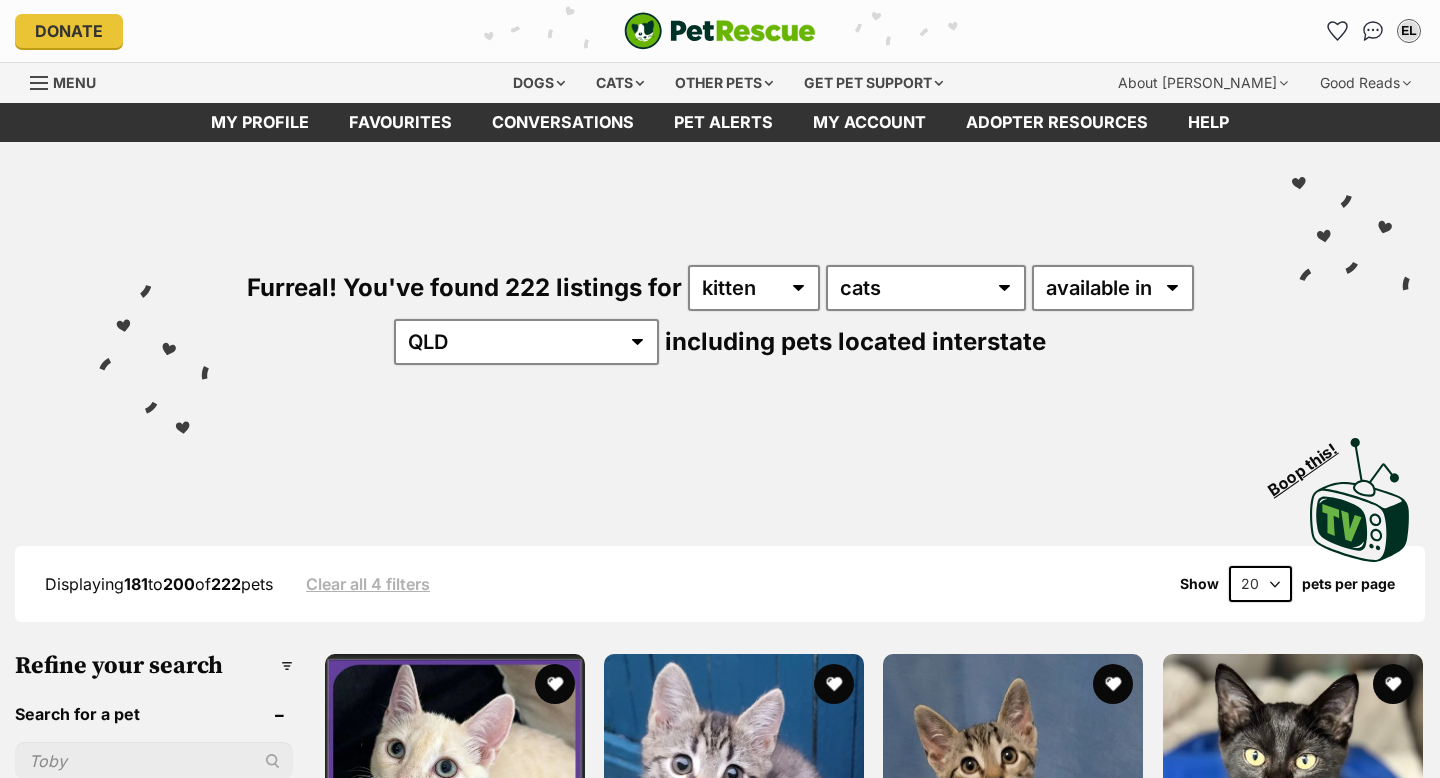 scroll, scrollTop: 0, scrollLeft: 0, axis: both 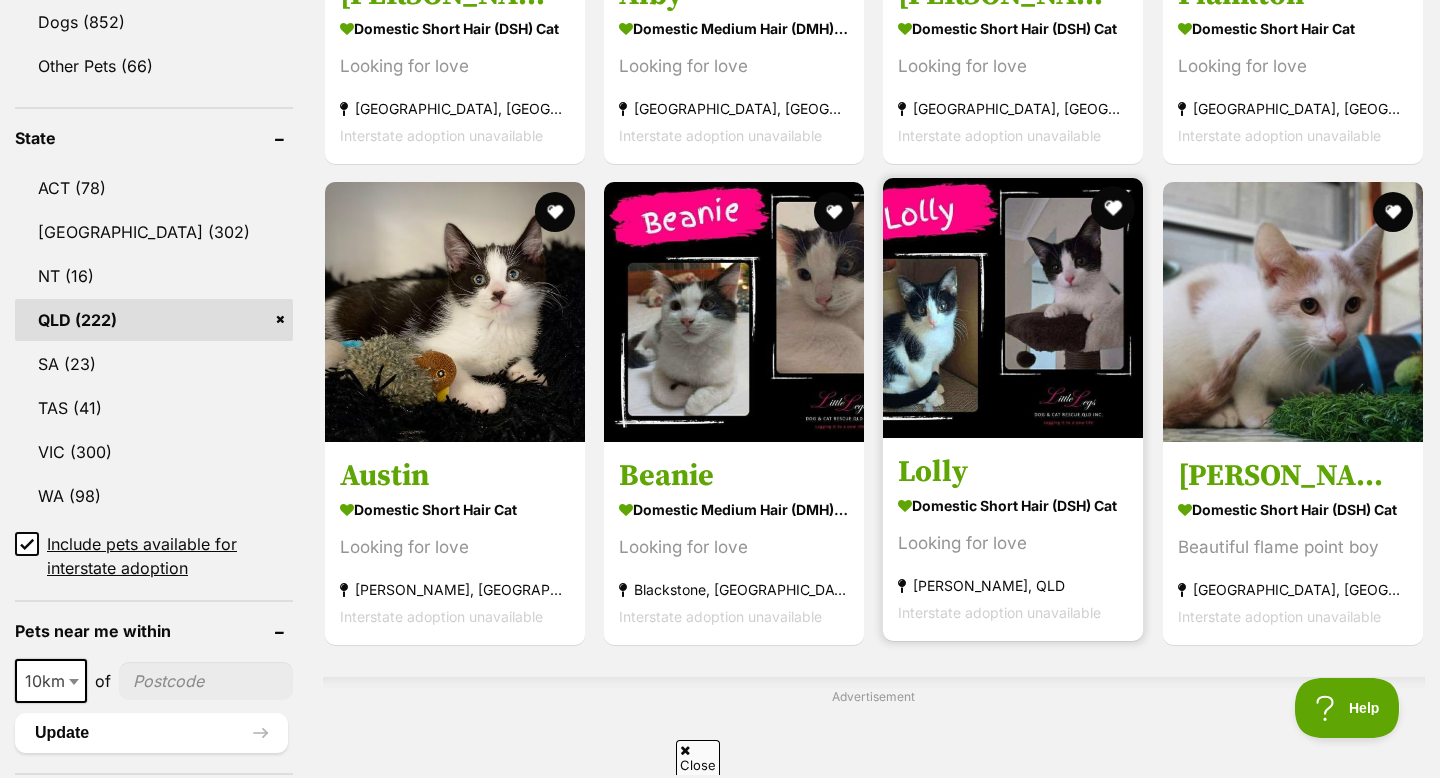 click at bounding box center (1114, 208) 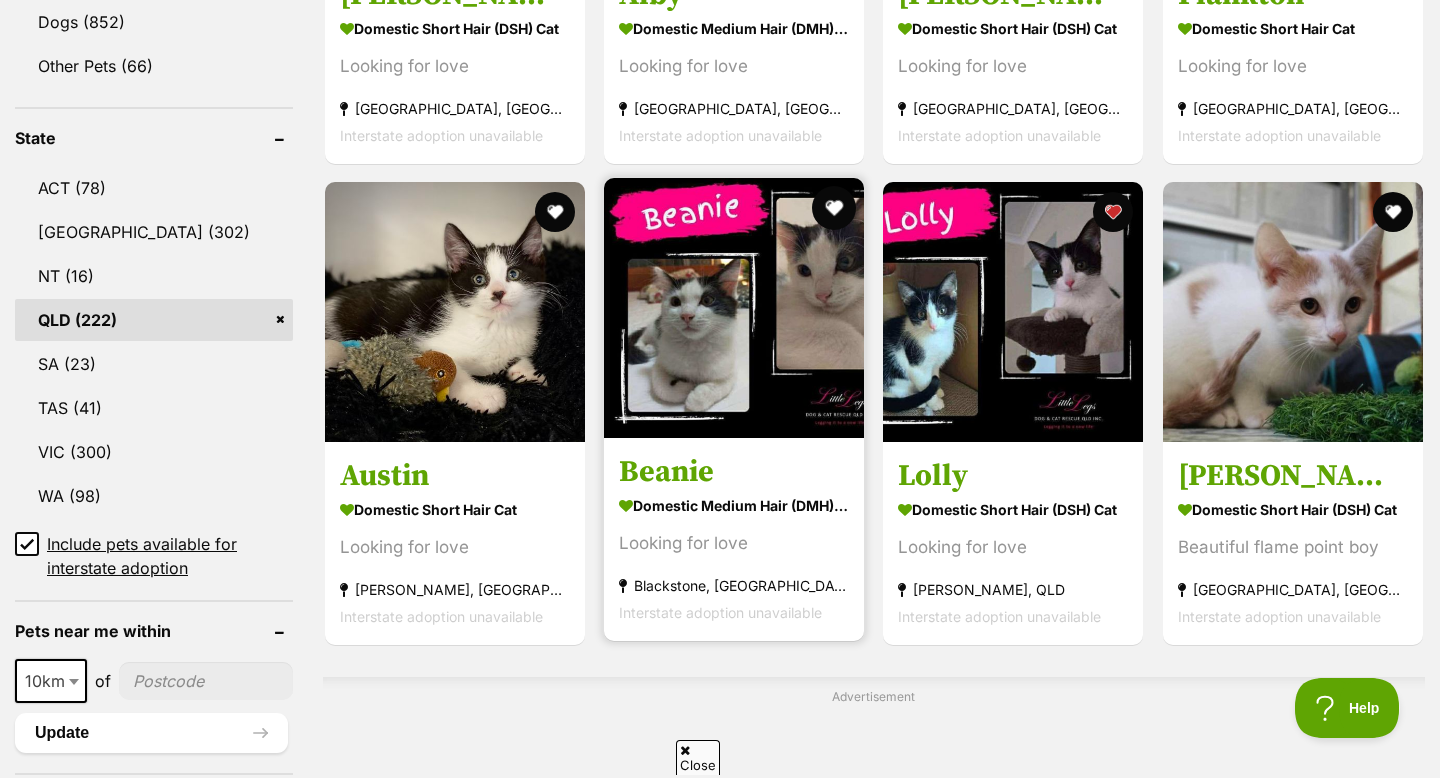 click at bounding box center [834, 208] 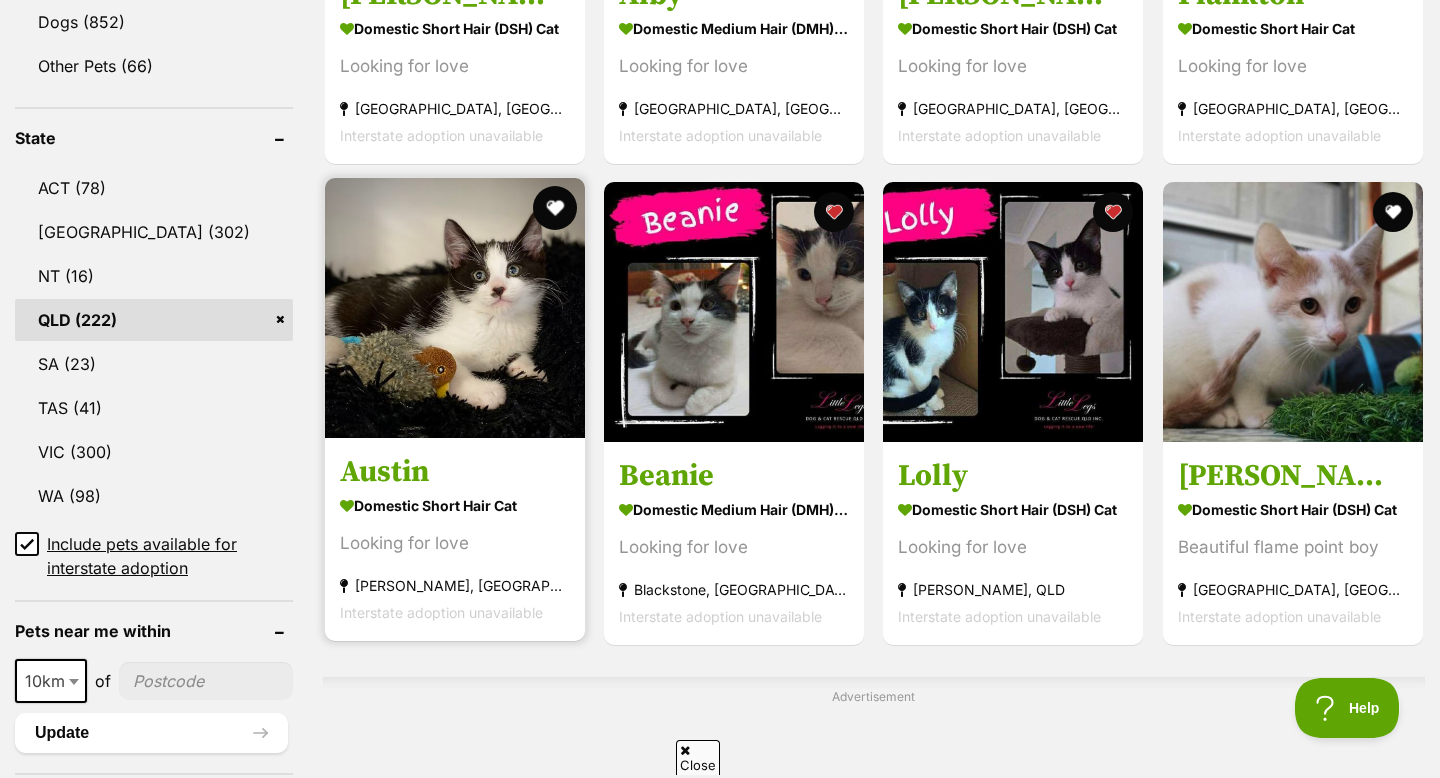 click at bounding box center [555, 208] 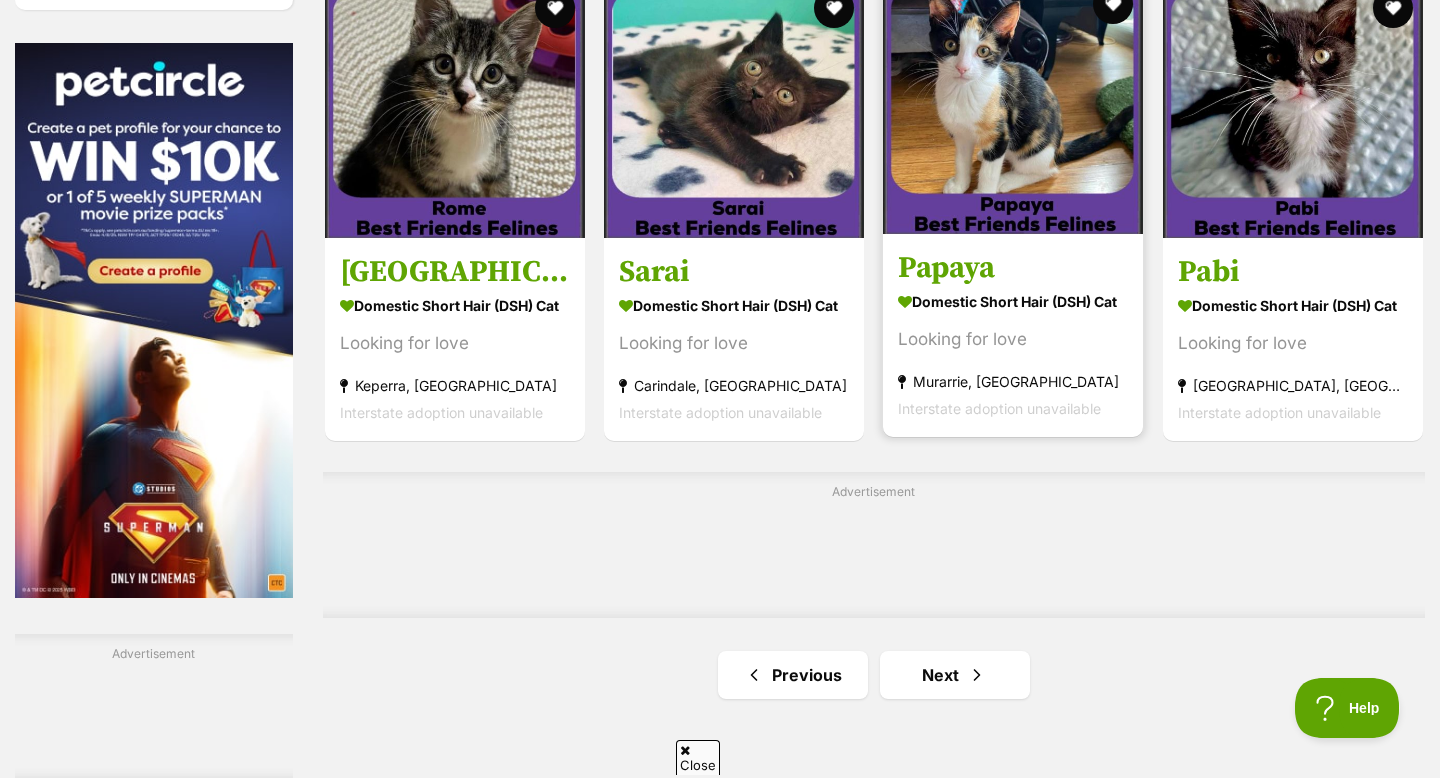 scroll, scrollTop: 3001, scrollLeft: 0, axis: vertical 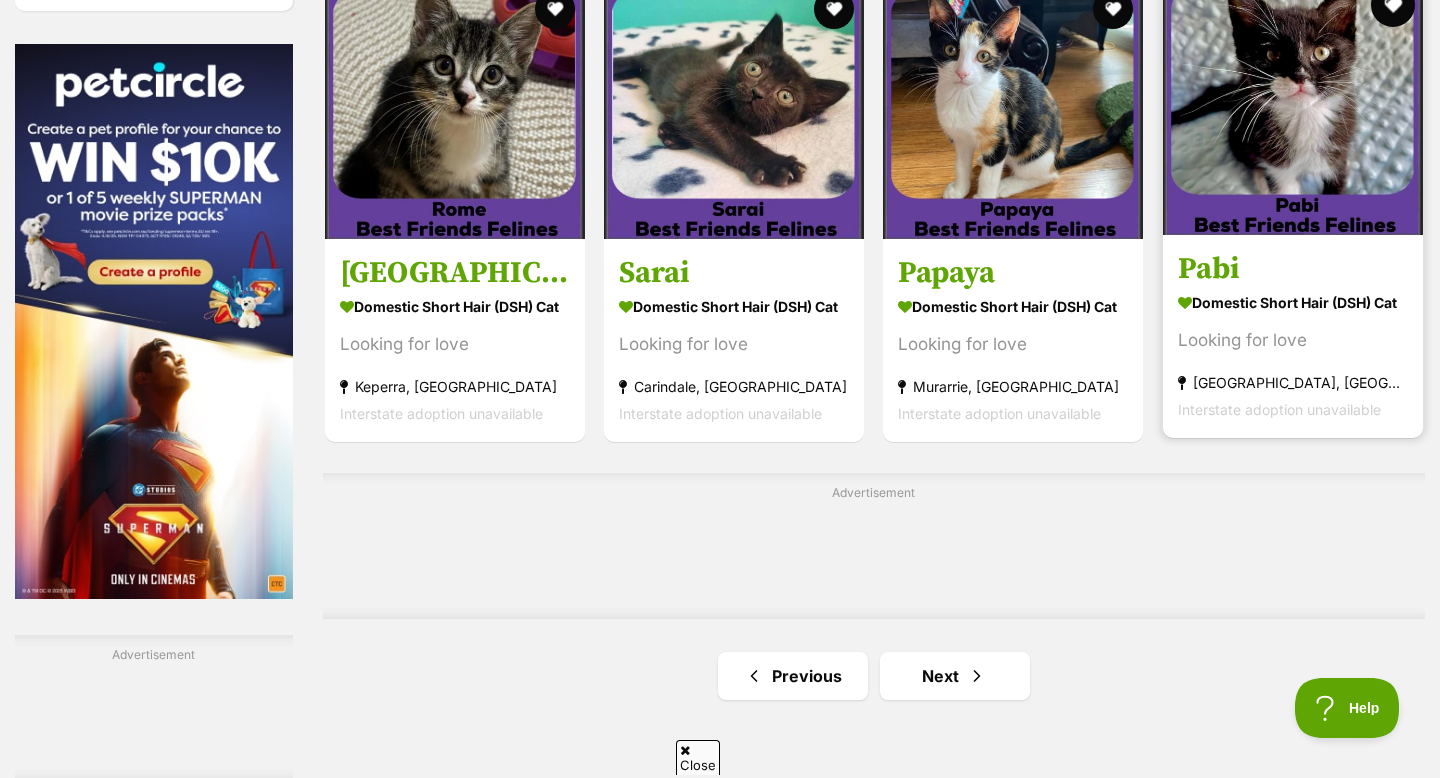 click at bounding box center [1393, 5] 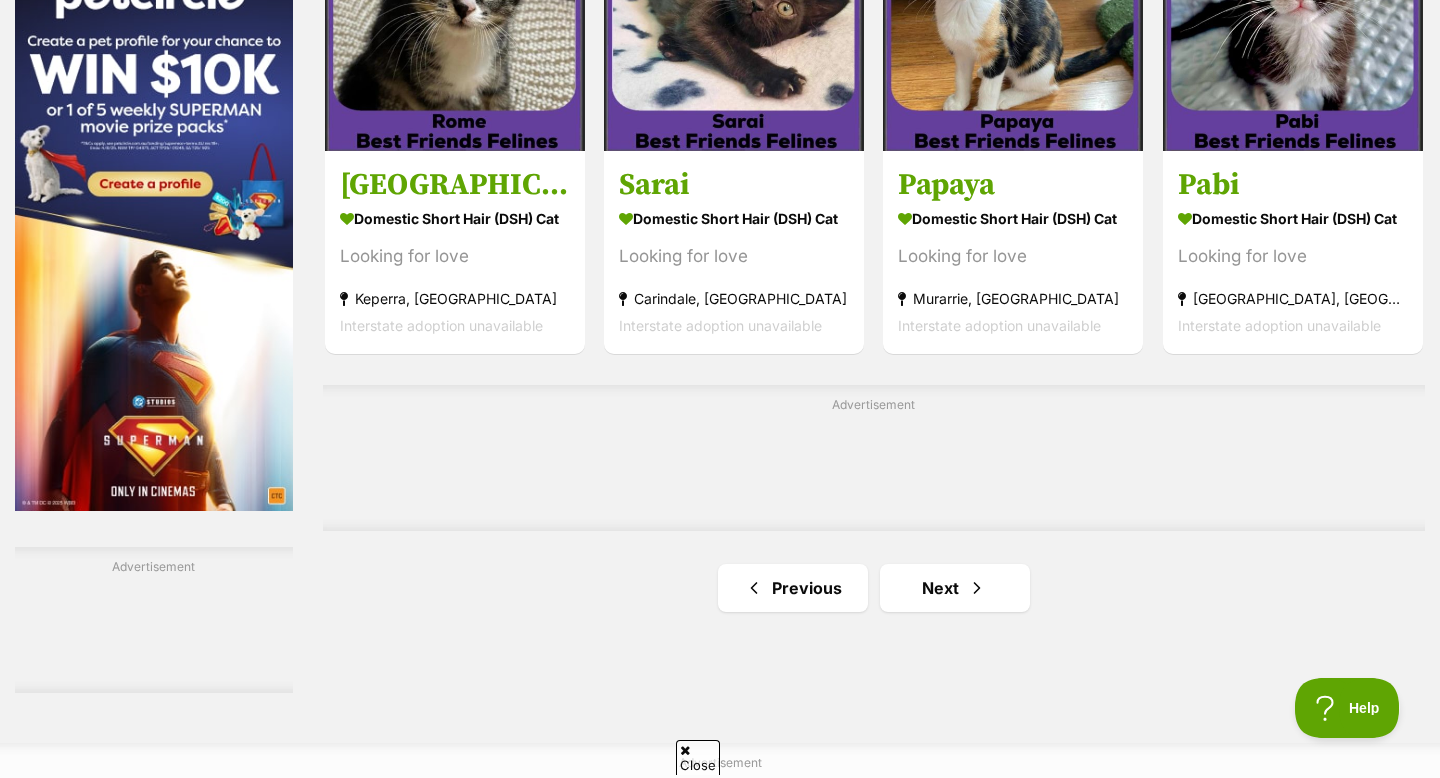 scroll, scrollTop: 3148, scrollLeft: 0, axis: vertical 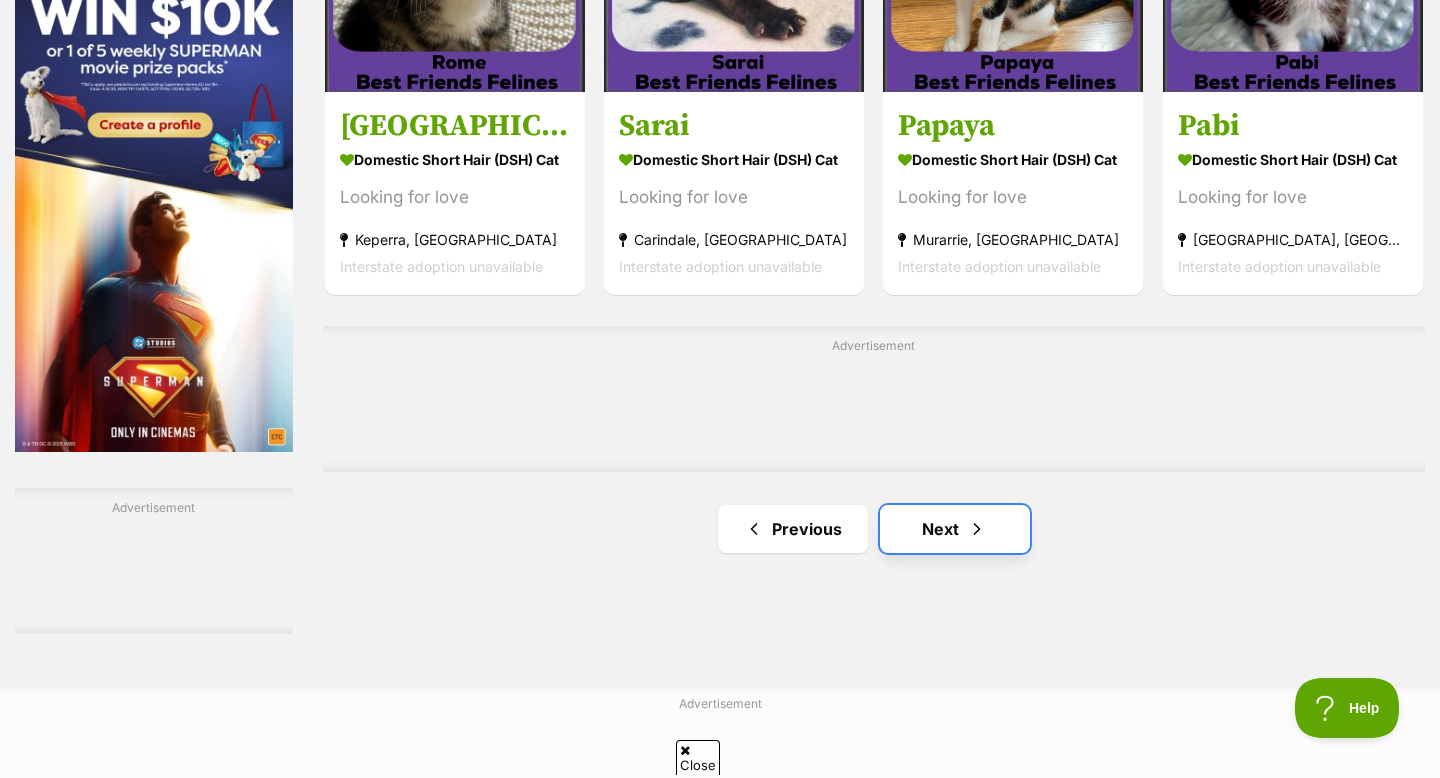 click on "Next" at bounding box center (955, 529) 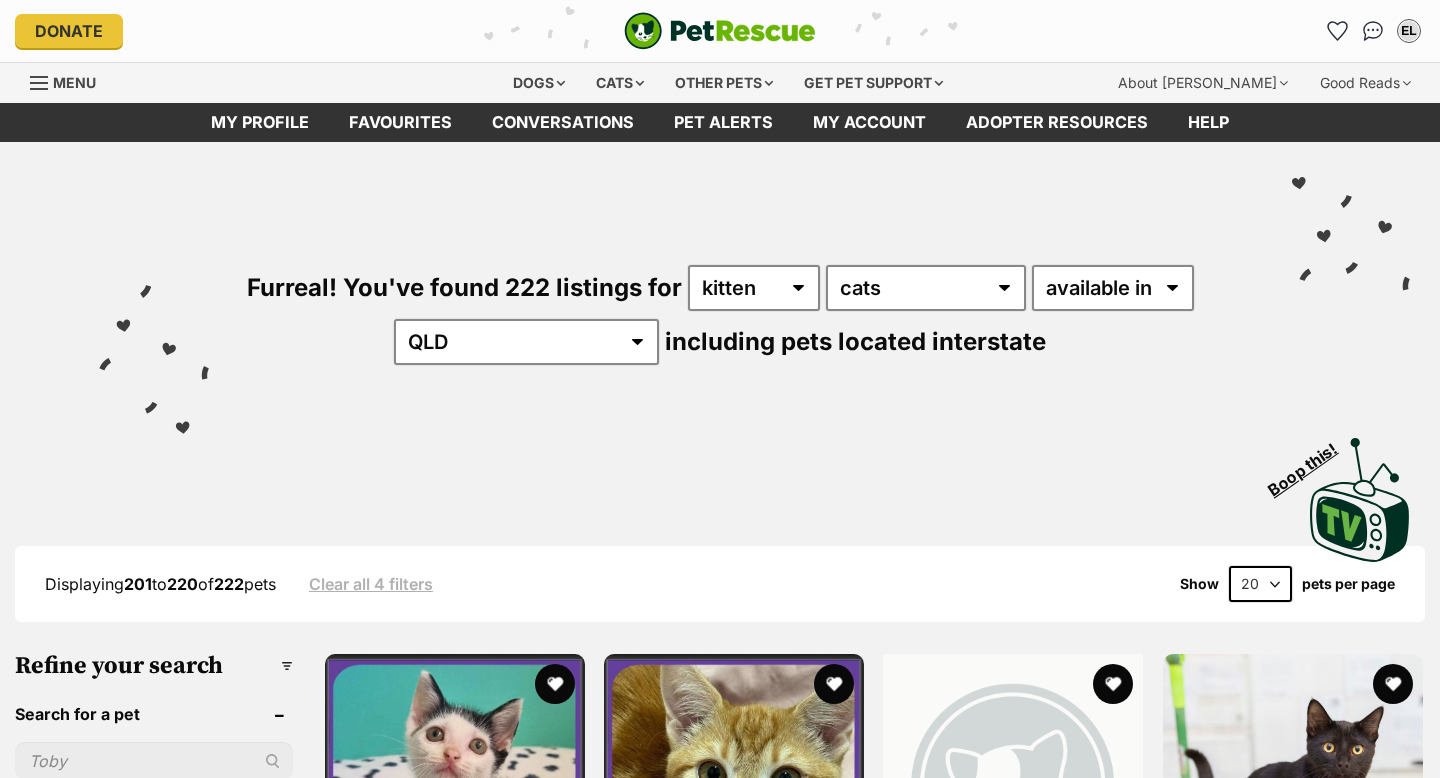 scroll, scrollTop: 0, scrollLeft: 0, axis: both 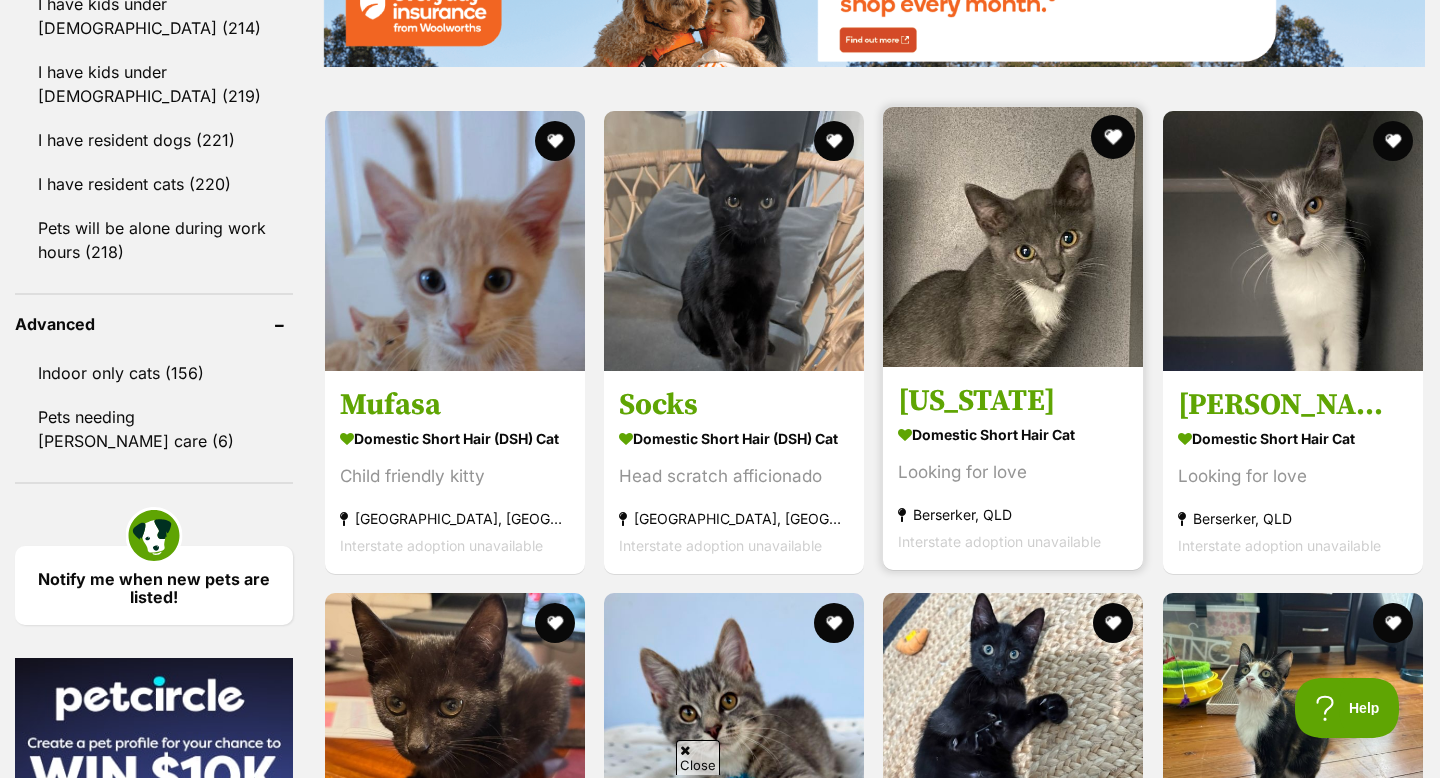 click at bounding box center (1114, 137) 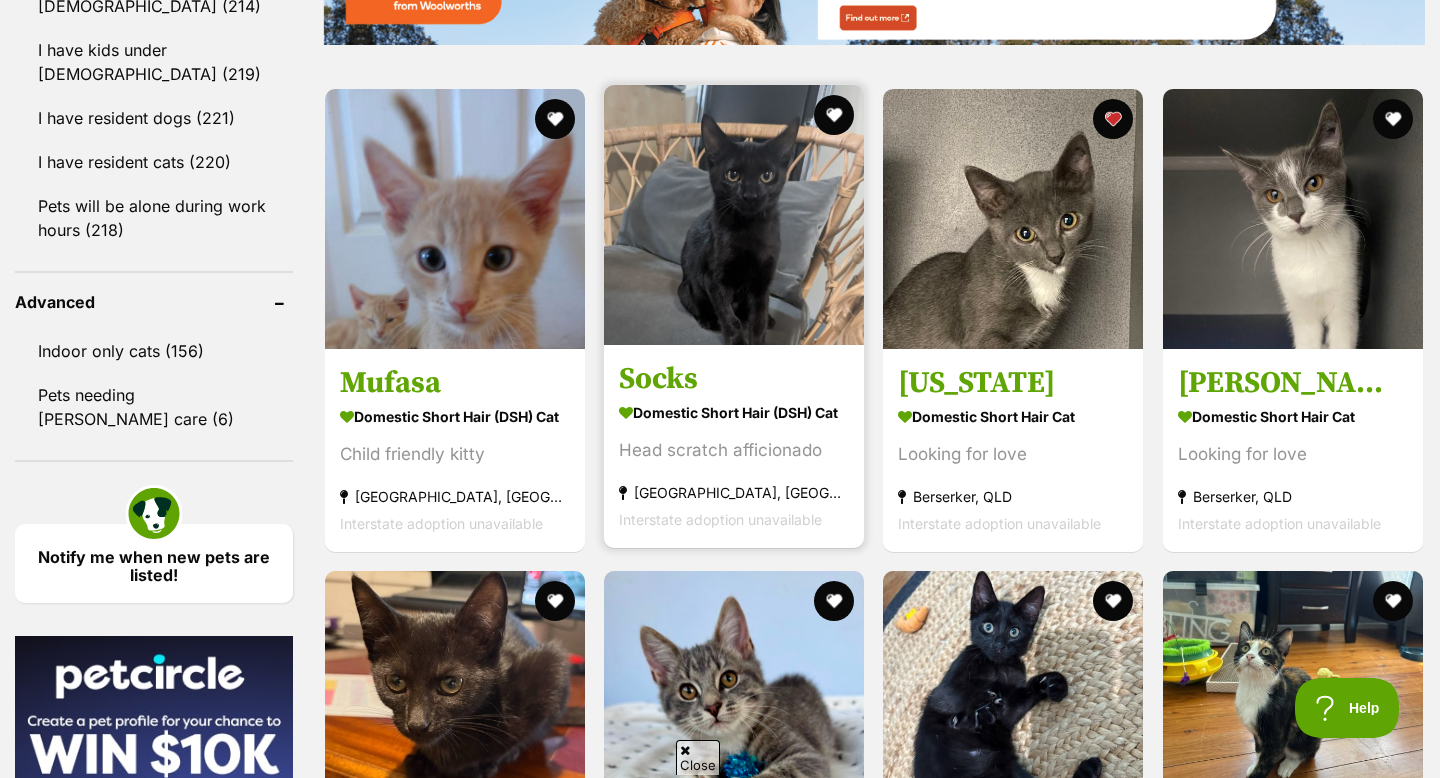 scroll, scrollTop: 2411, scrollLeft: 0, axis: vertical 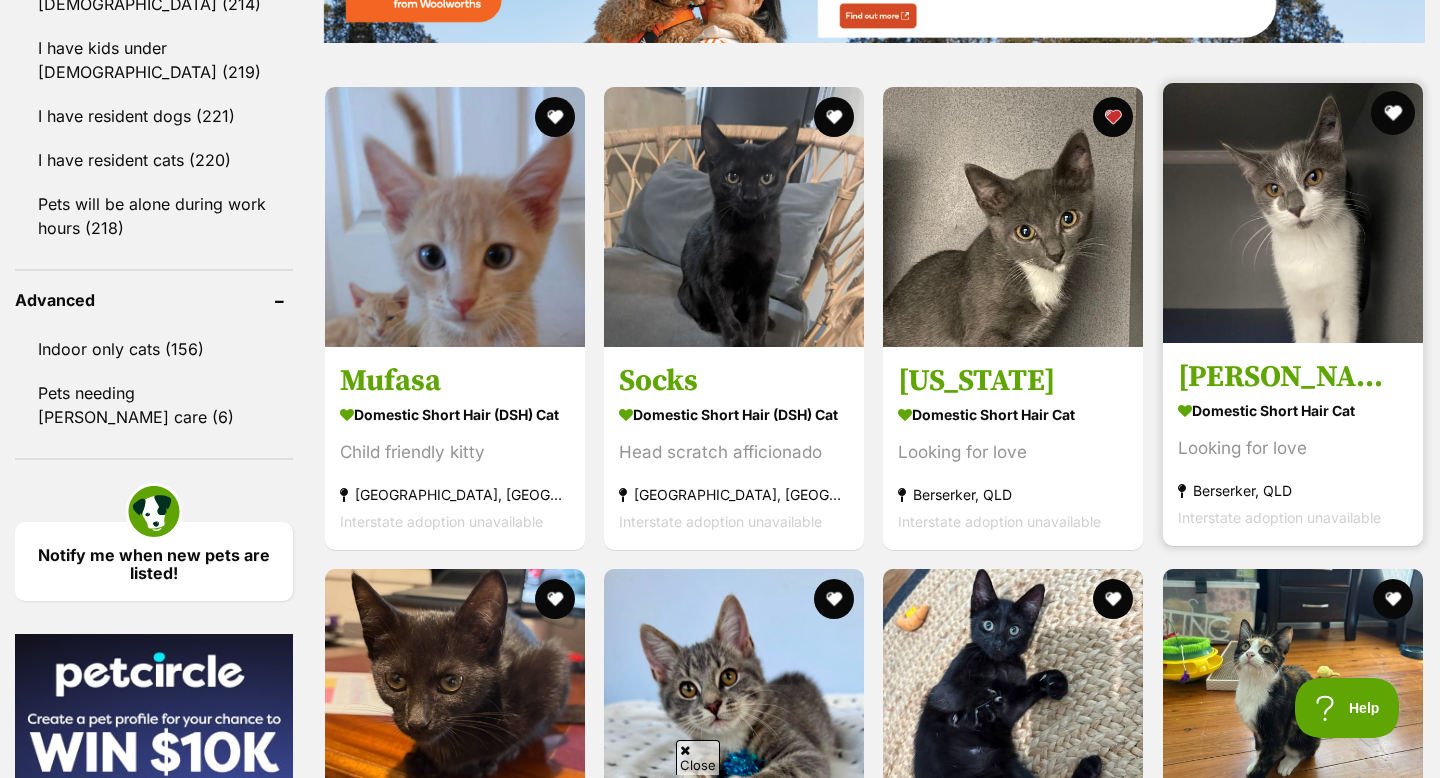 click at bounding box center (1393, 113) 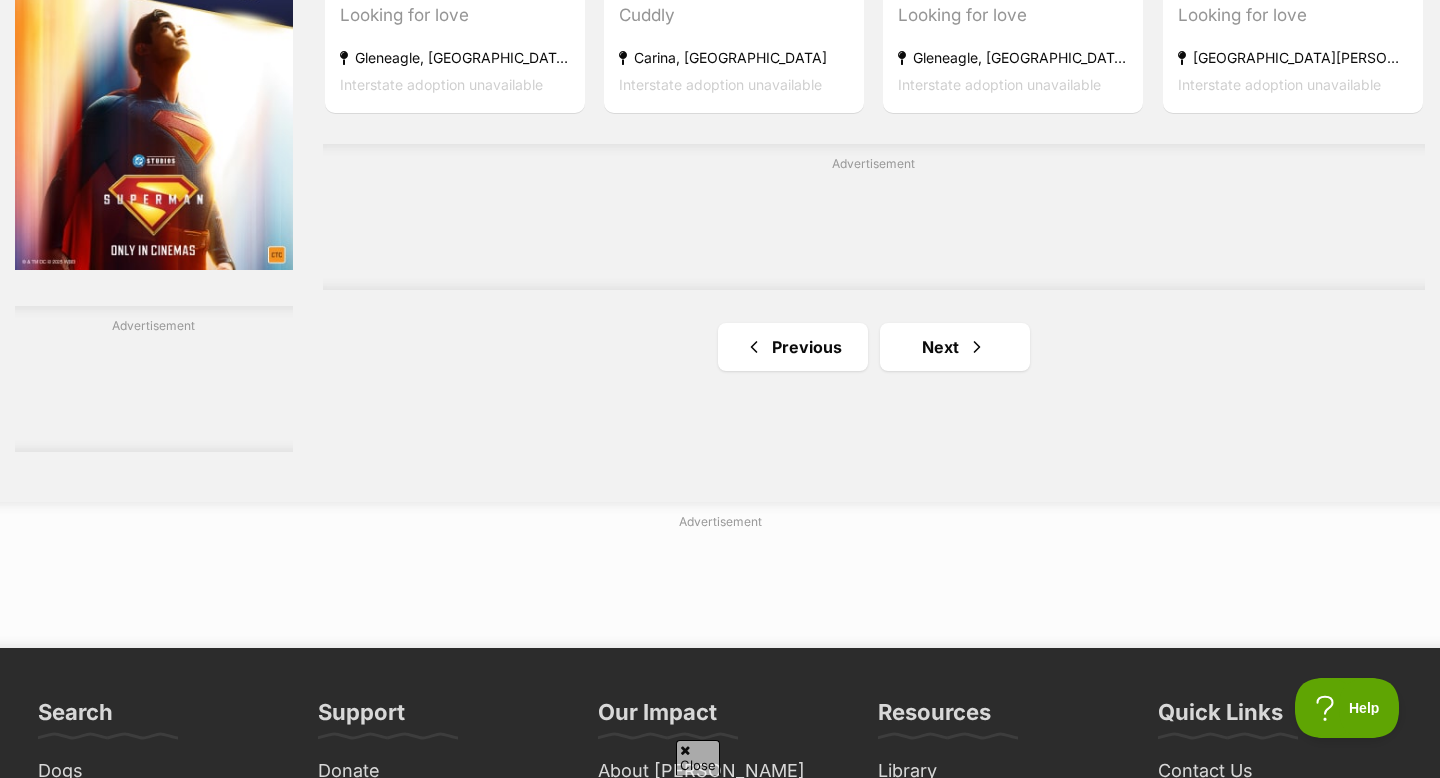 scroll, scrollTop: 3364, scrollLeft: 0, axis: vertical 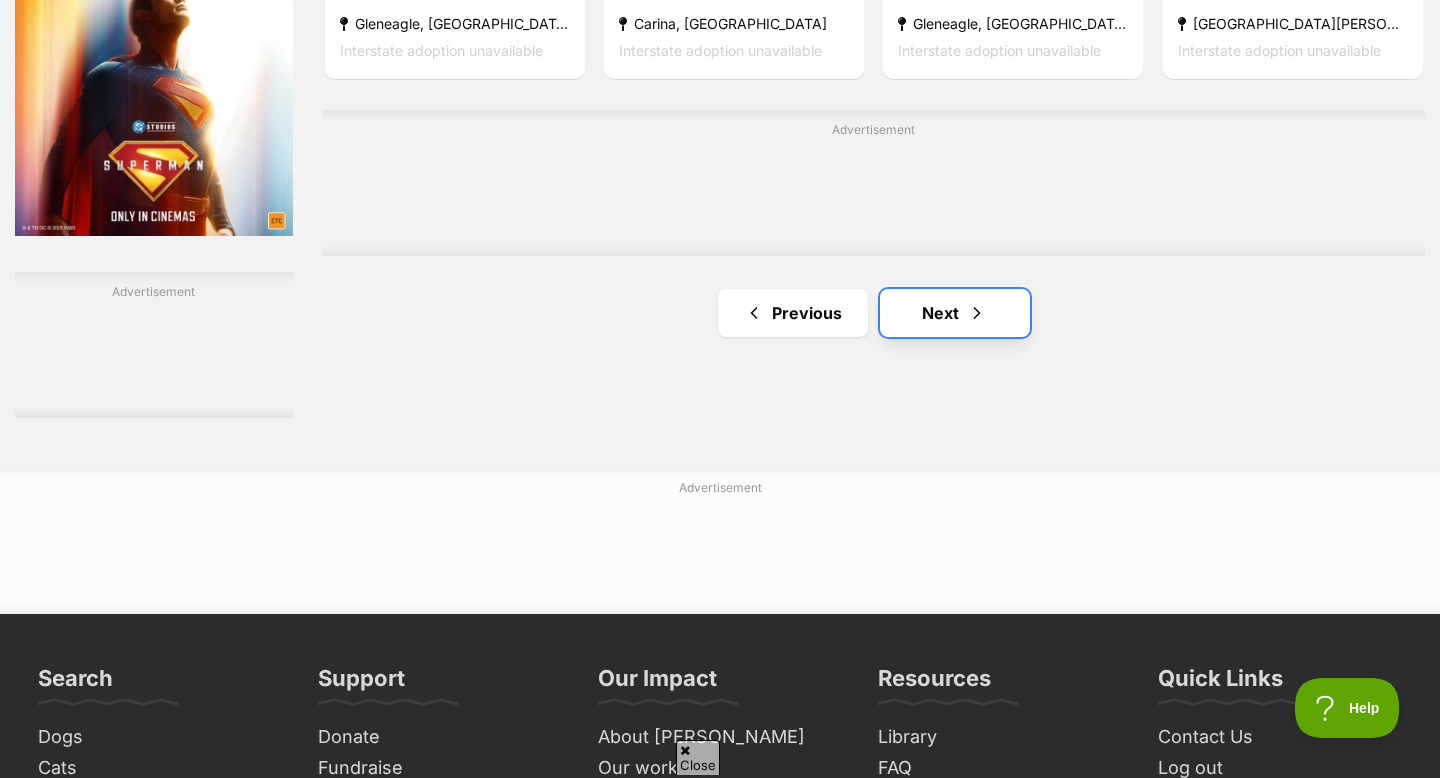 click on "Next" at bounding box center (955, 313) 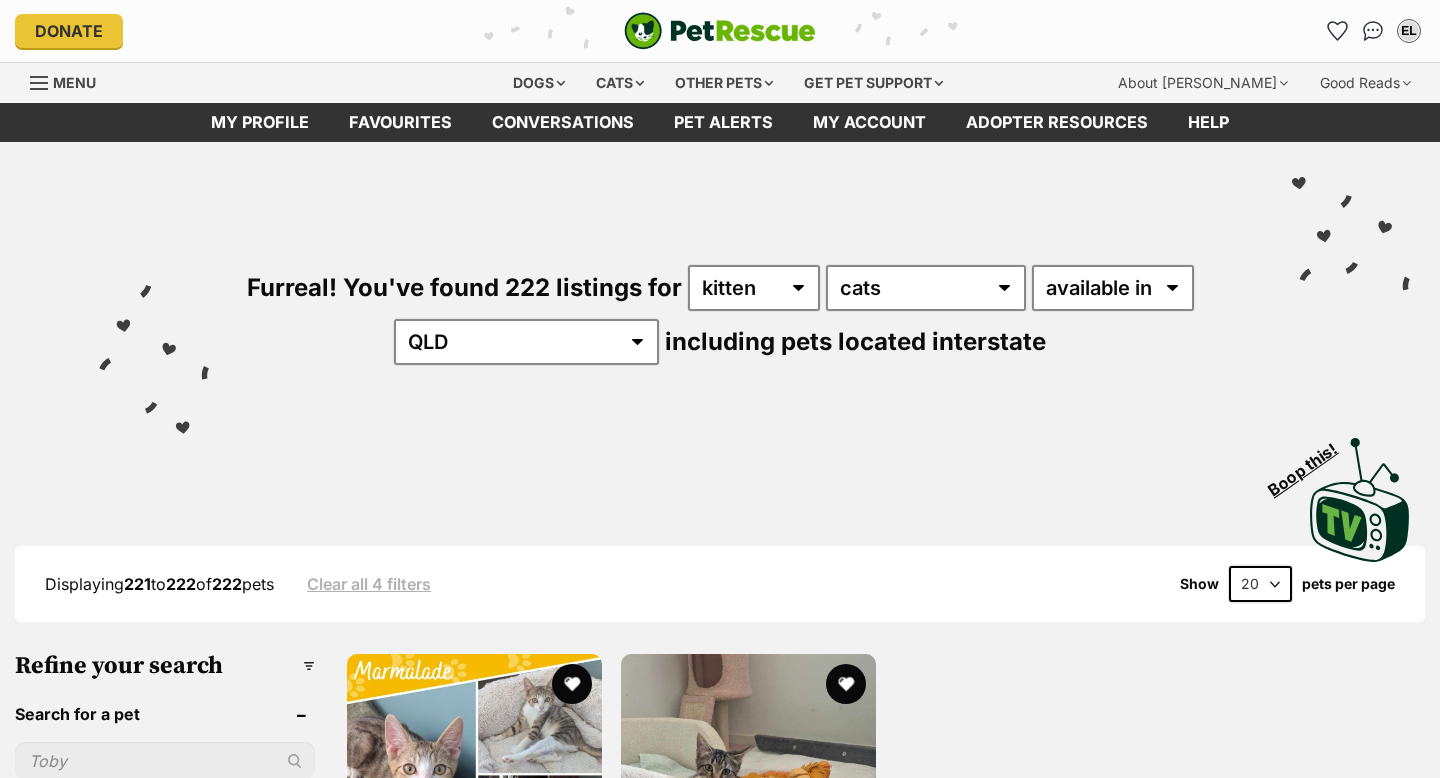 scroll, scrollTop: 0, scrollLeft: 0, axis: both 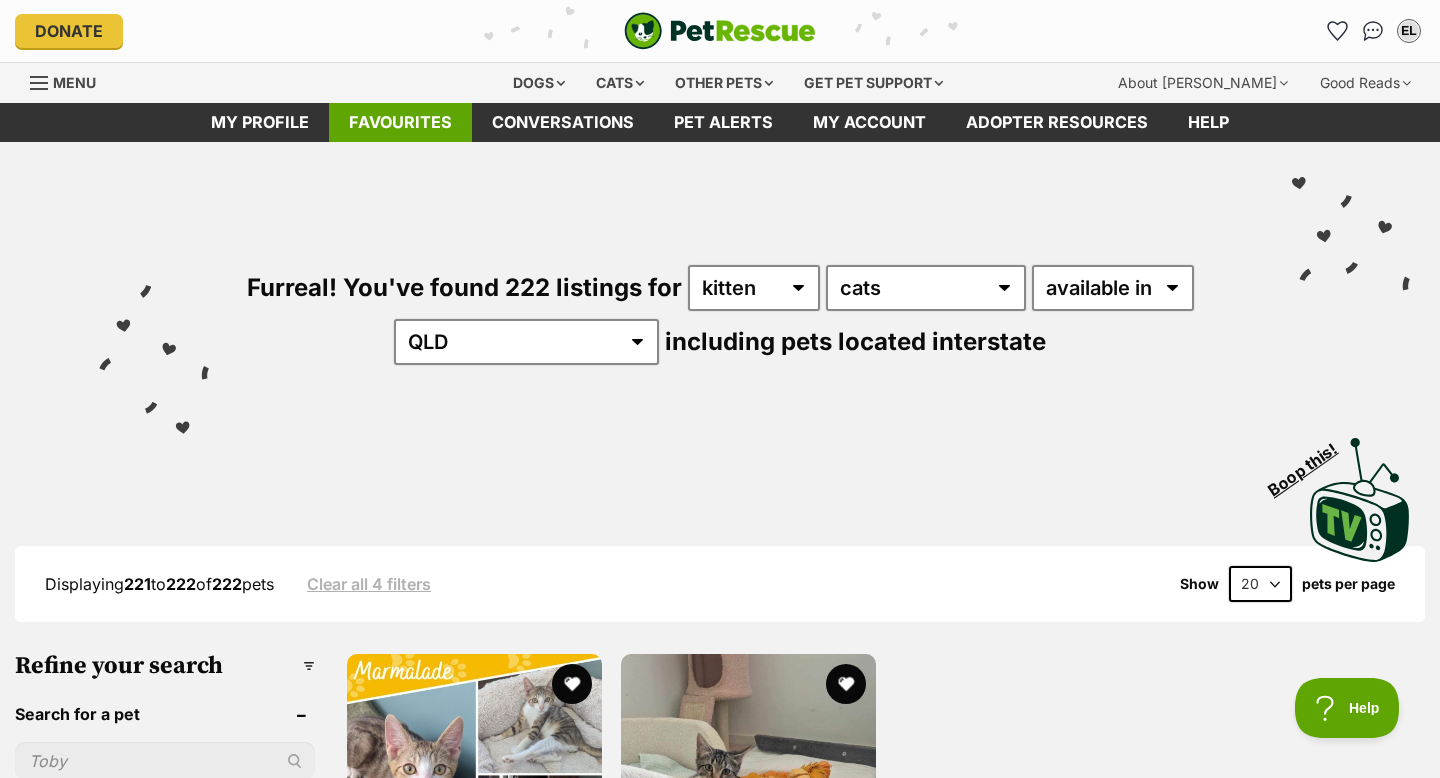 click on "Favourites" at bounding box center (400, 122) 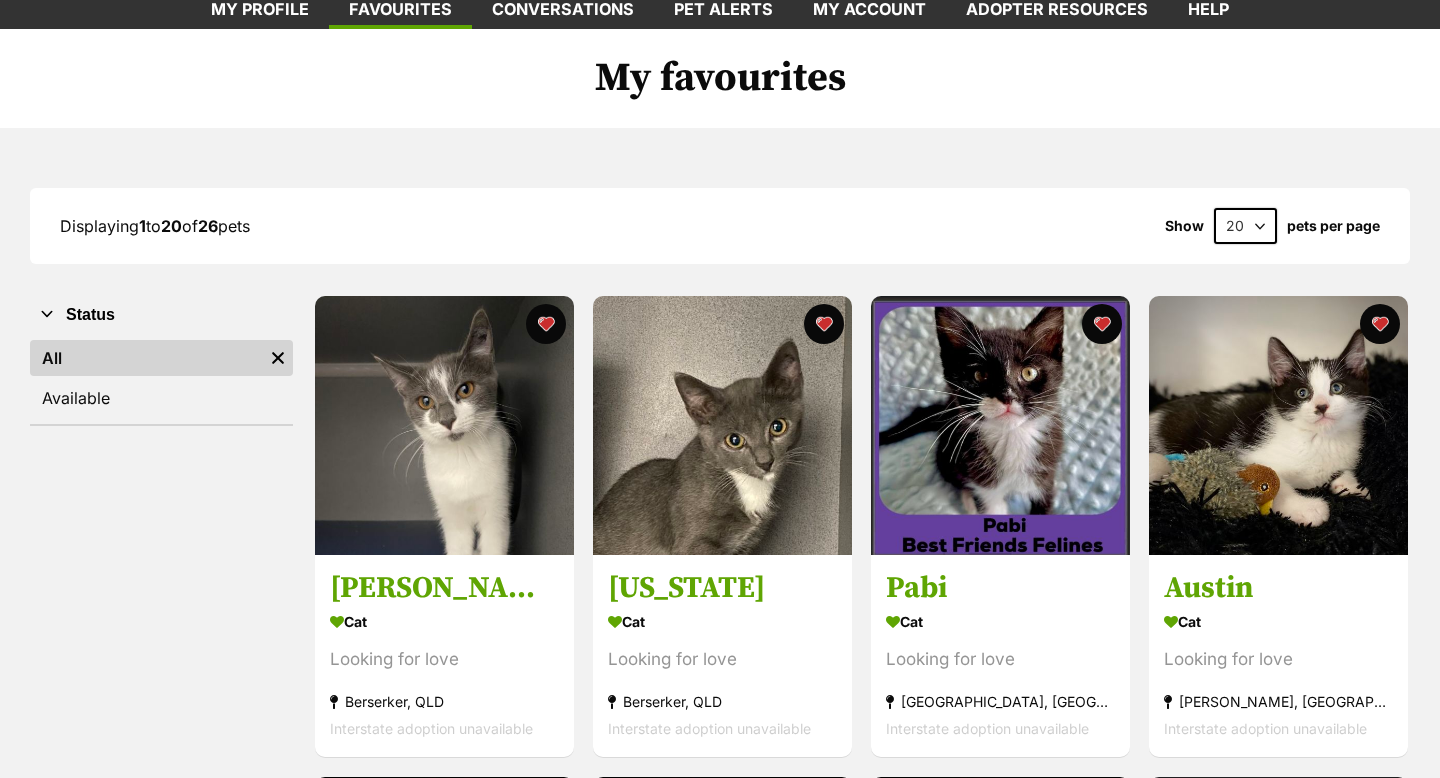 scroll, scrollTop: 0, scrollLeft: 0, axis: both 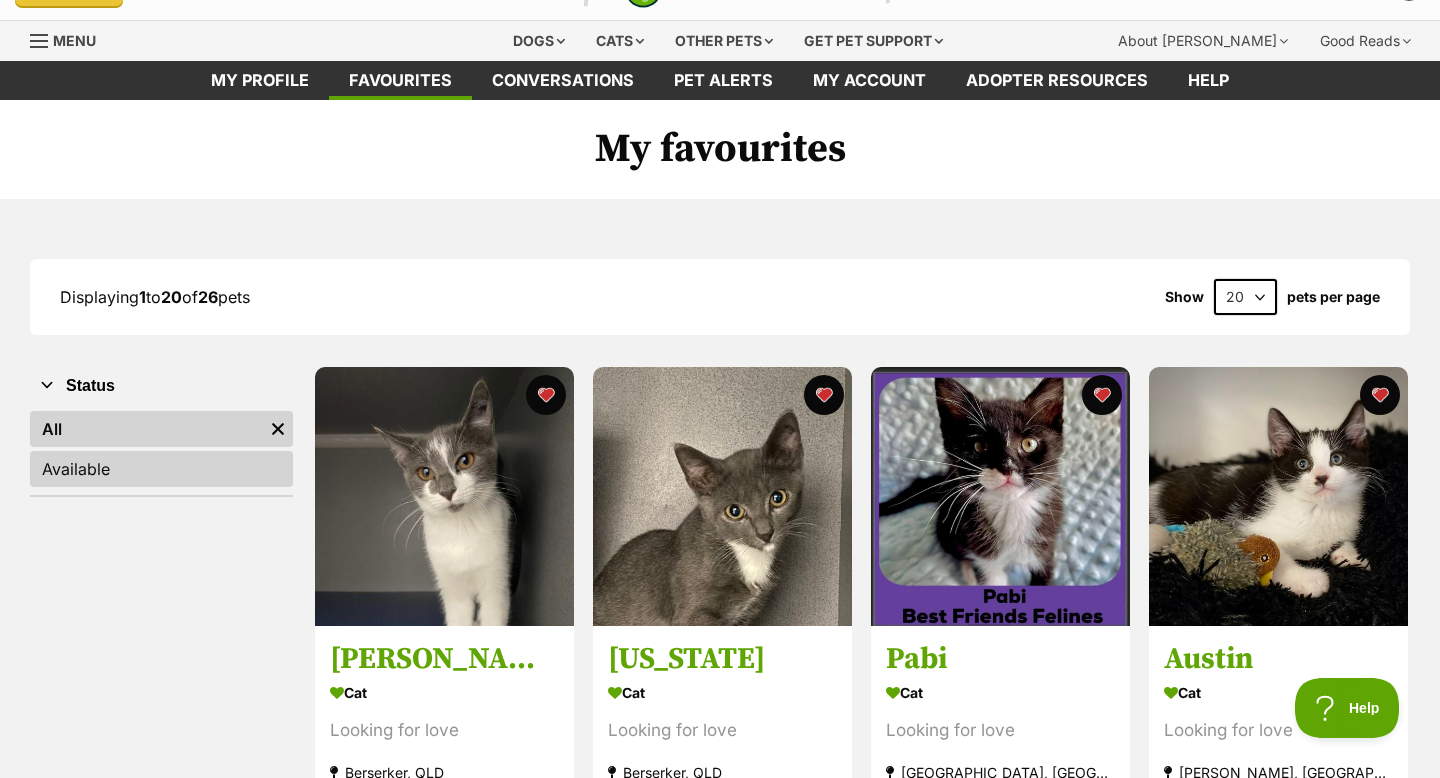 click on "Available" at bounding box center [161, 469] 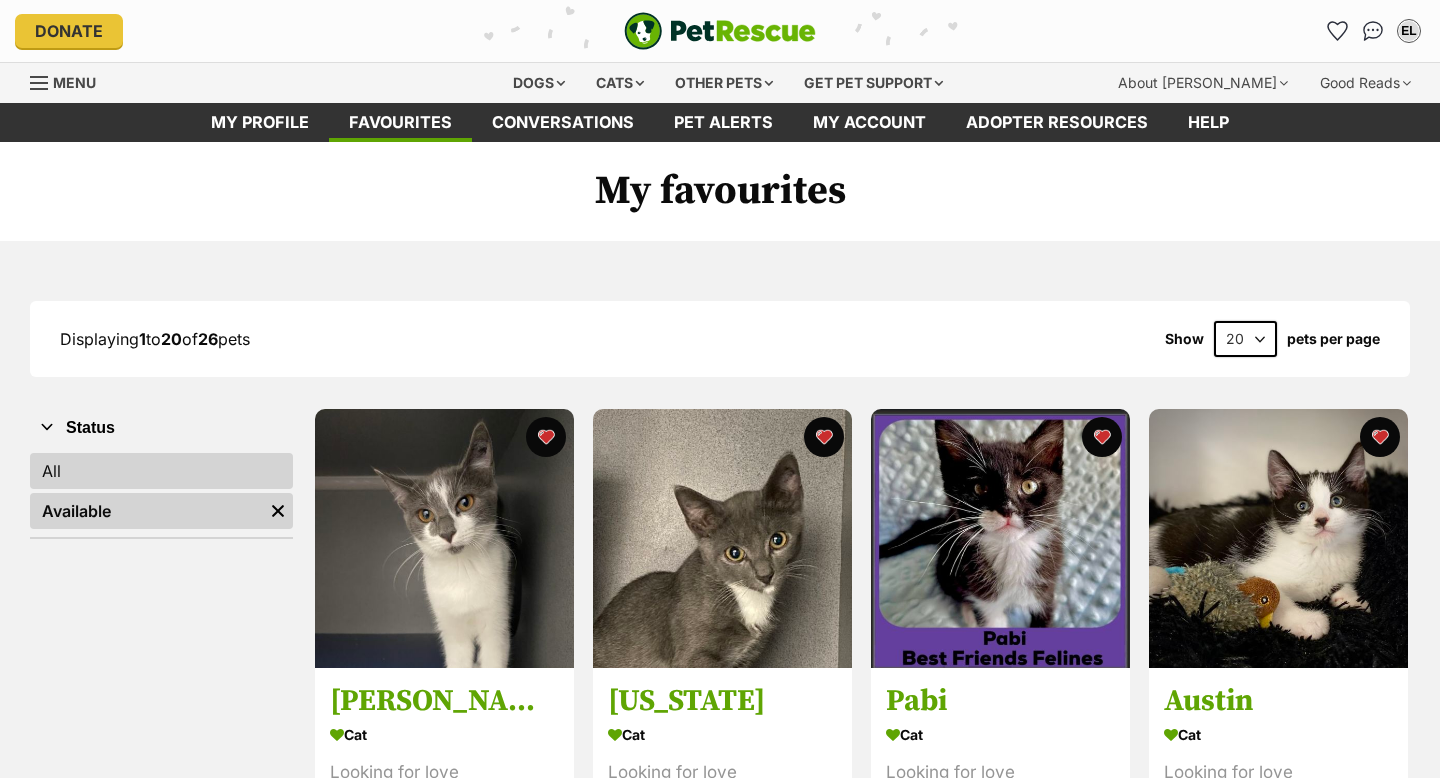 scroll, scrollTop: 0, scrollLeft: 0, axis: both 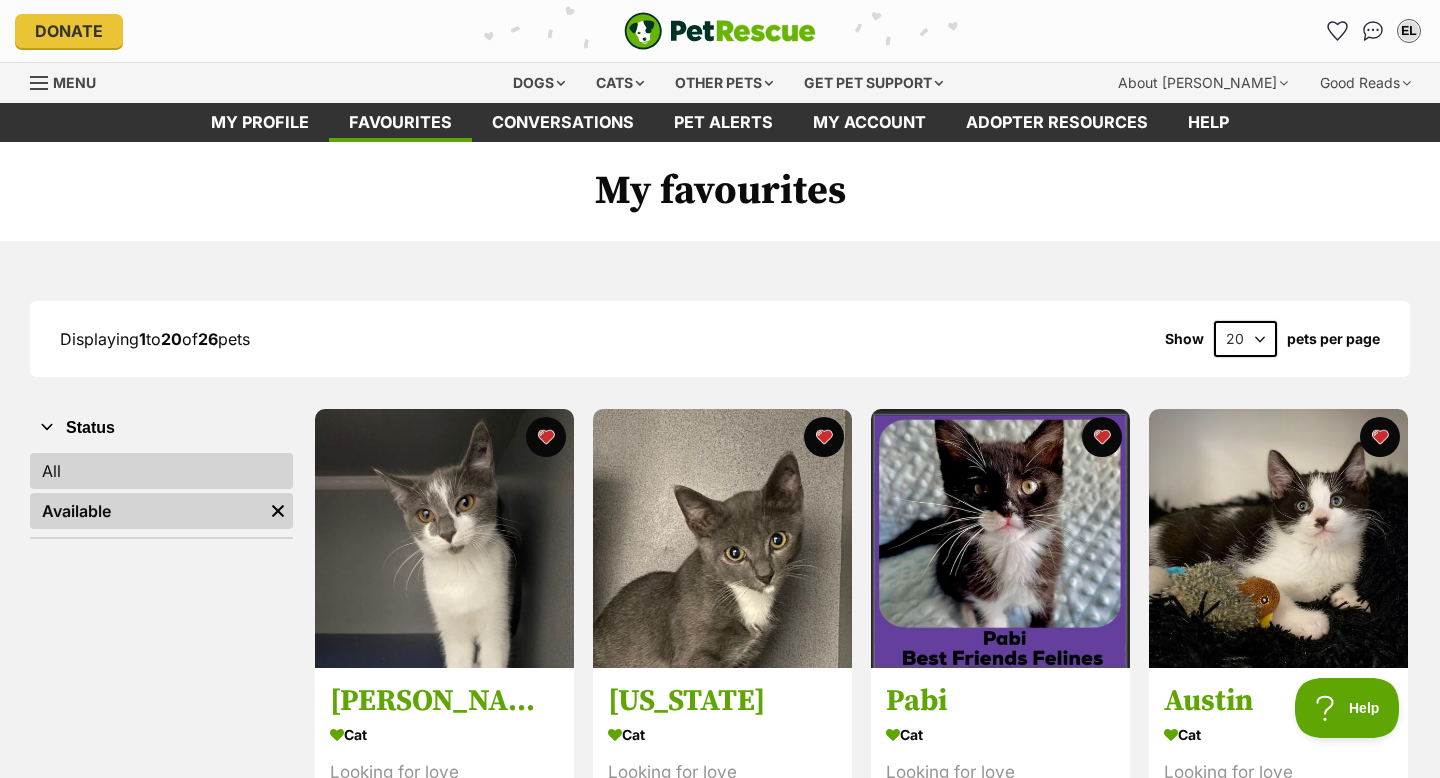 click on "All" at bounding box center (161, 471) 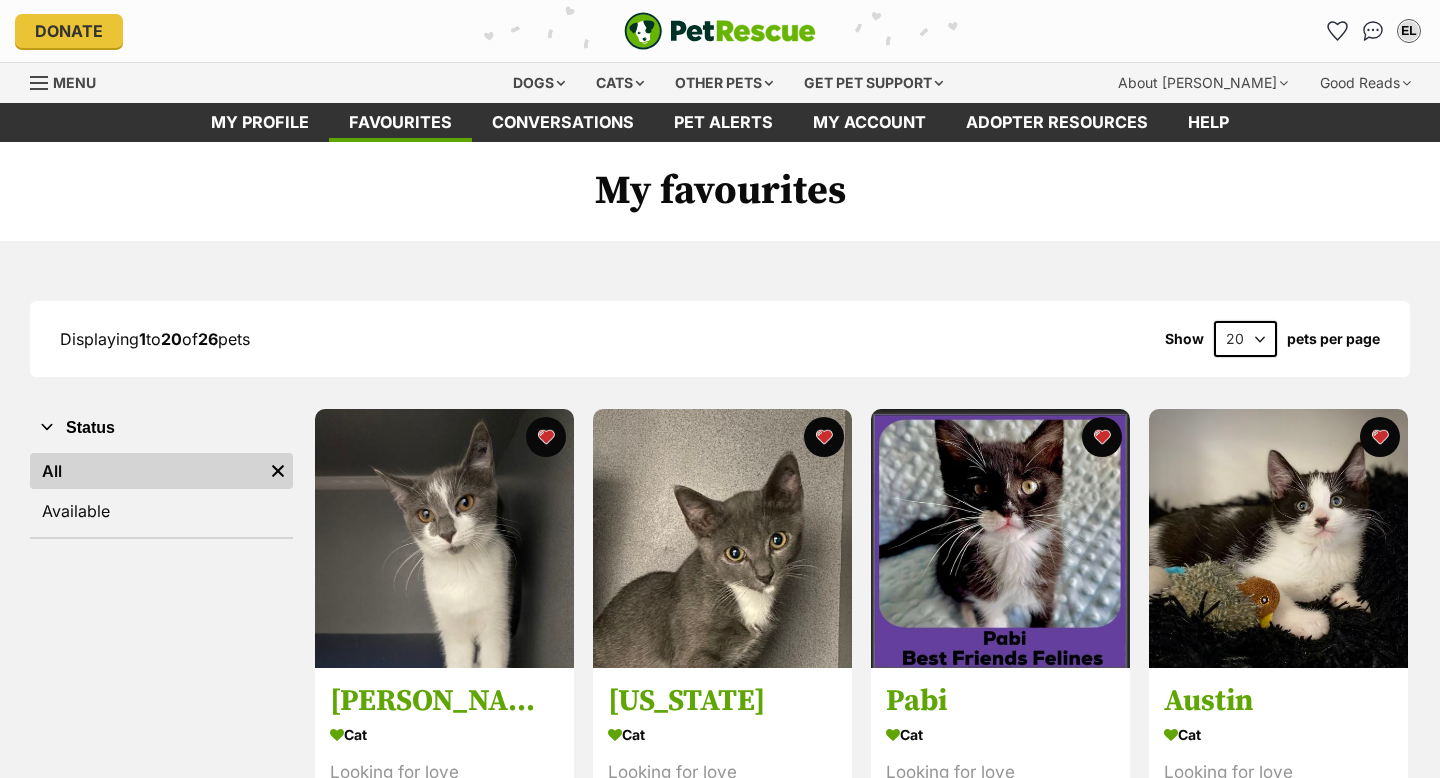 scroll, scrollTop: 0, scrollLeft: 0, axis: both 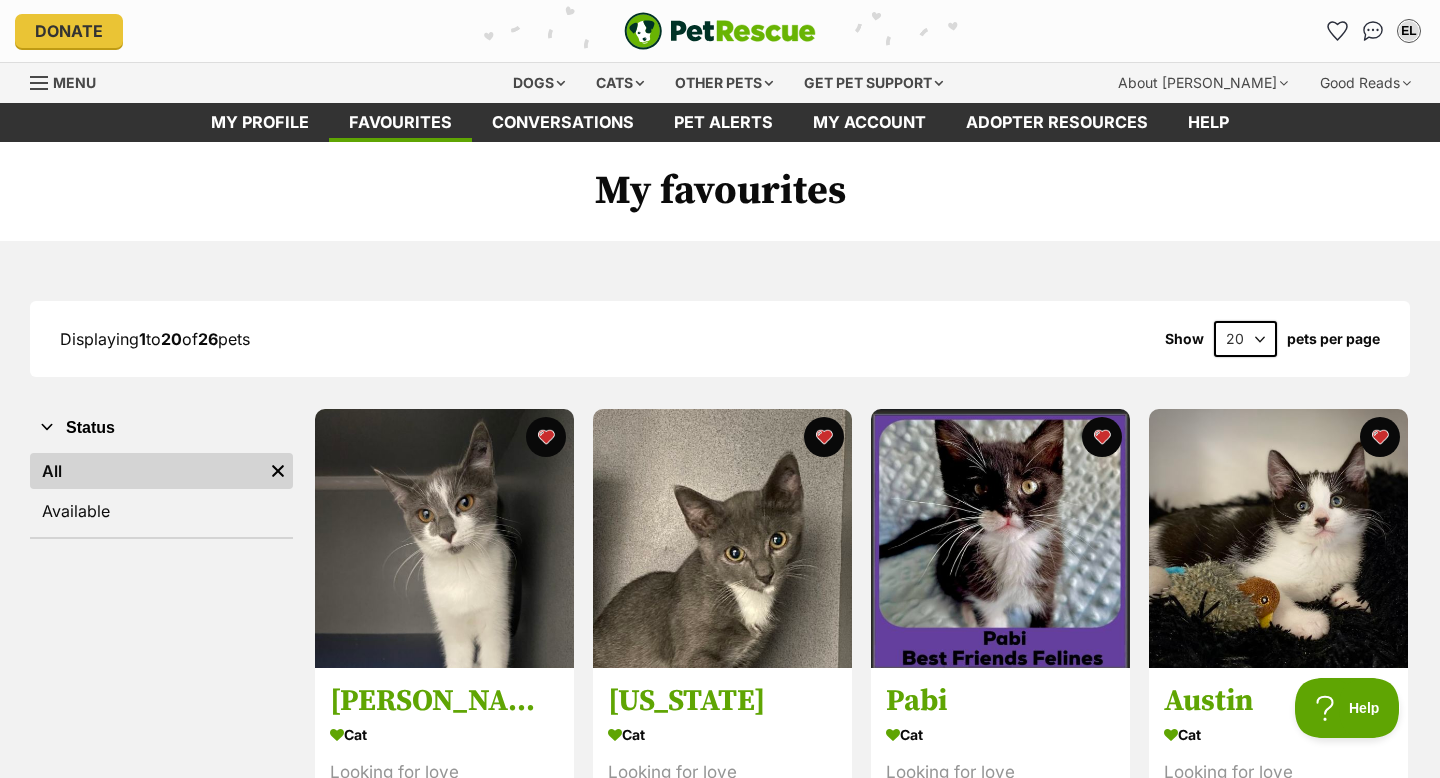 click on "20 40 60" at bounding box center [1245, 339] 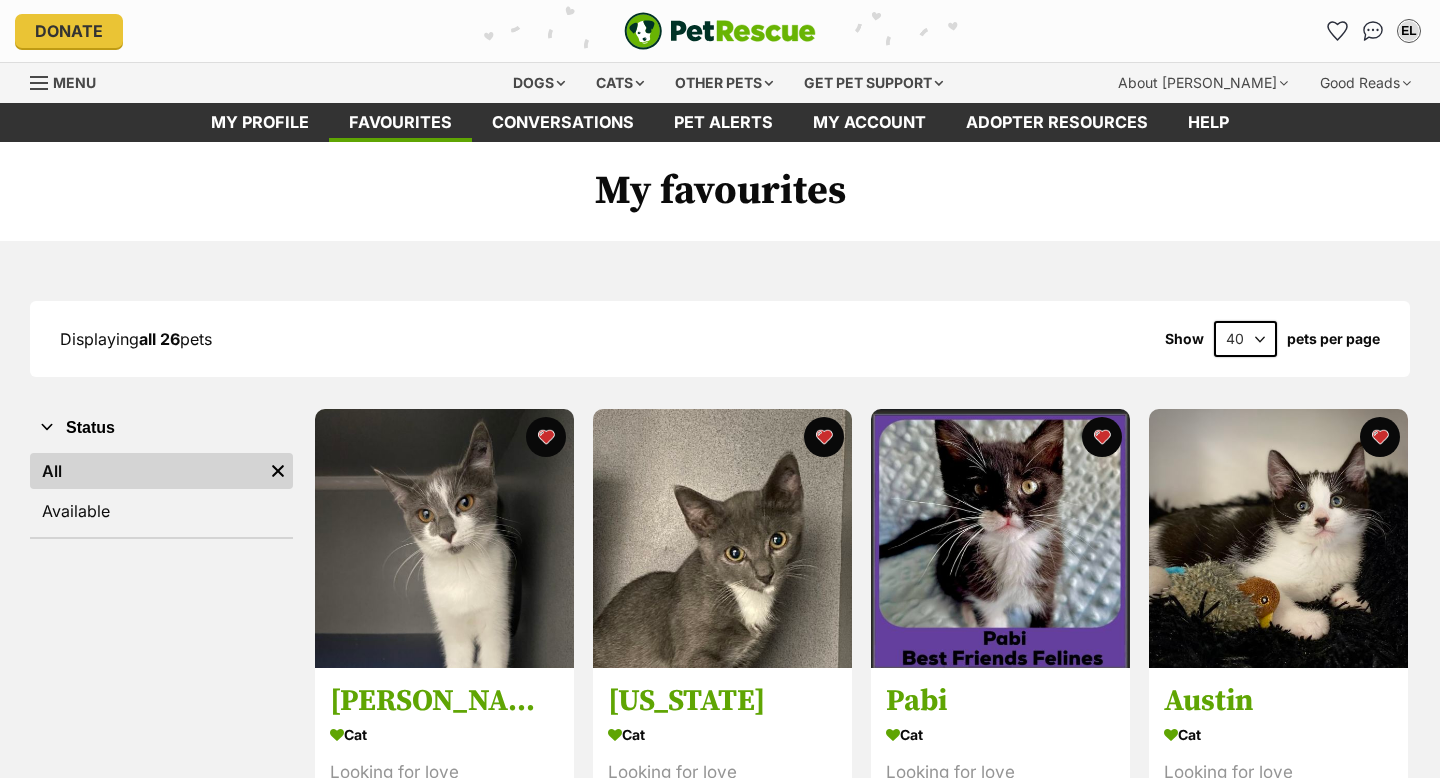 scroll, scrollTop: 0, scrollLeft: 0, axis: both 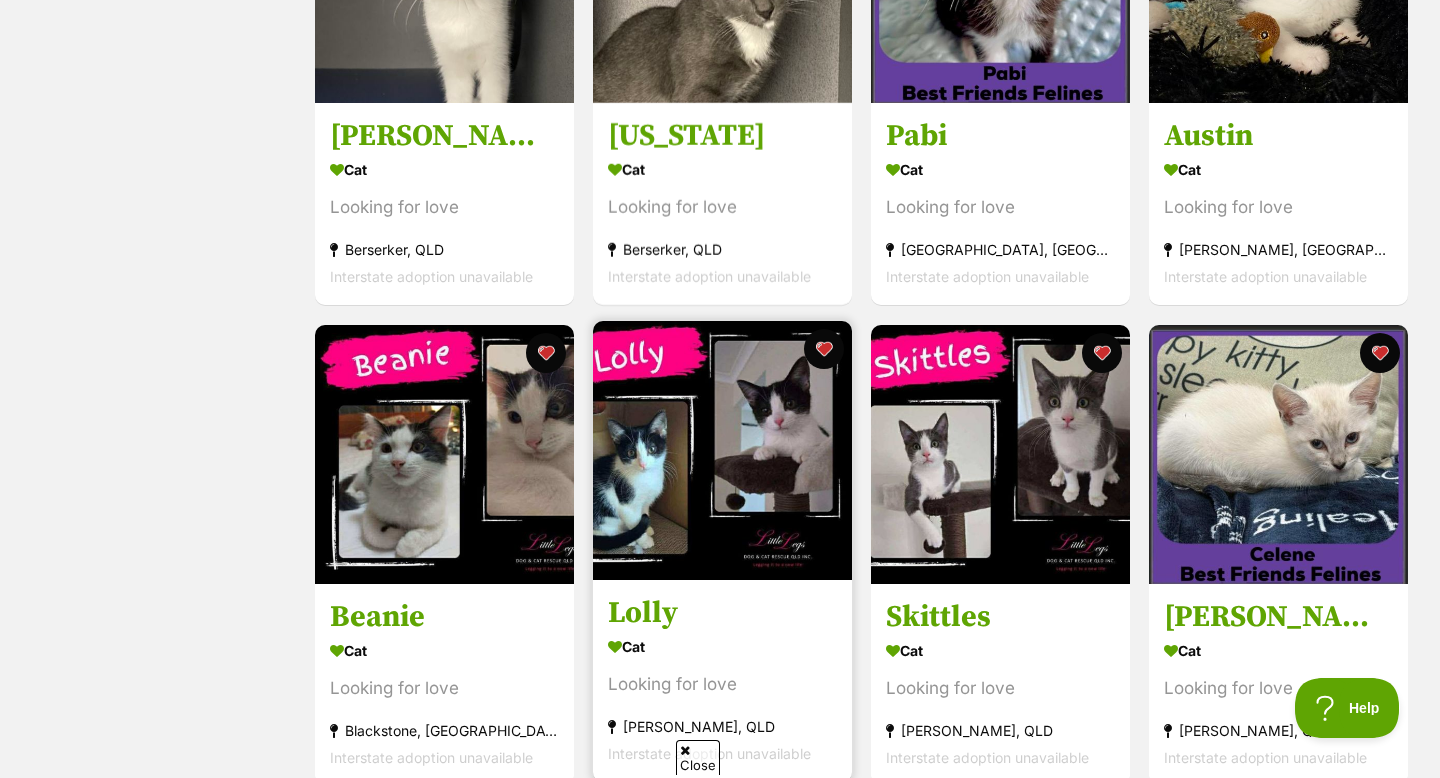 click at bounding box center (722, 450) 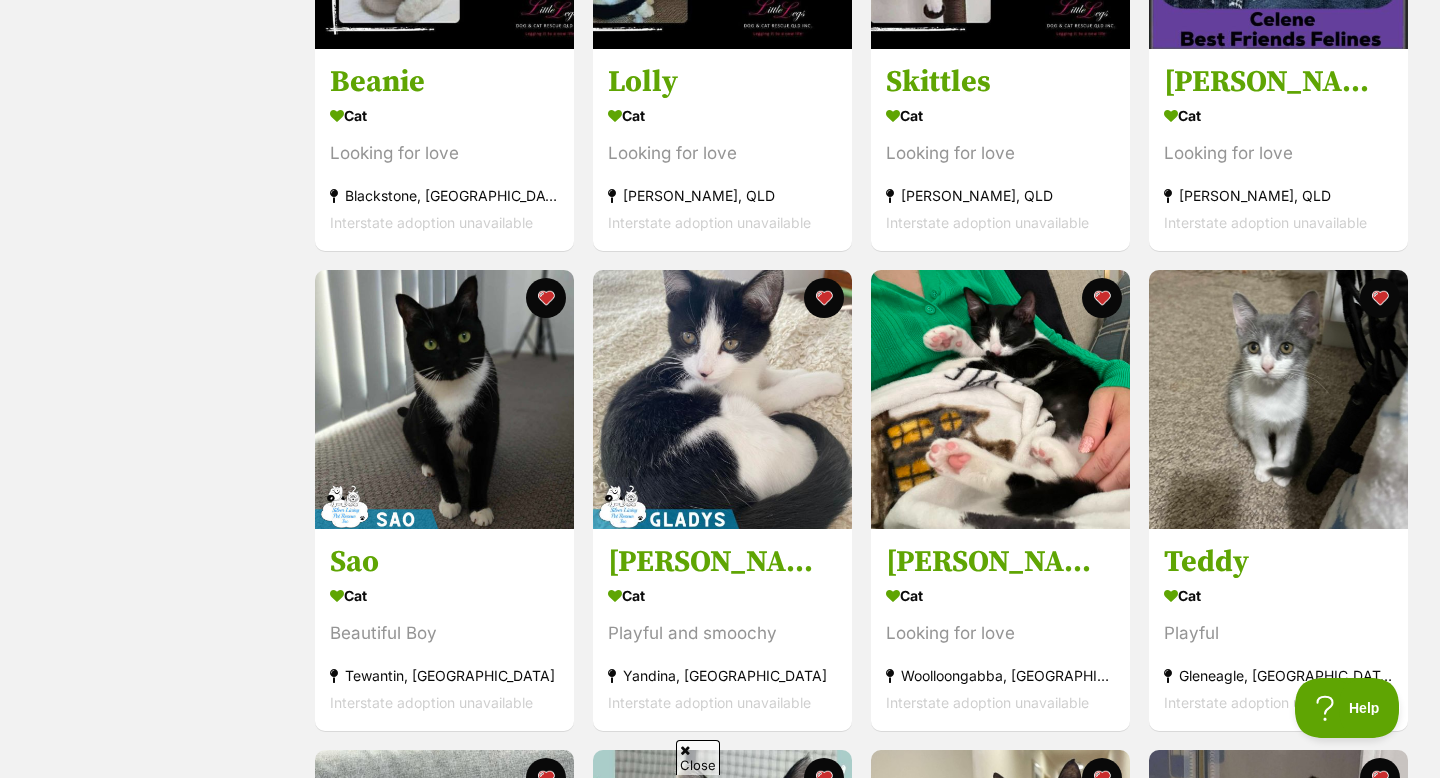 scroll, scrollTop: 1105, scrollLeft: 0, axis: vertical 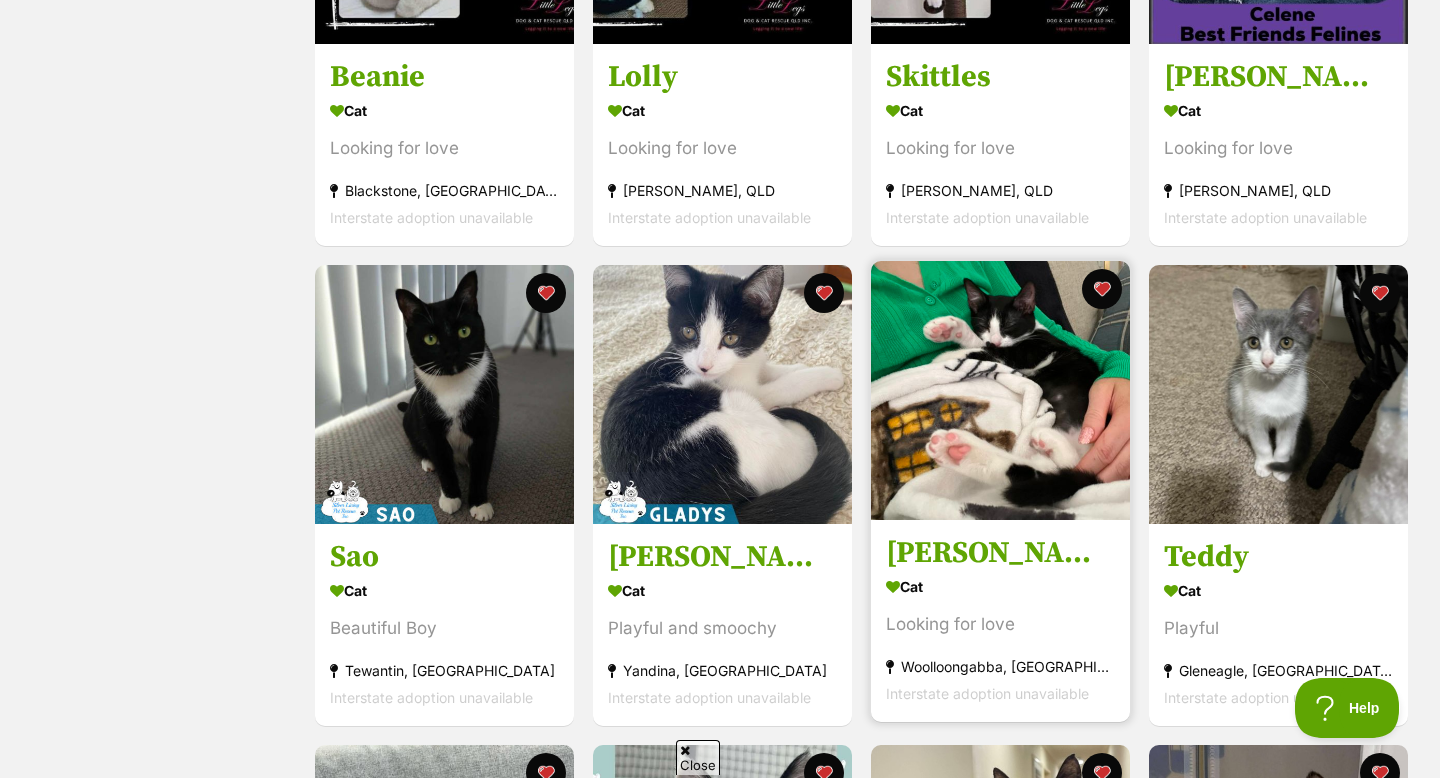 click at bounding box center [1000, 390] 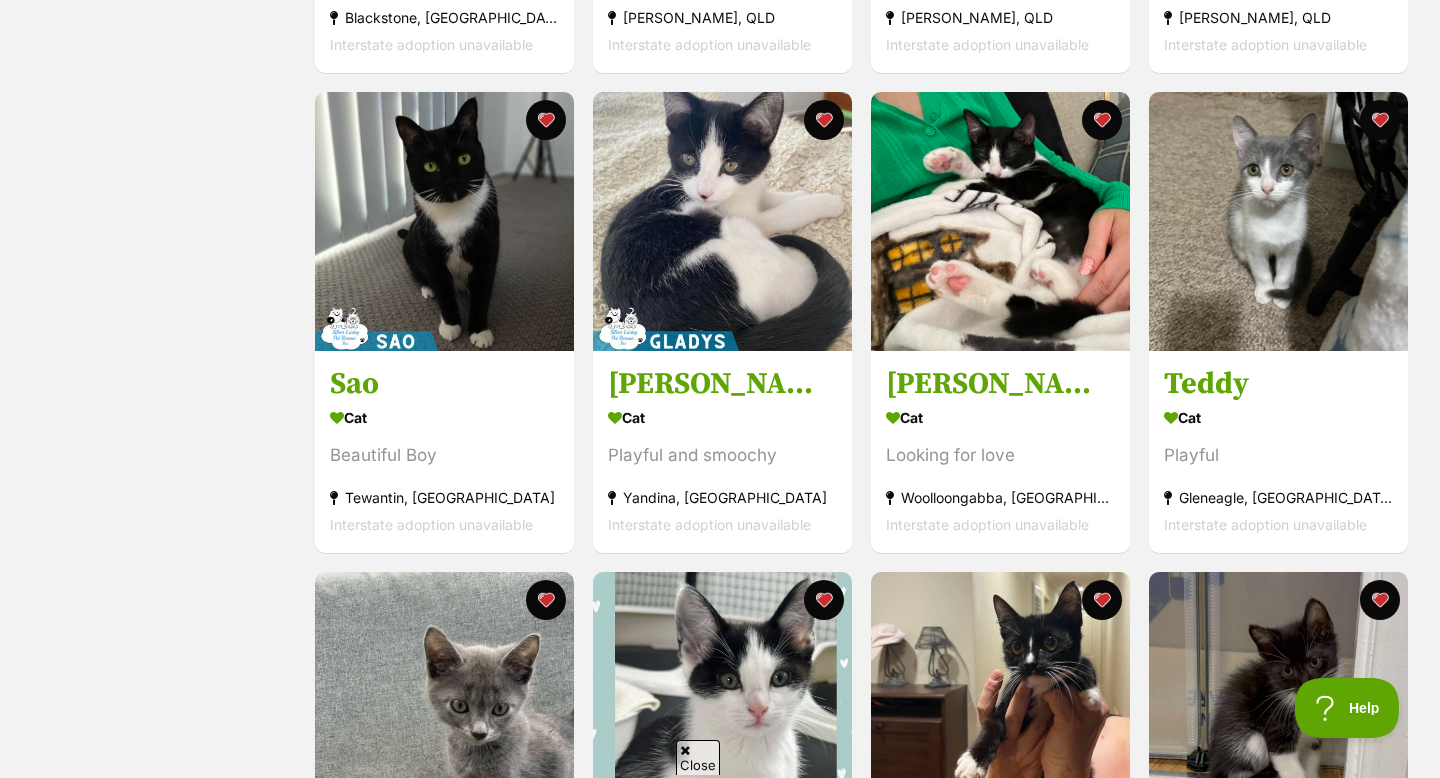 scroll, scrollTop: 1279, scrollLeft: 0, axis: vertical 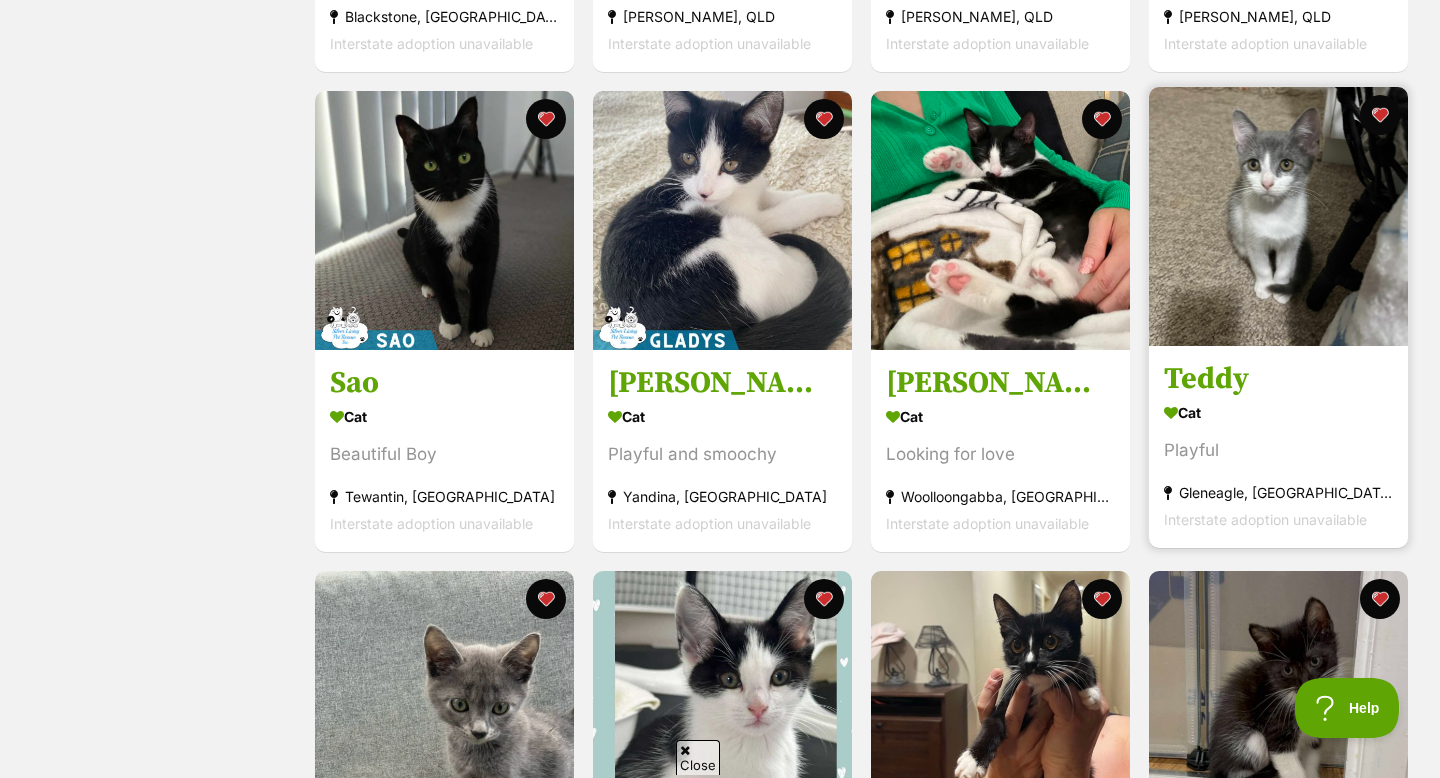 click at bounding box center (1278, 216) 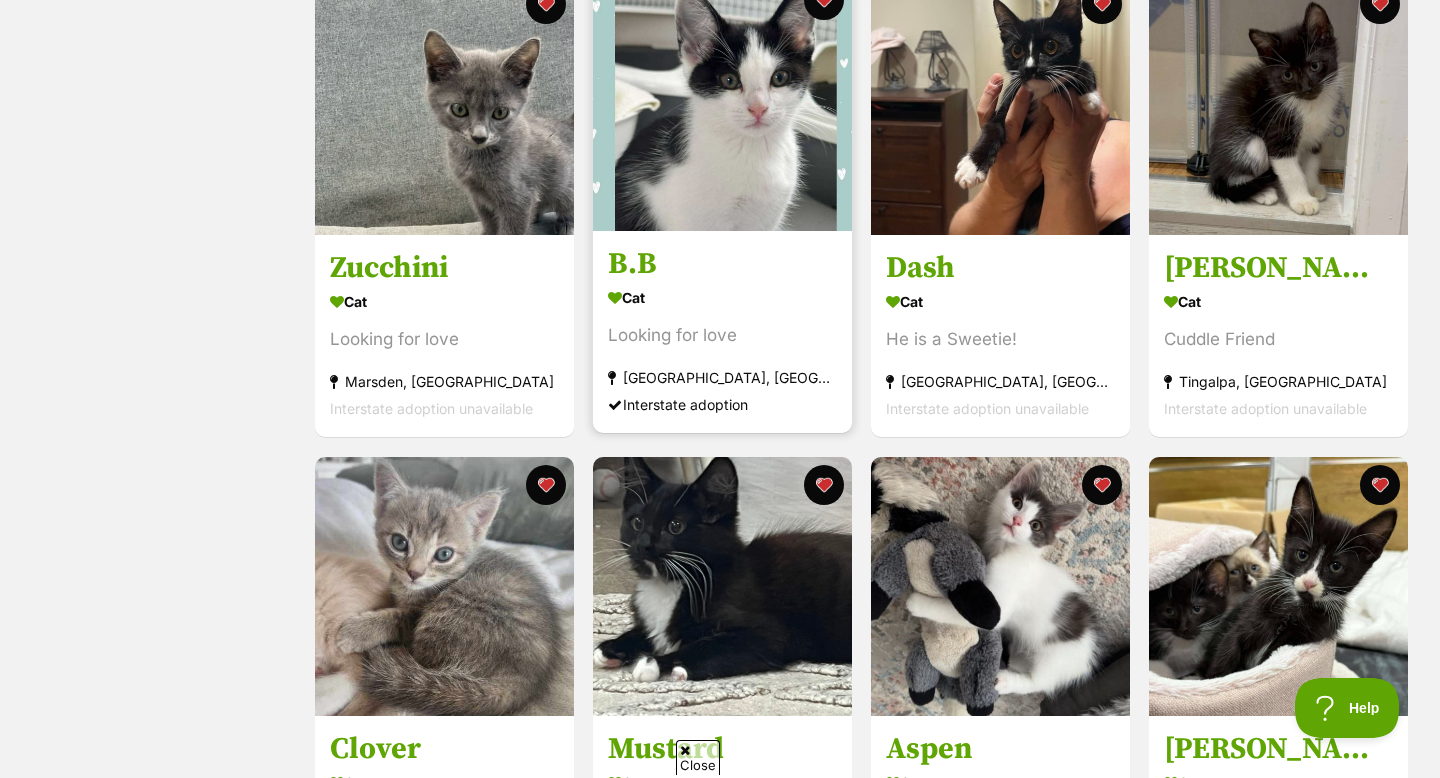 scroll, scrollTop: 1876, scrollLeft: 0, axis: vertical 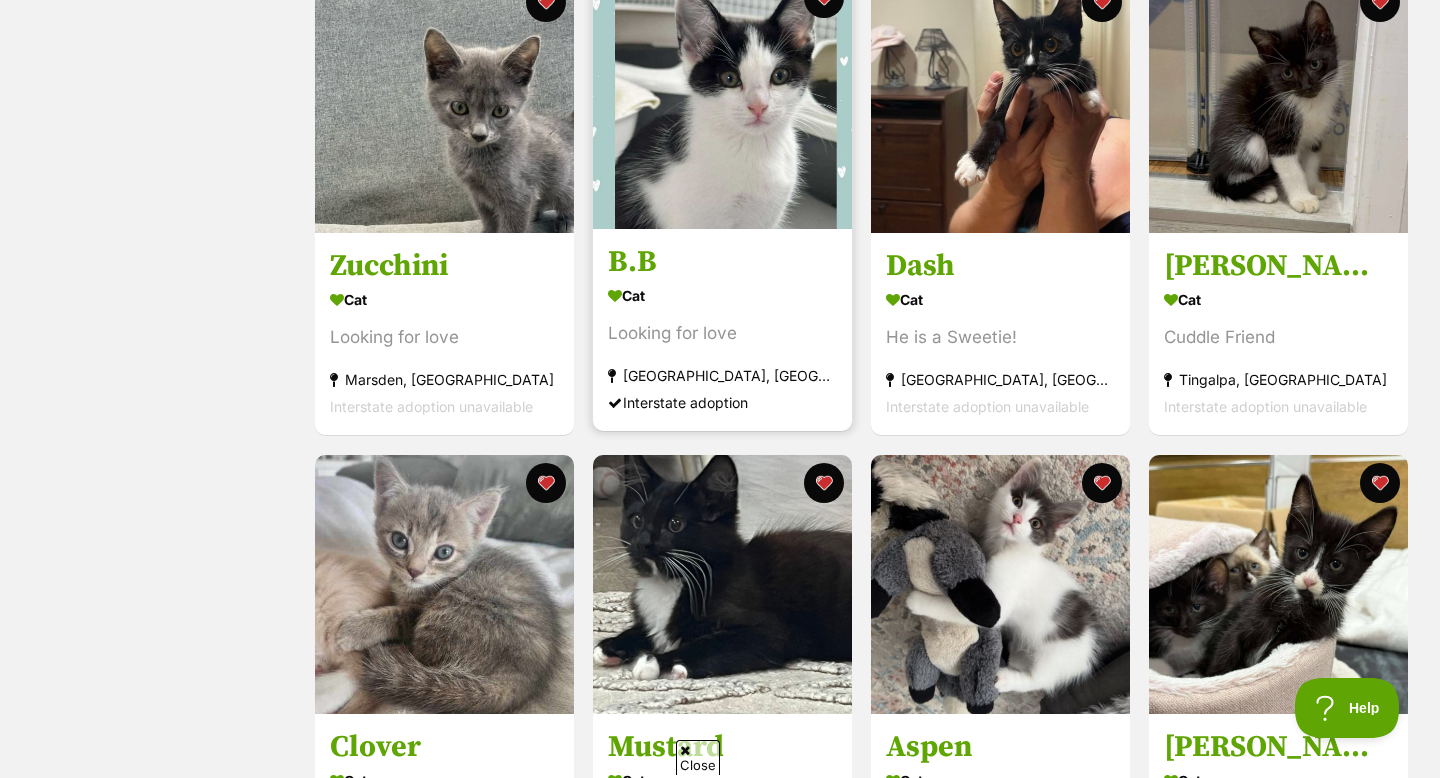 click at bounding box center (722, 99) 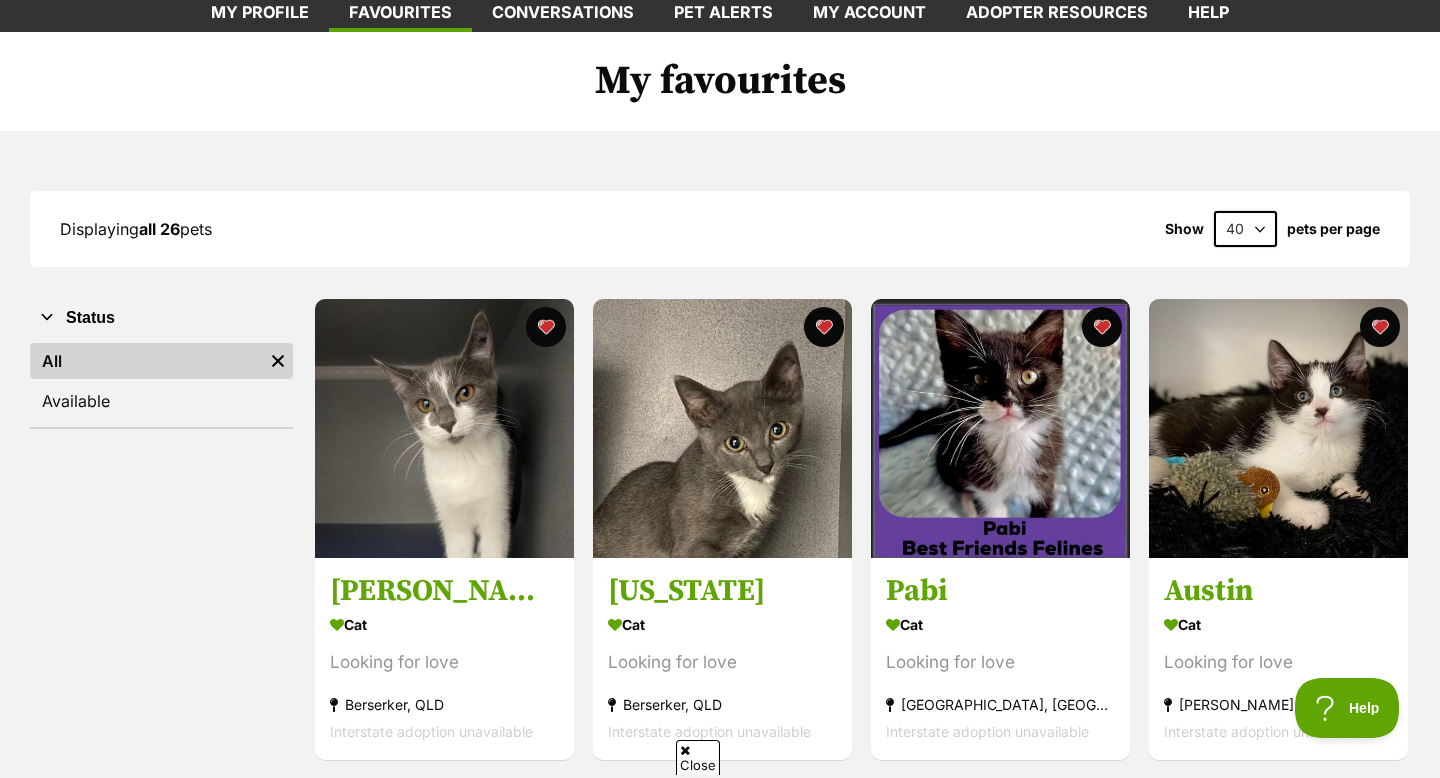 scroll, scrollTop: 0, scrollLeft: 0, axis: both 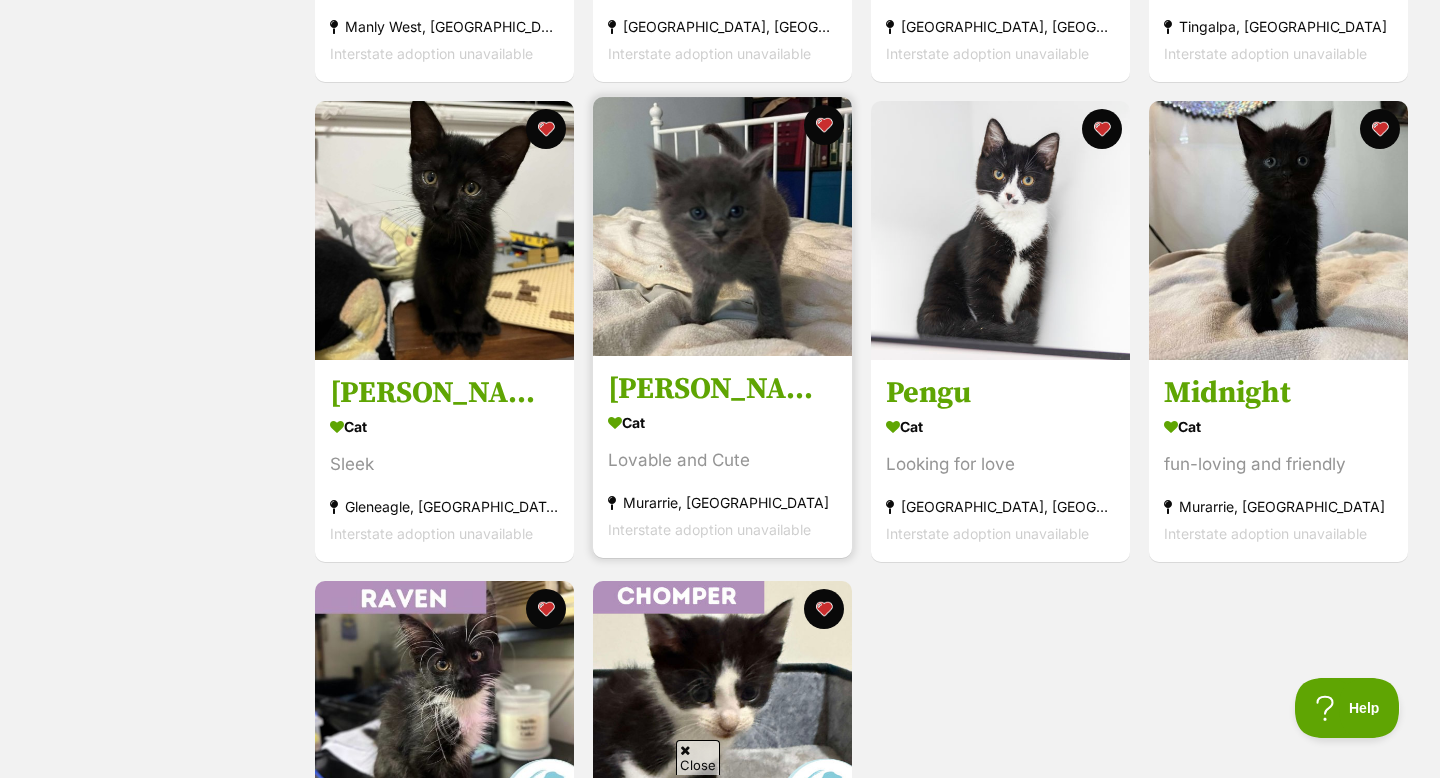 click on "Murarrie, QLD" at bounding box center [722, 502] 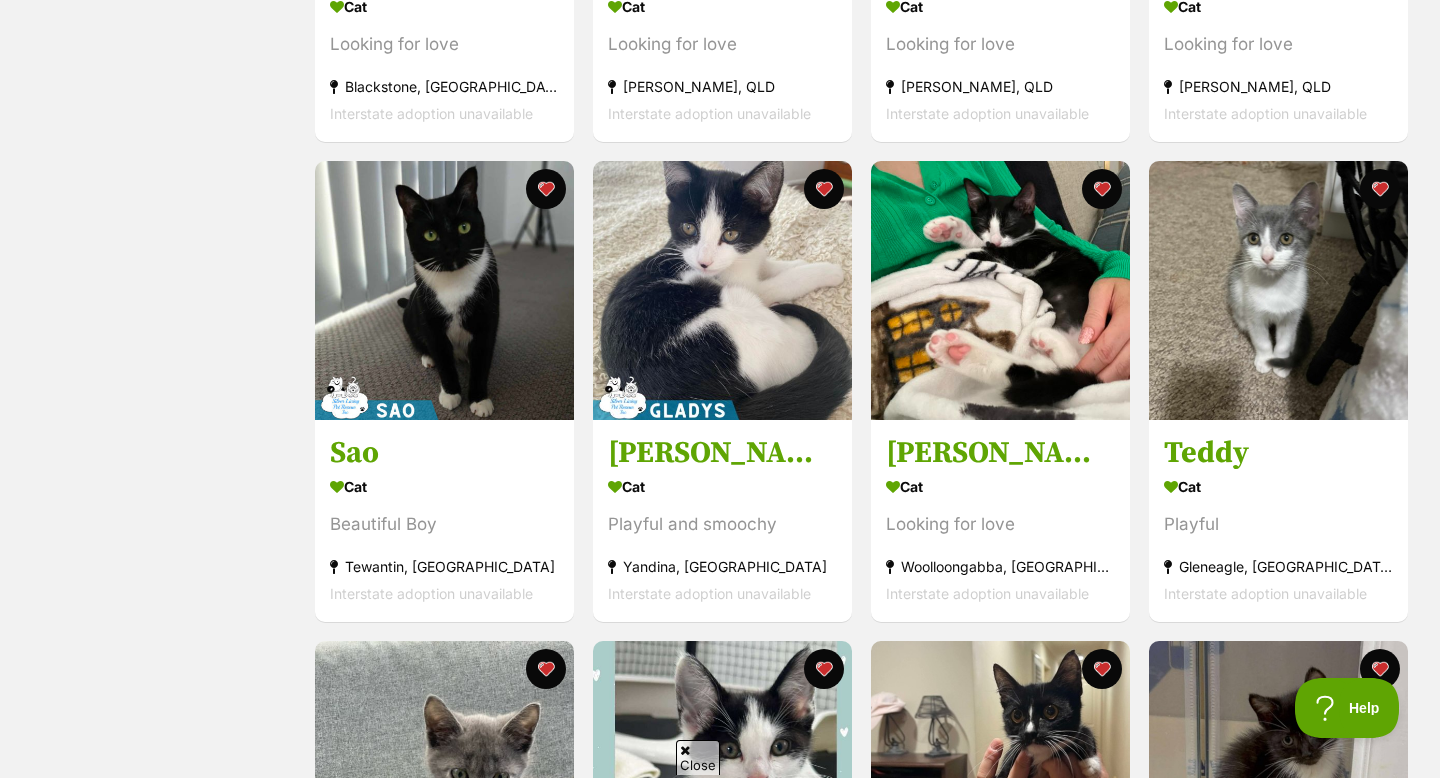 scroll, scrollTop: 1240, scrollLeft: 0, axis: vertical 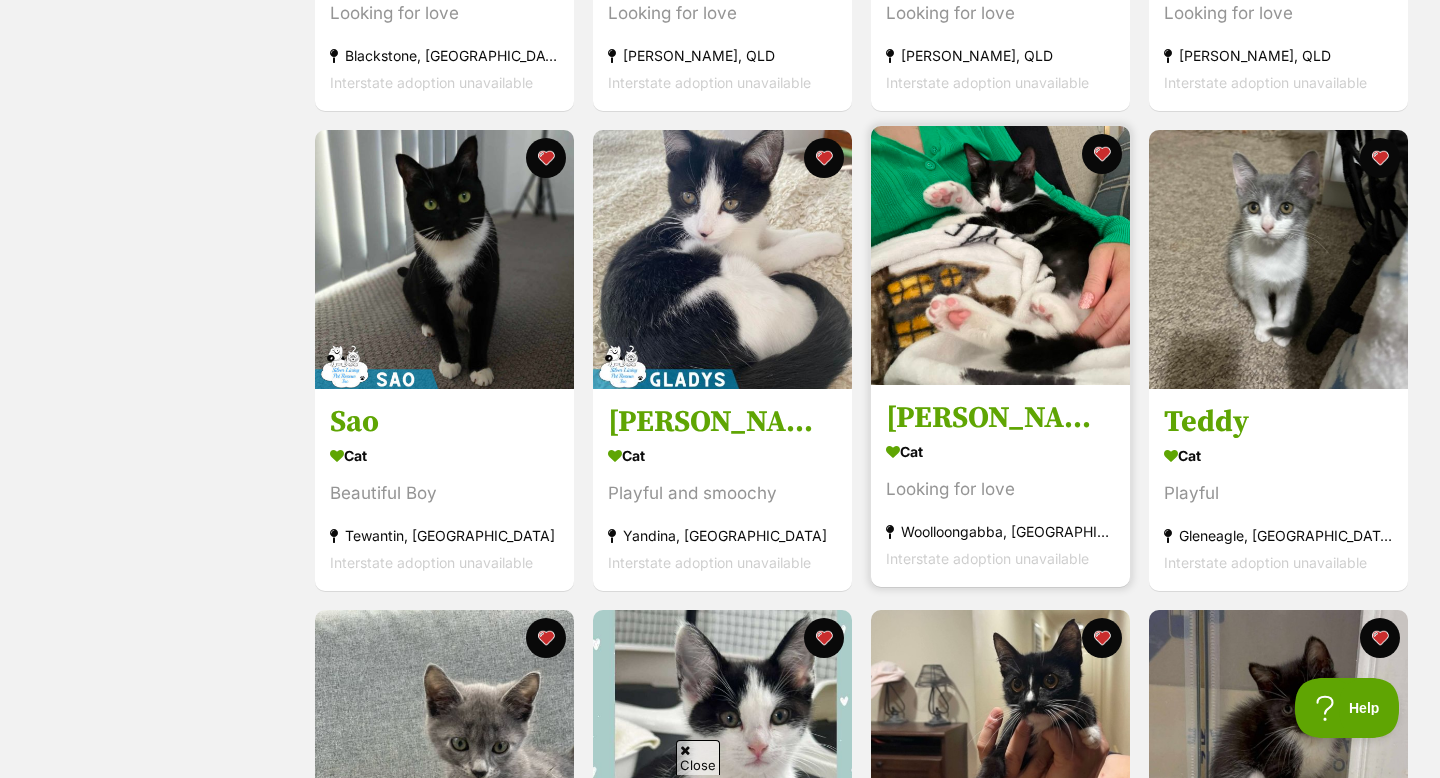 click at bounding box center [1000, 255] 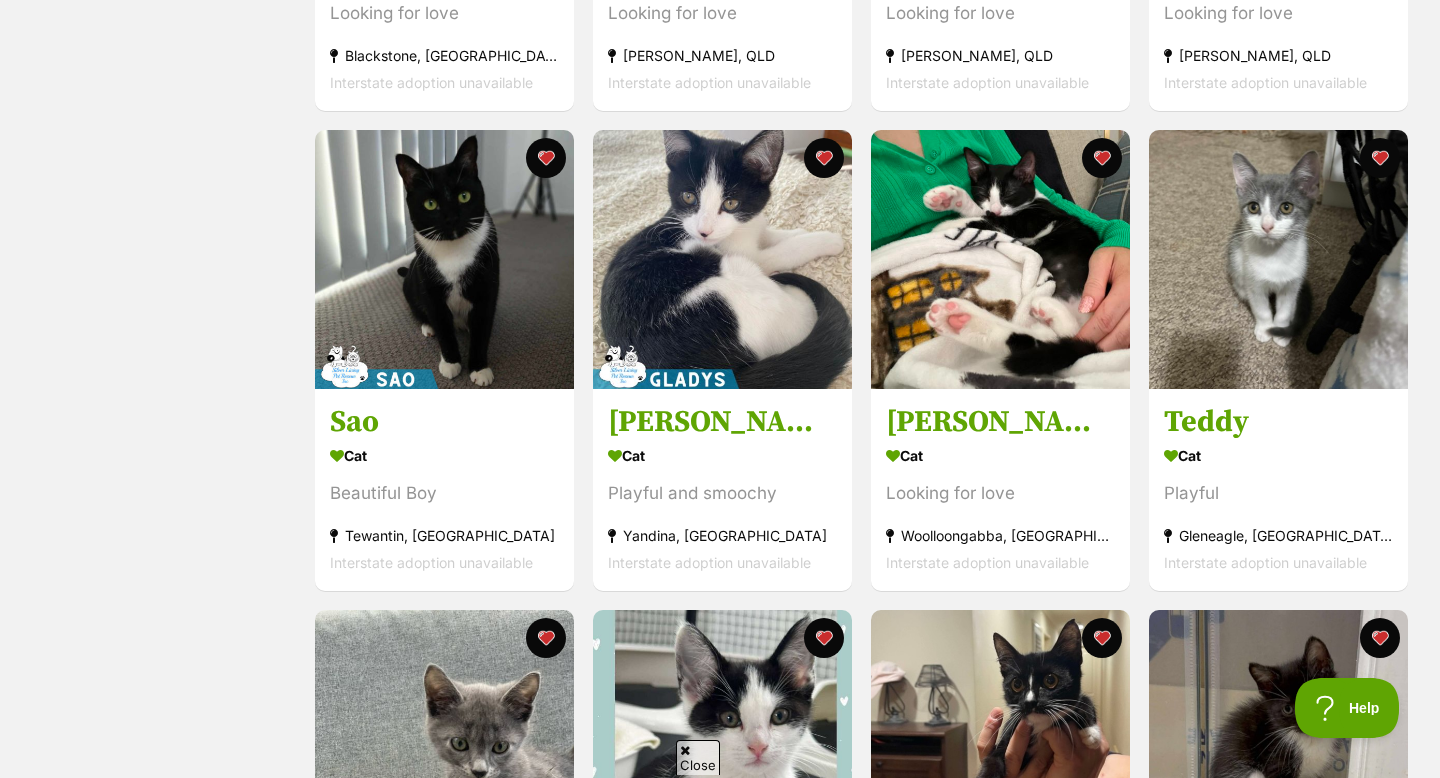 click on "Status
All
Remove filter
Available" at bounding box center [161, 840] 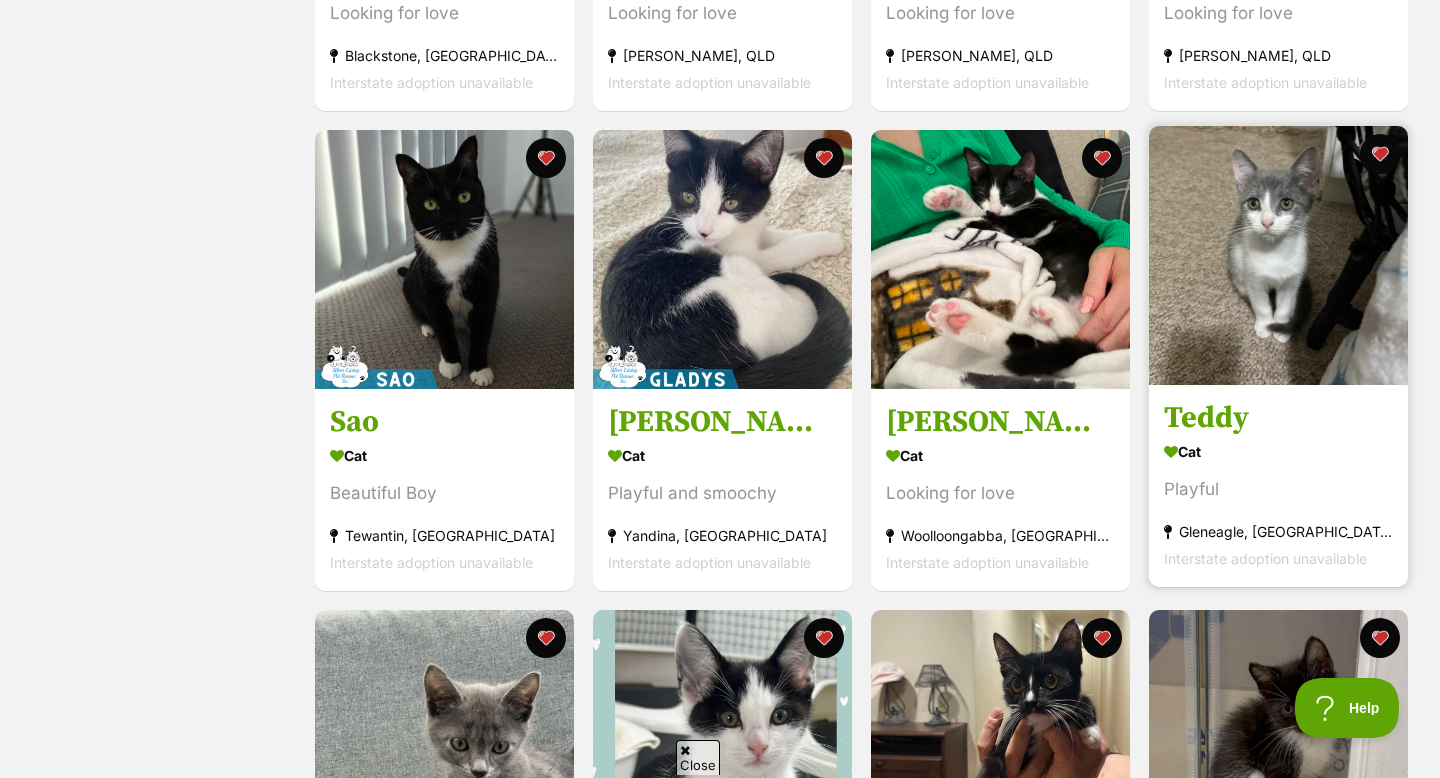 click at bounding box center [1278, 255] 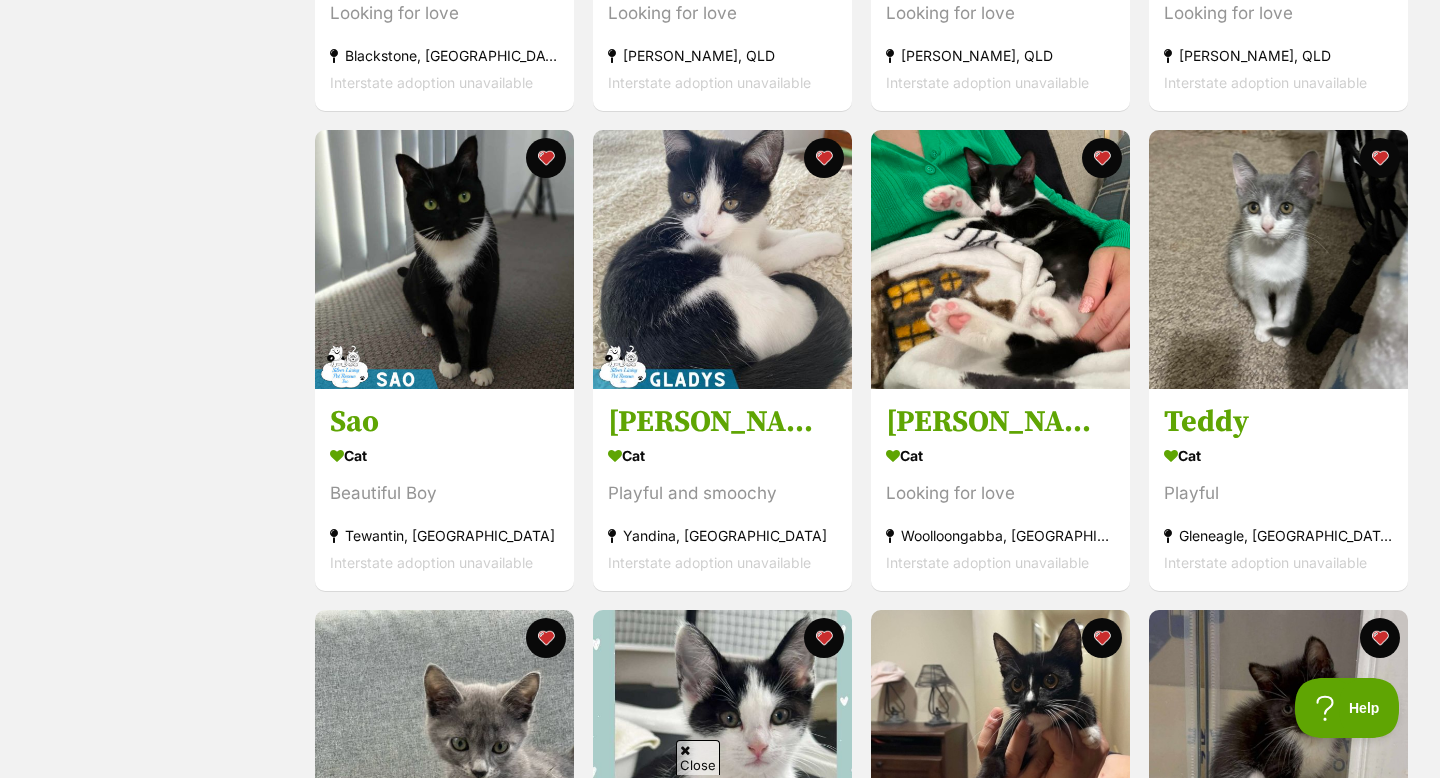 click on "Status
All
Remove filter
Available" at bounding box center (161, 840) 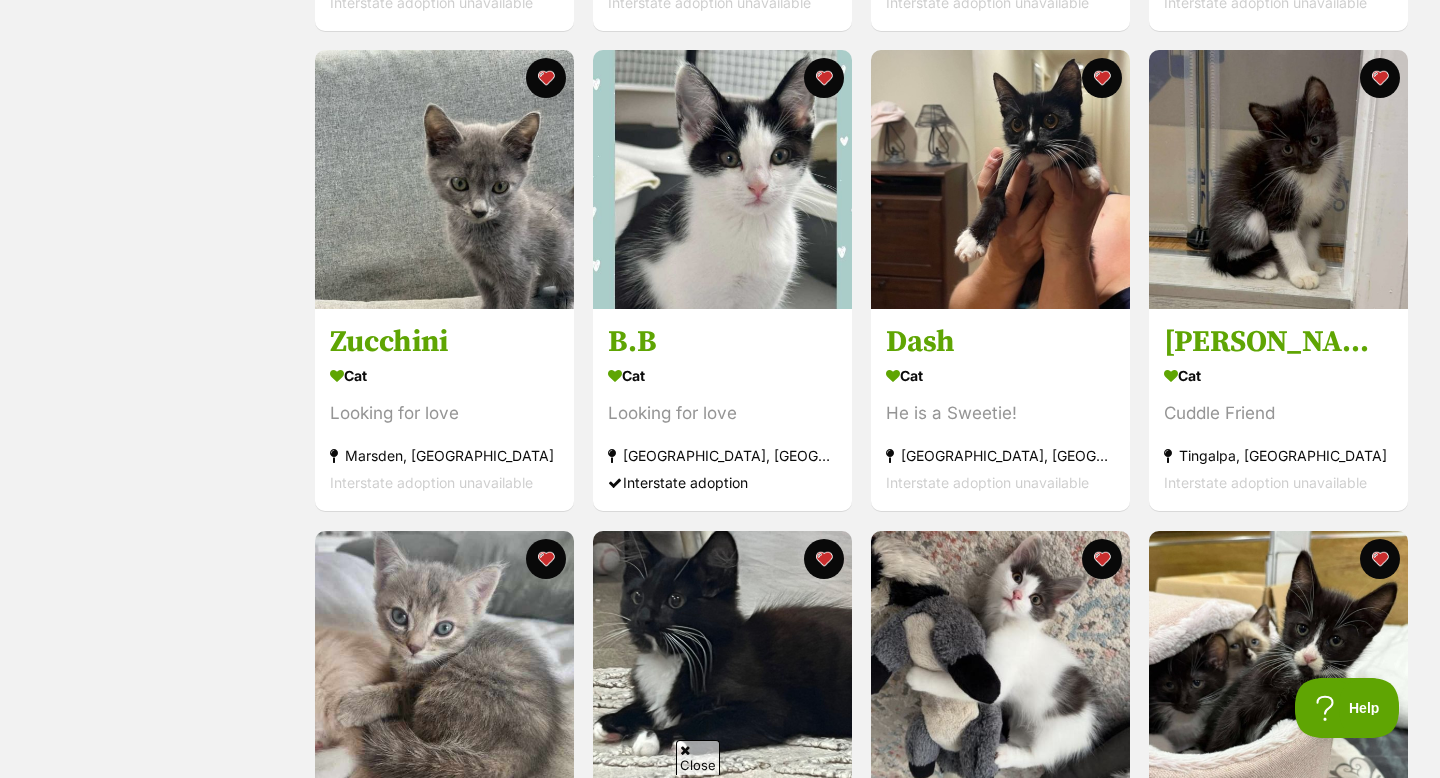 scroll, scrollTop: 1840, scrollLeft: 0, axis: vertical 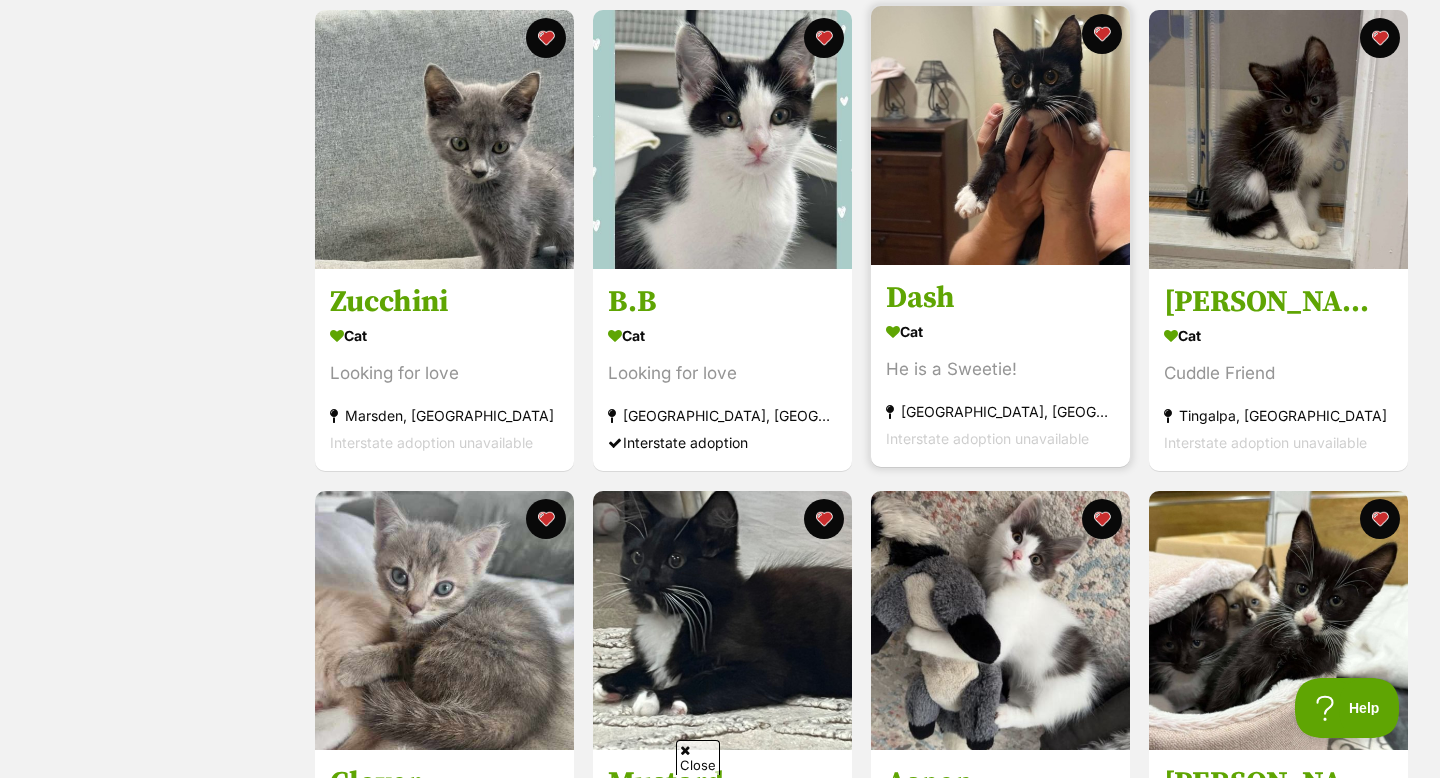 click at bounding box center [1000, 135] 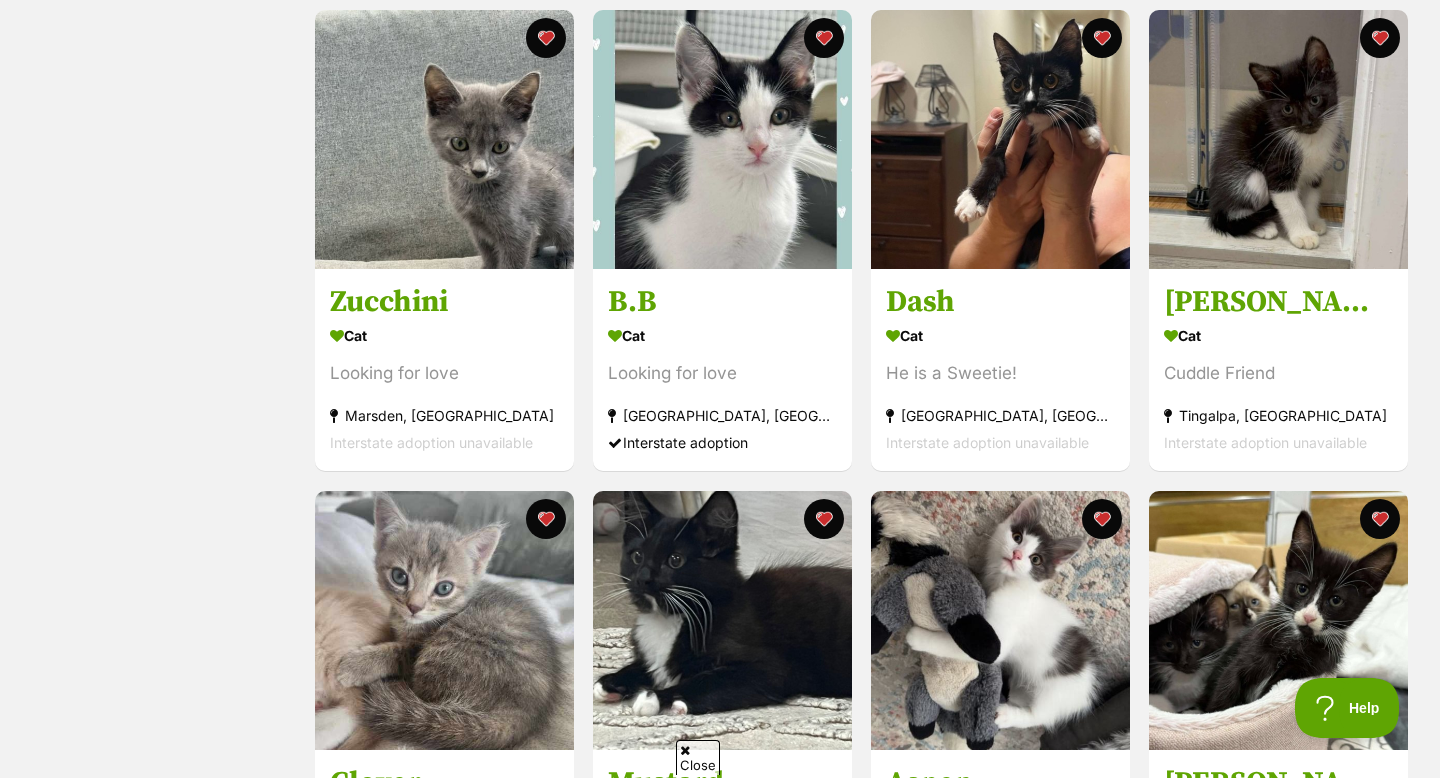 click on "Status
All
Remove filter
Available" at bounding box center [161, 240] 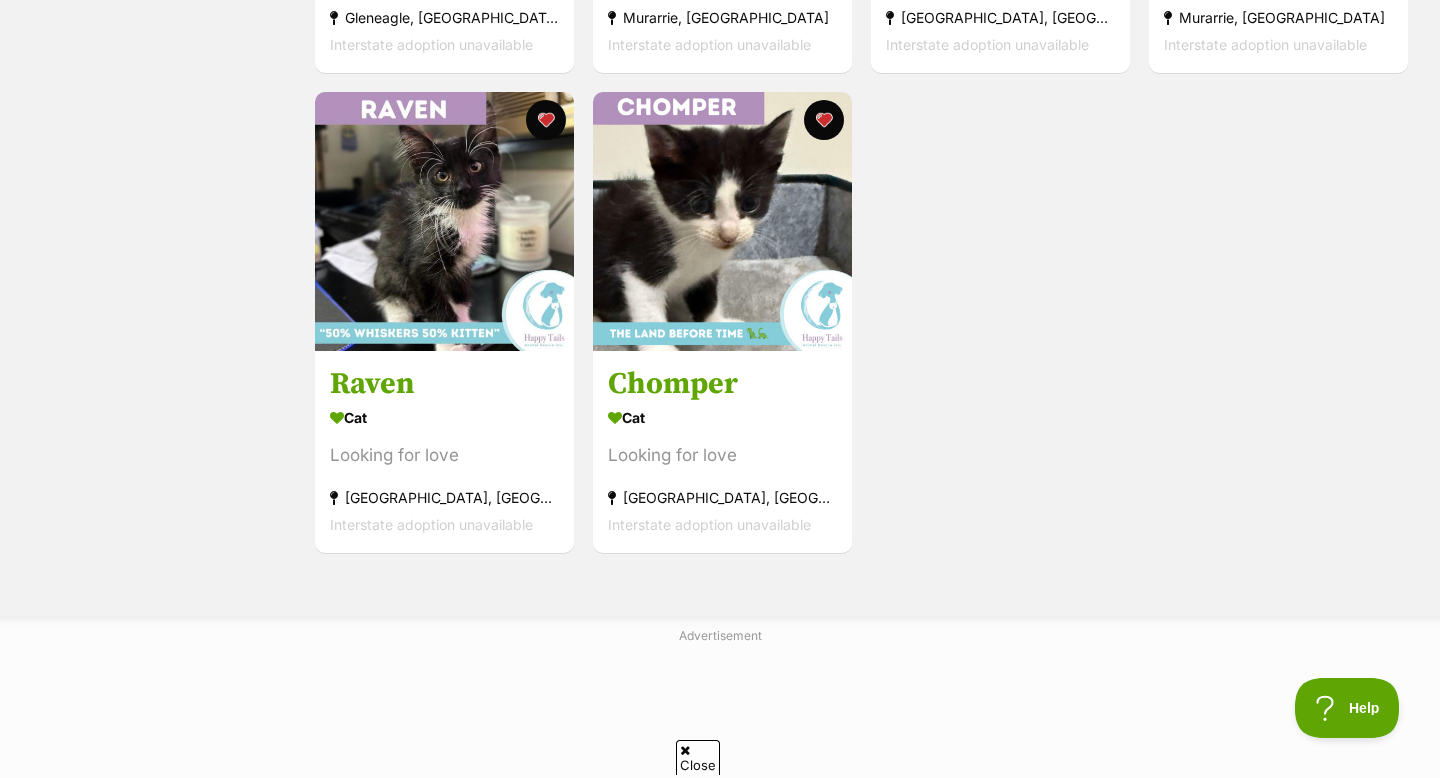 scroll, scrollTop: 3200, scrollLeft: 0, axis: vertical 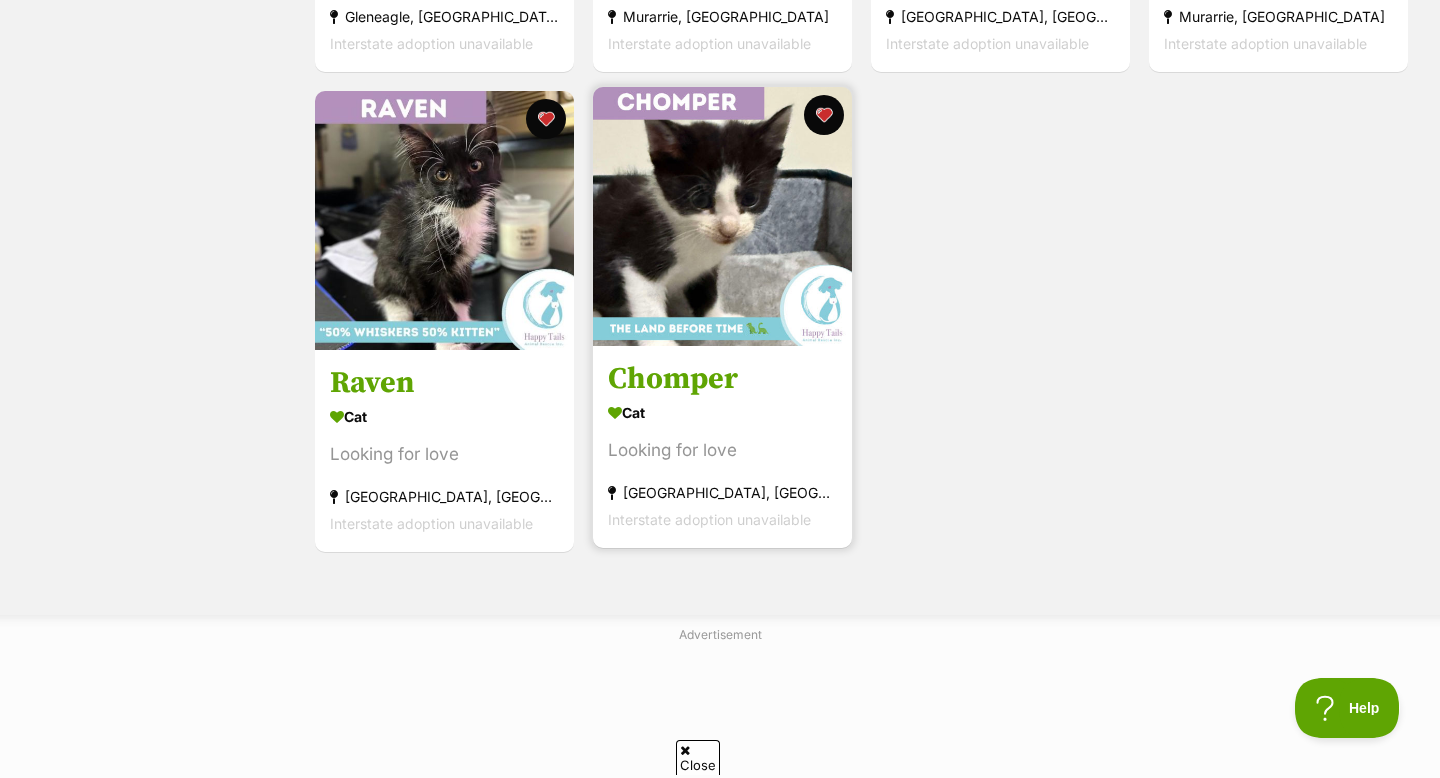 click at bounding box center [722, 216] 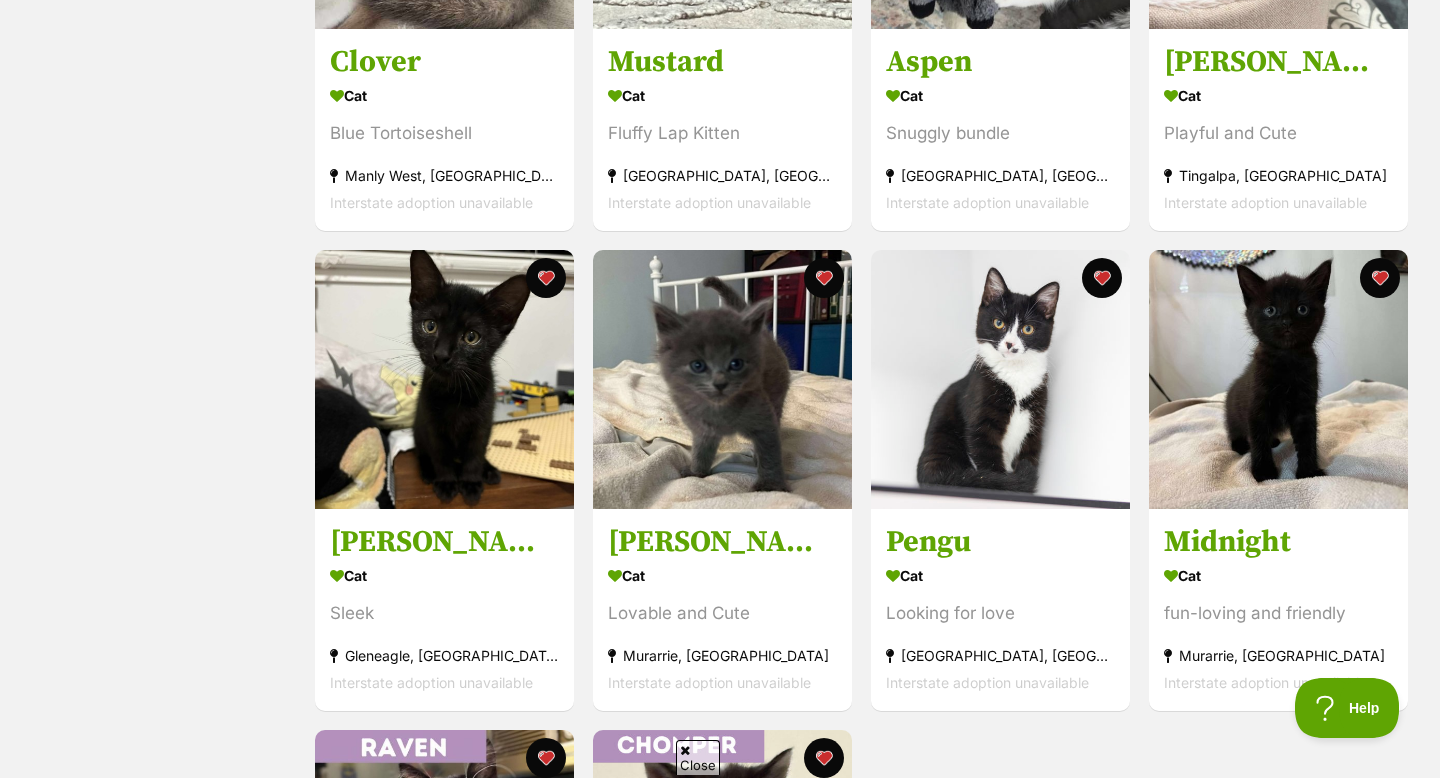 scroll, scrollTop: 2560, scrollLeft: 0, axis: vertical 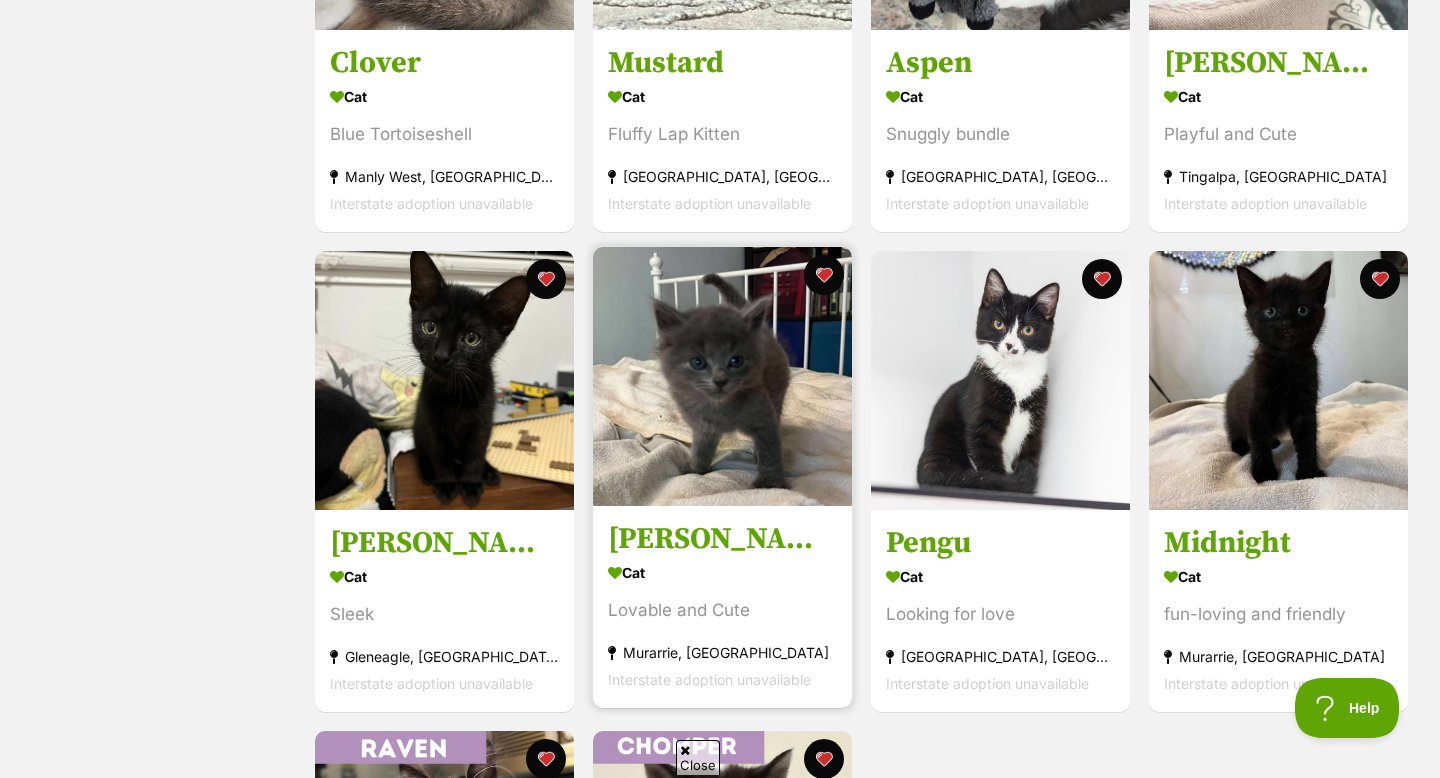 click at bounding box center (722, 376) 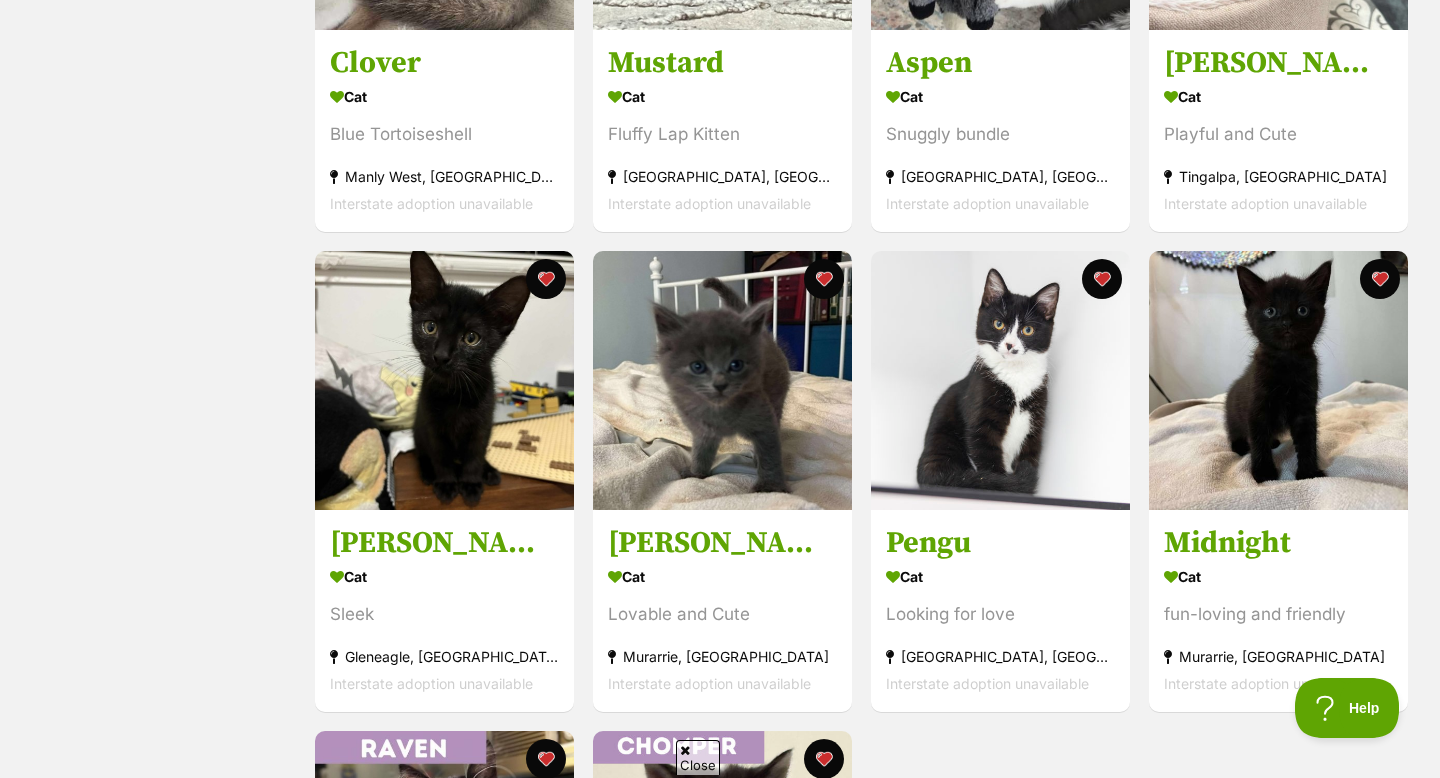 click on "Status
All
Remove filter
Available" at bounding box center [161, -480] 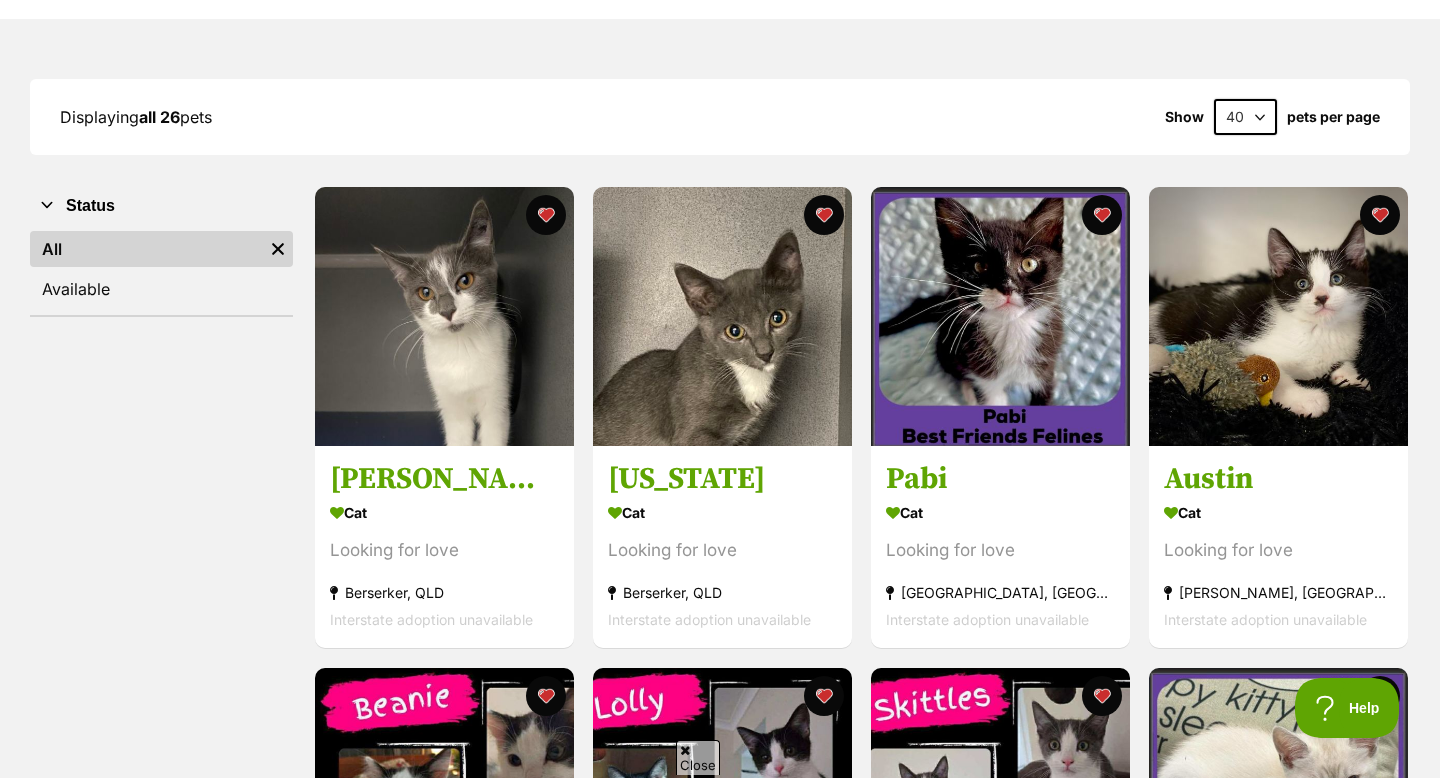scroll, scrollTop: 200, scrollLeft: 0, axis: vertical 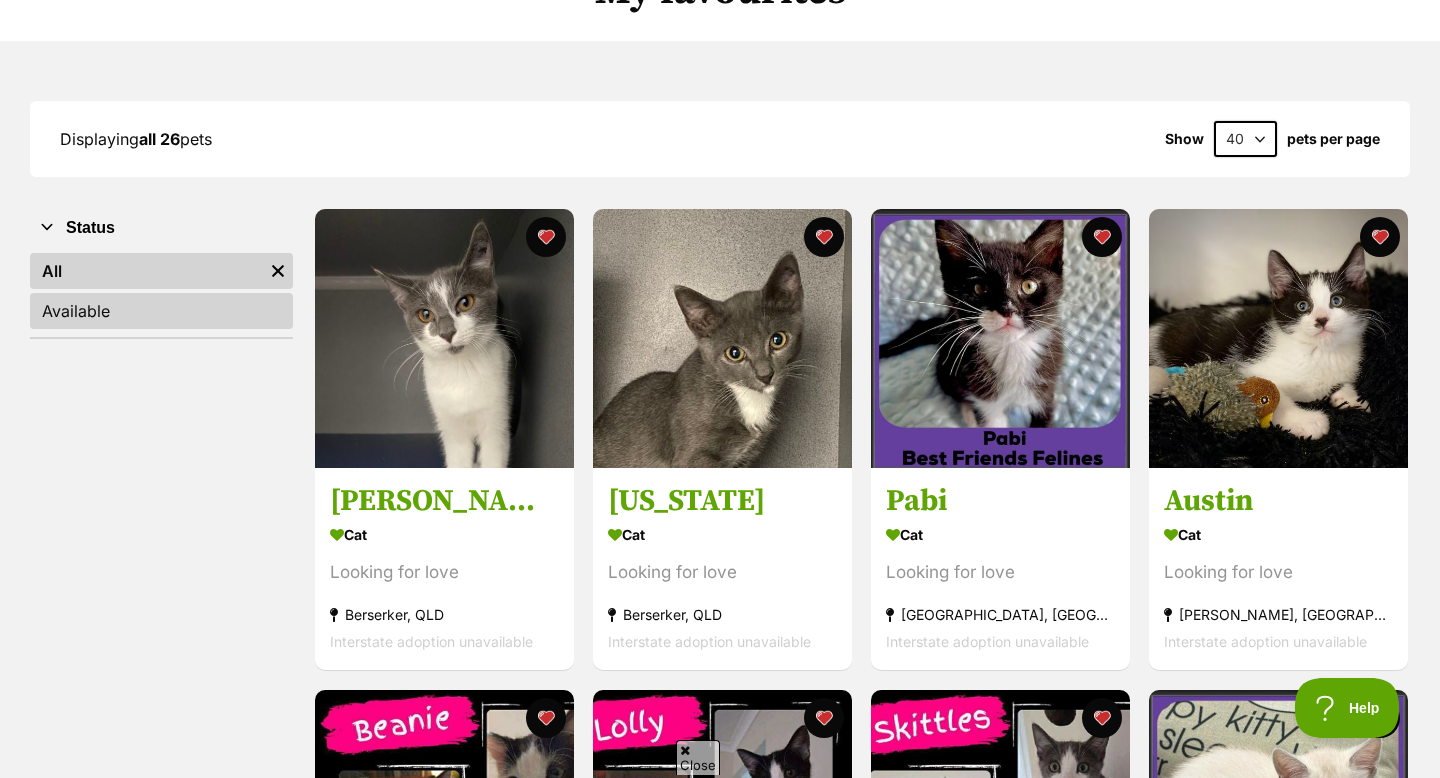 click on "Available" at bounding box center (161, 311) 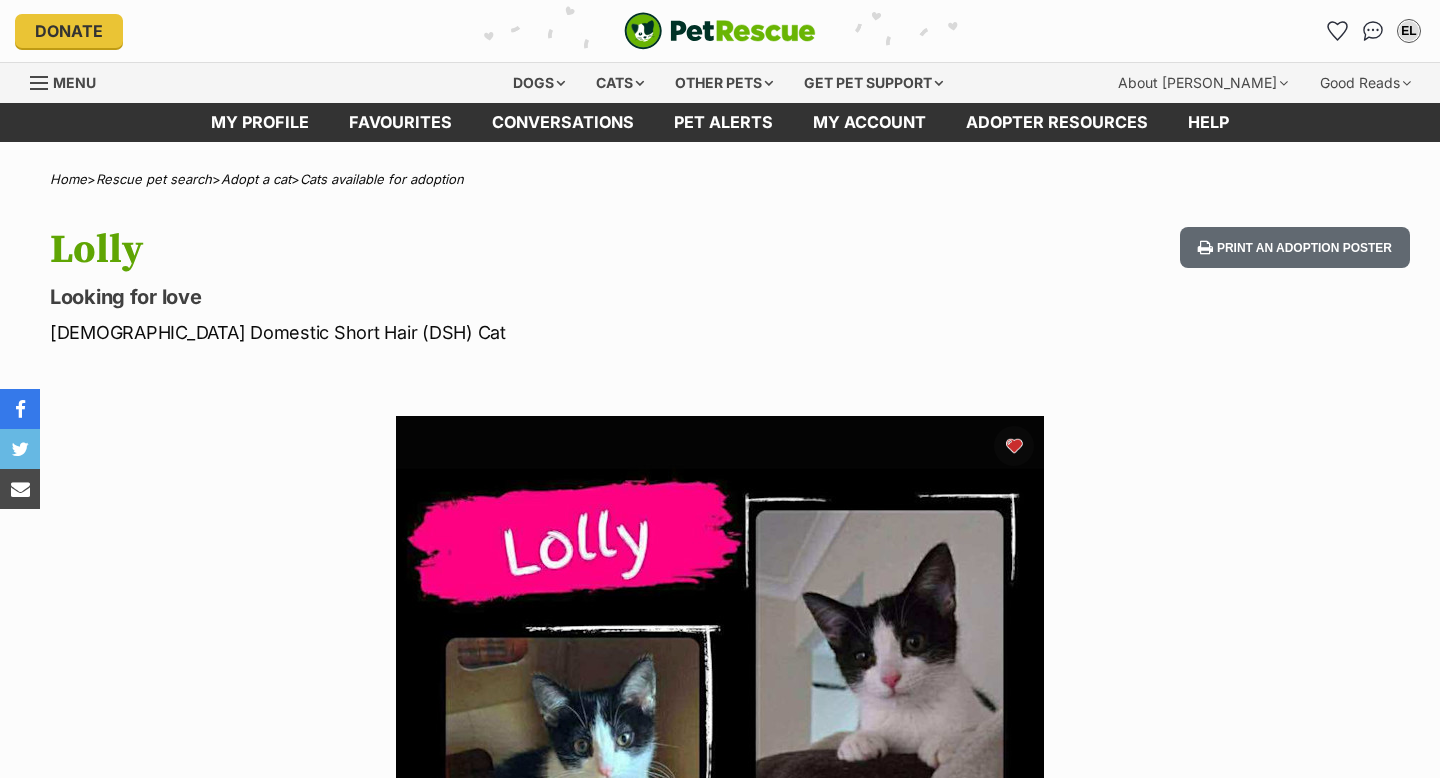 scroll, scrollTop: 0, scrollLeft: 0, axis: both 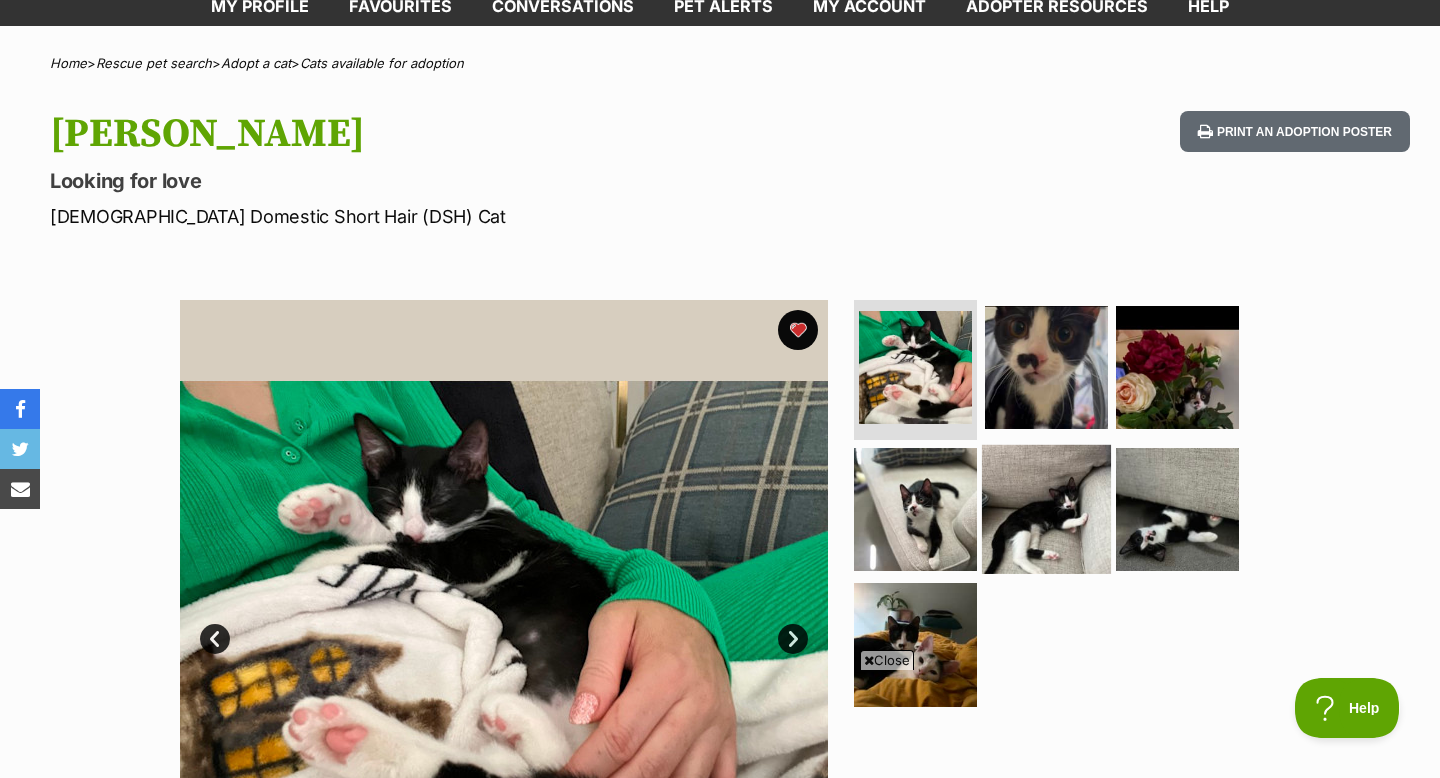 click at bounding box center [1046, 508] 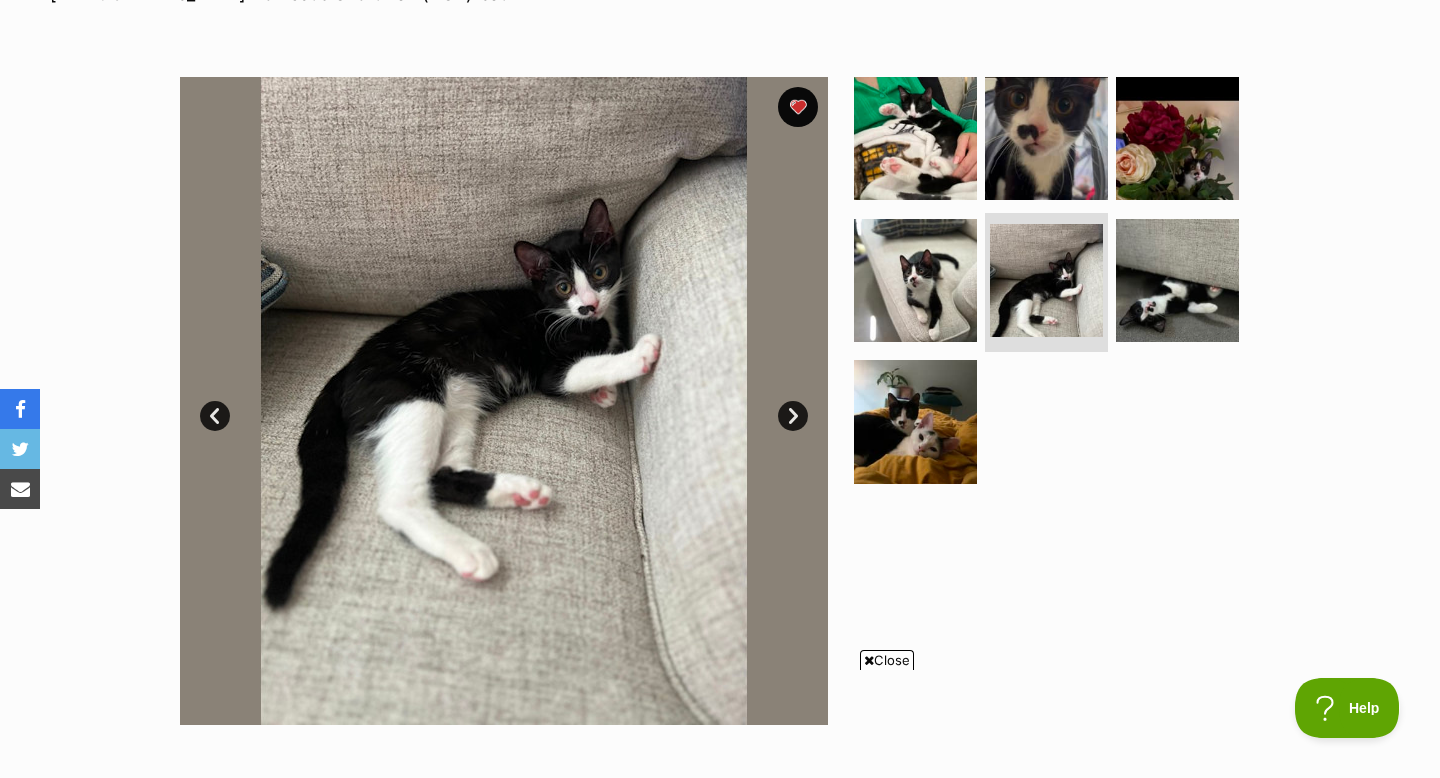 scroll, scrollTop: 349, scrollLeft: 0, axis: vertical 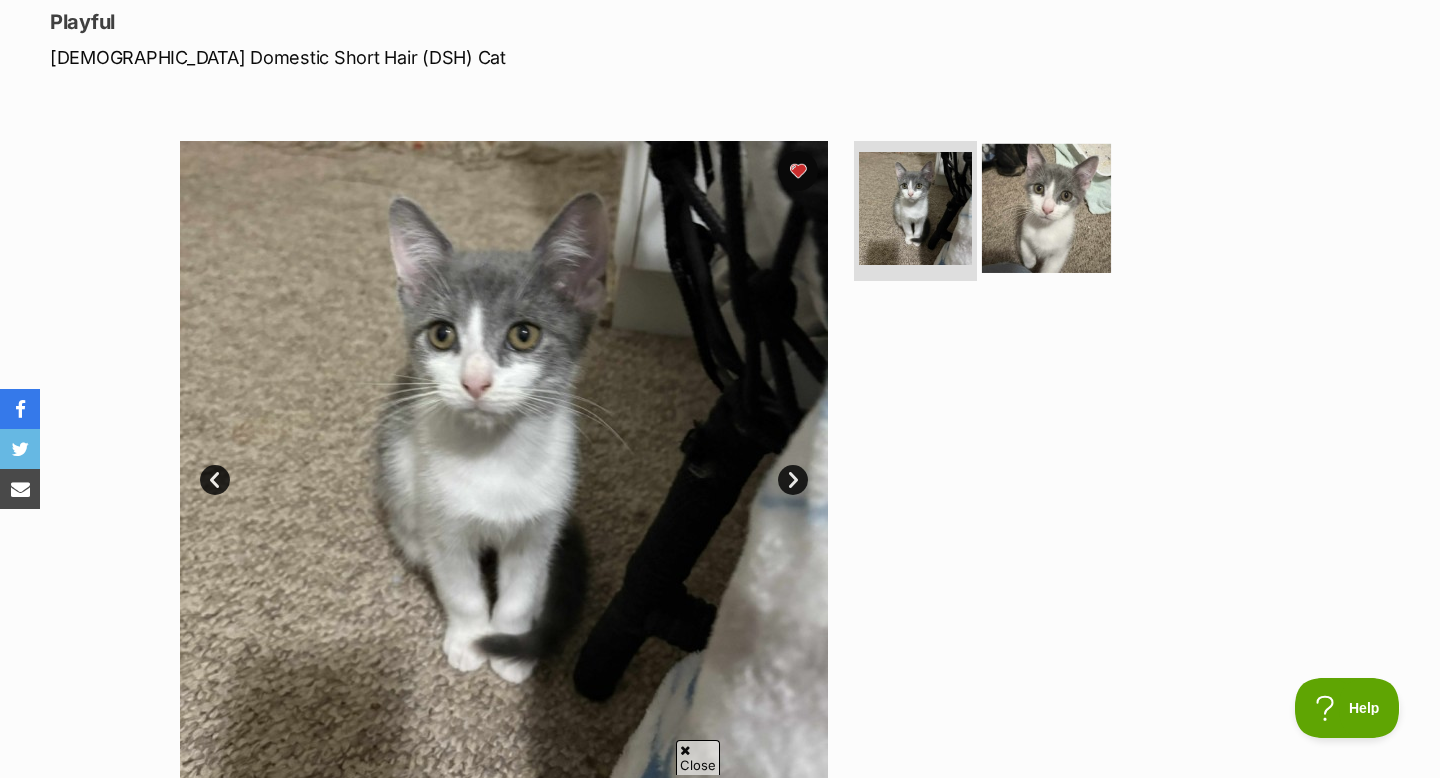 click at bounding box center [1046, 208] 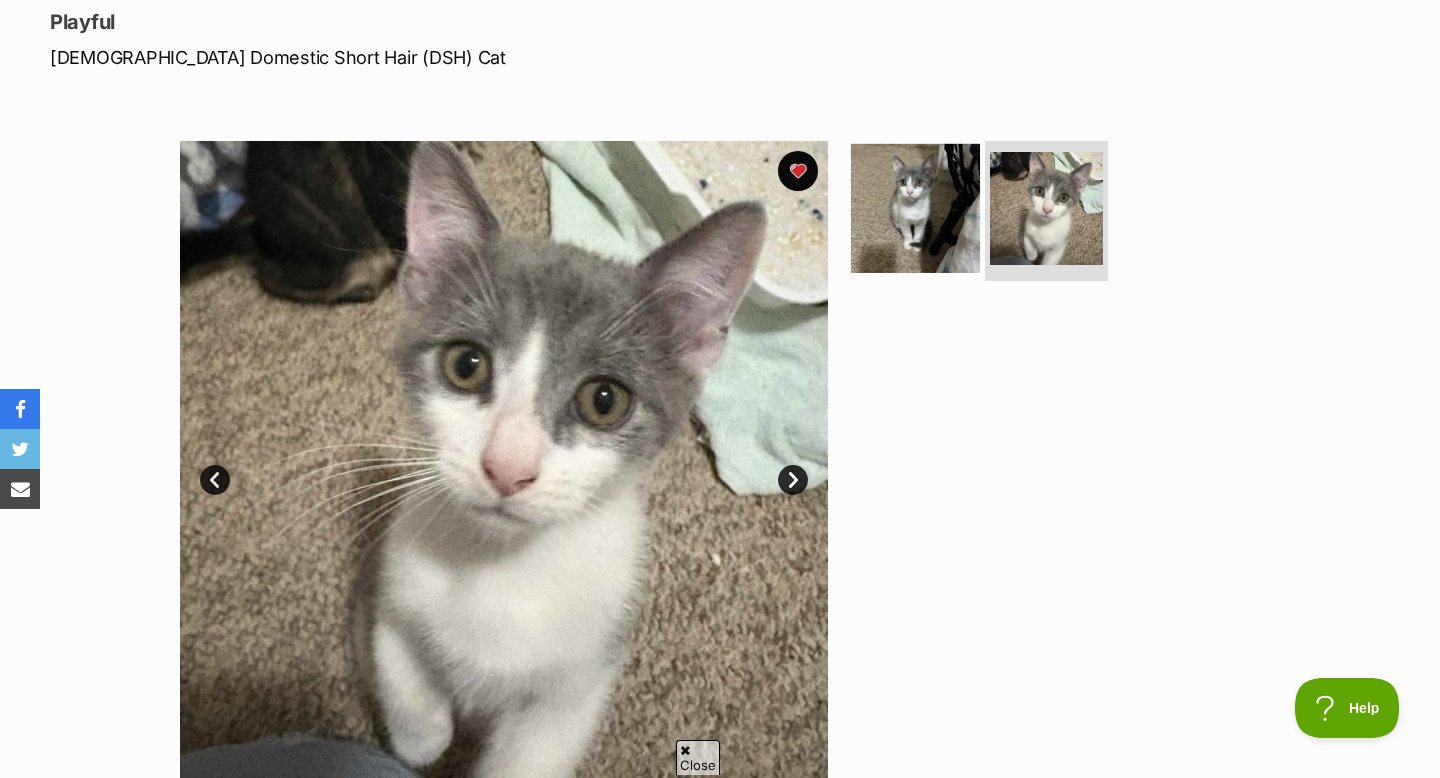 scroll, scrollTop: 0, scrollLeft: 0, axis: both 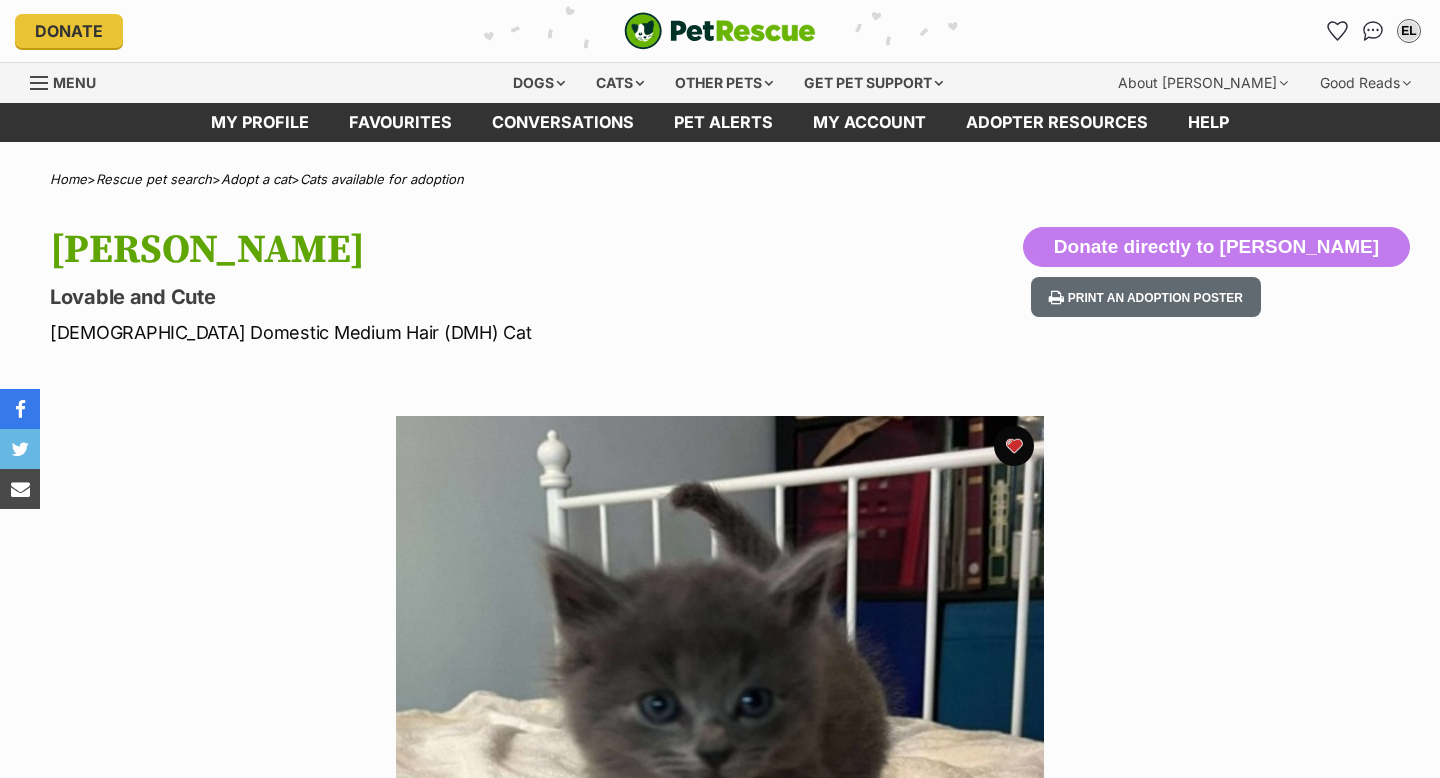 click on "Lovable and Cute" at bounding box center [464, 297] 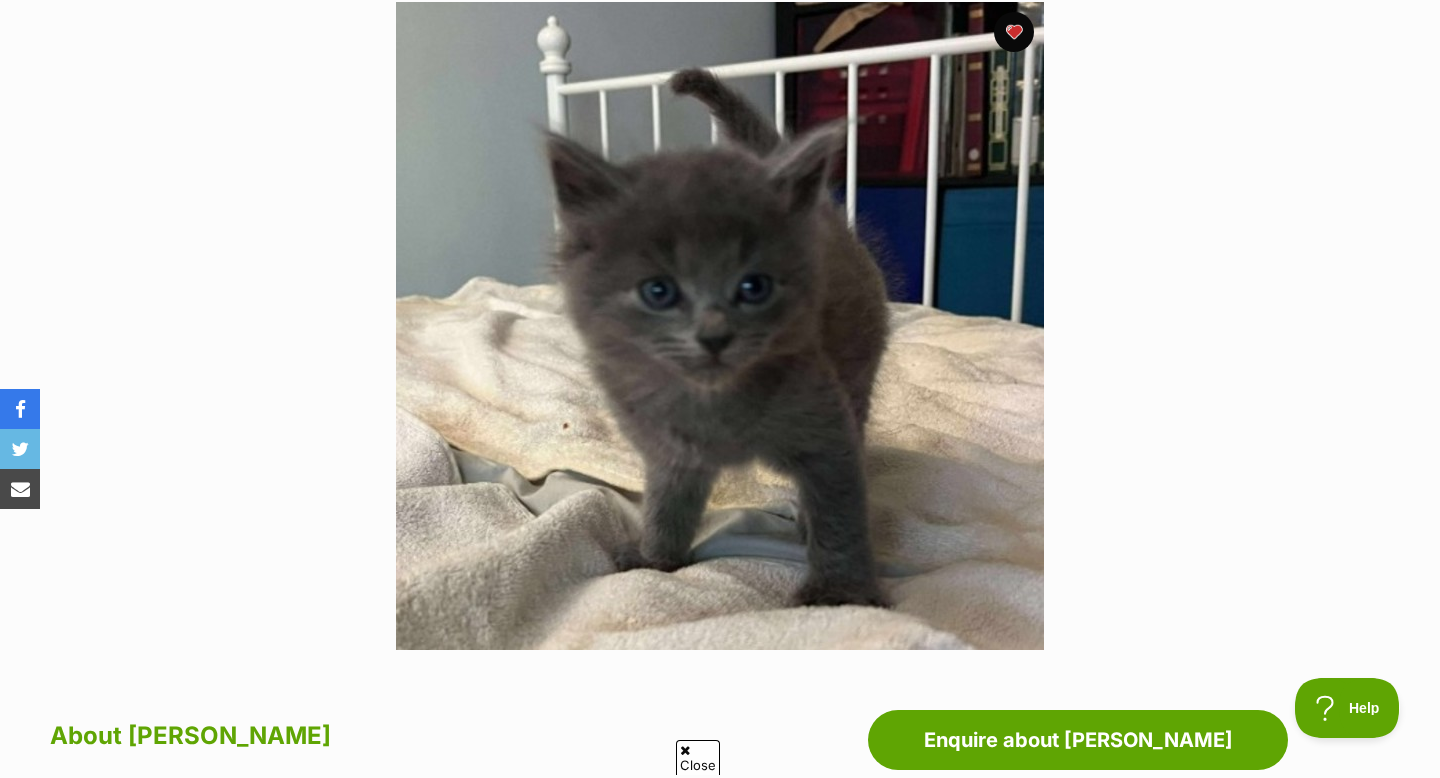 scroll, scrollTop: 440, scrollLeft: 0, axis: vertical 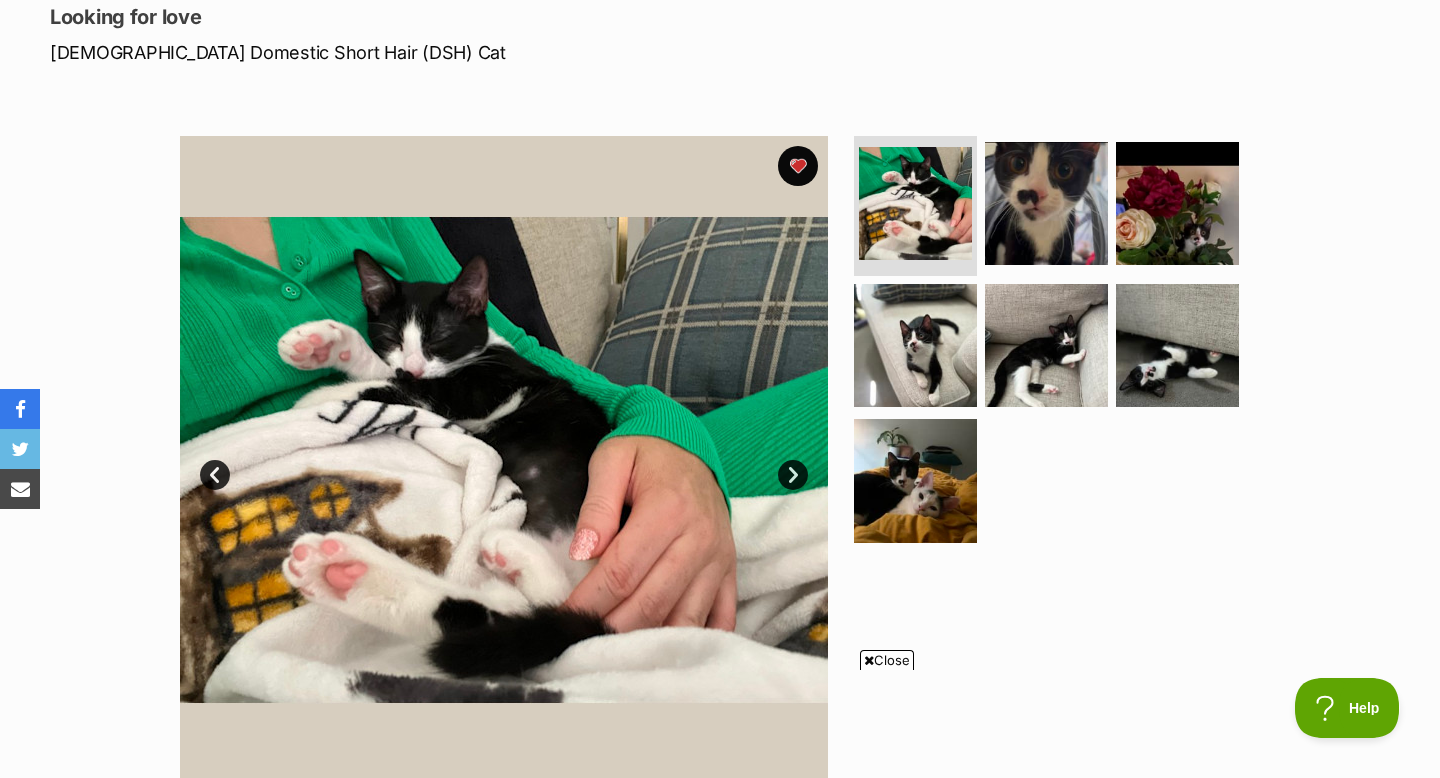 click on "Next" at bounding box center [793, 475] 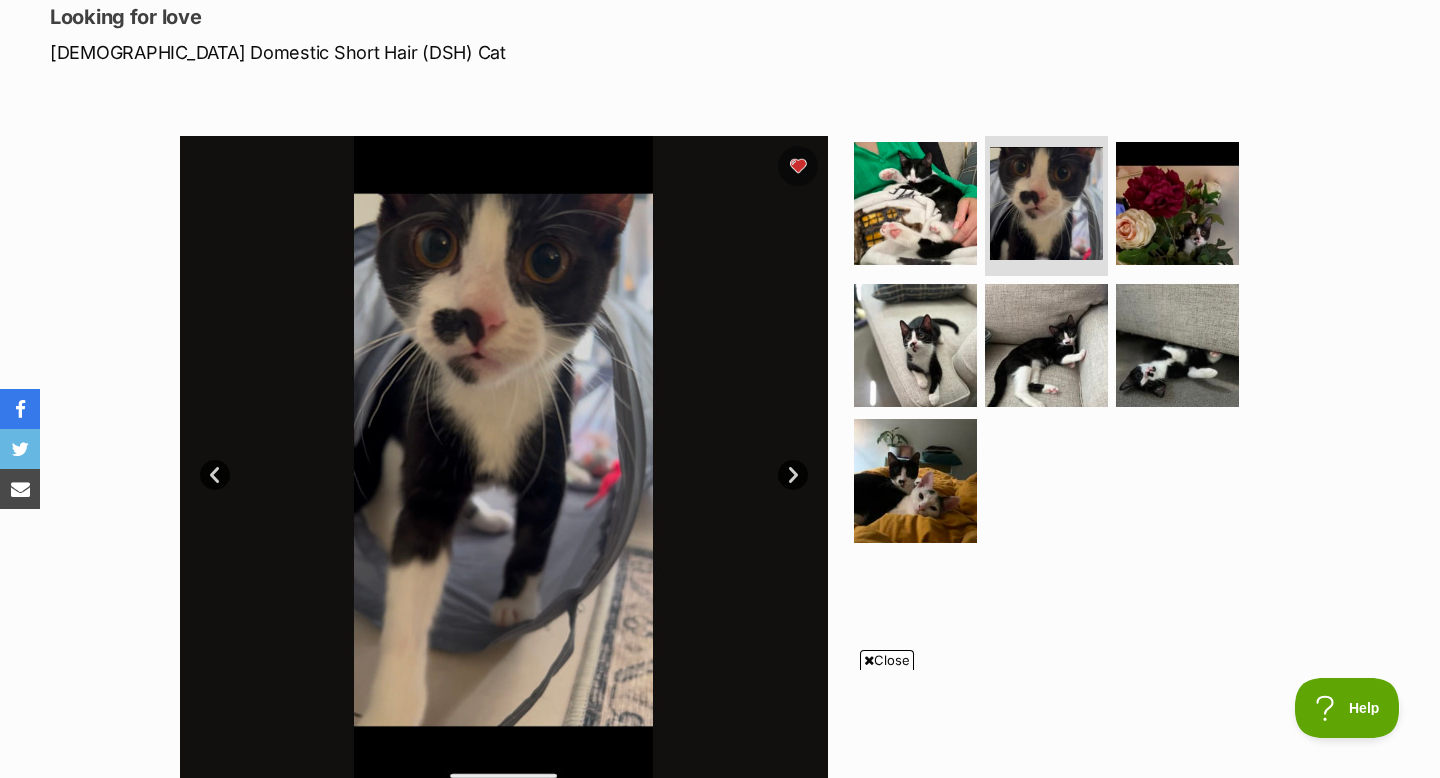 click on "Next" at bounding box center (793, 475) 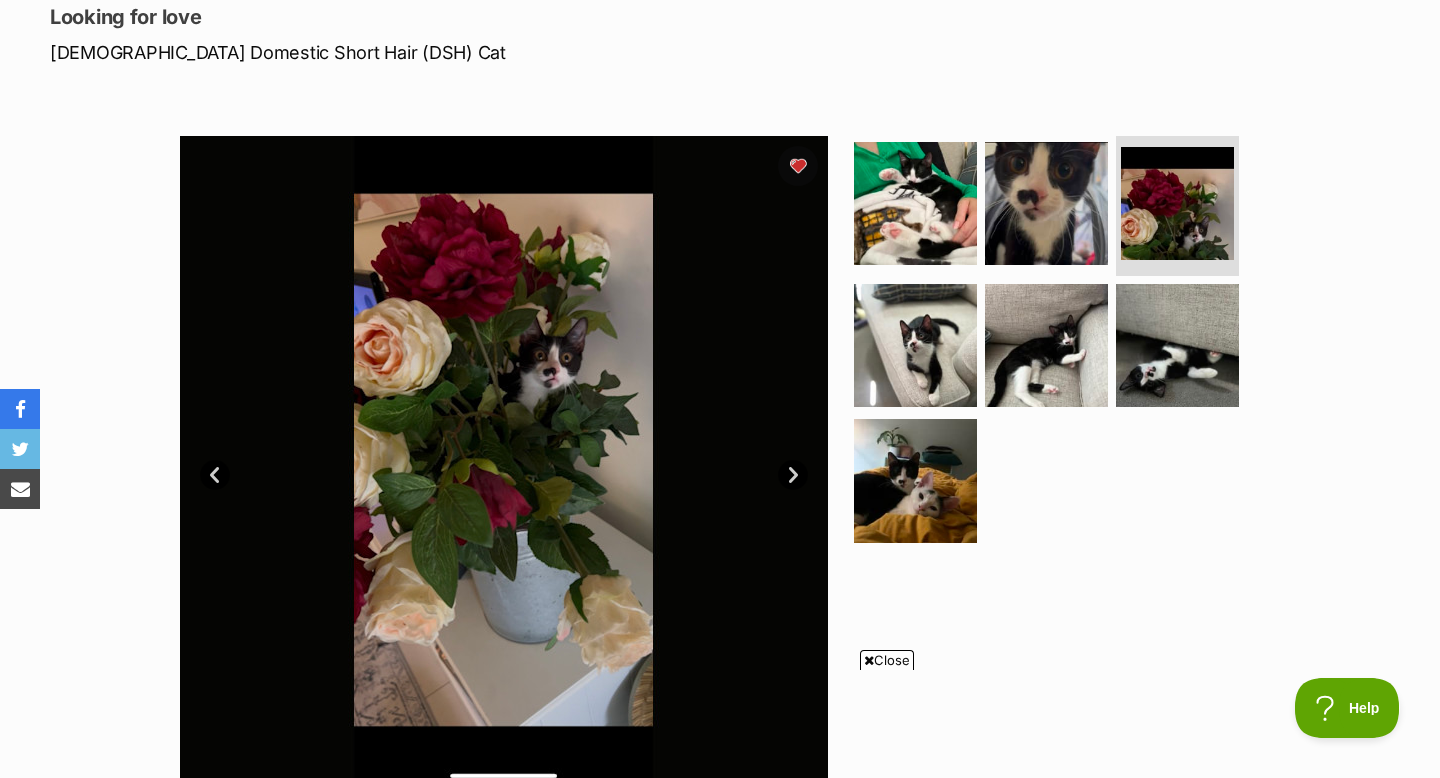 click on "Next" at bounding box center [793, 475] 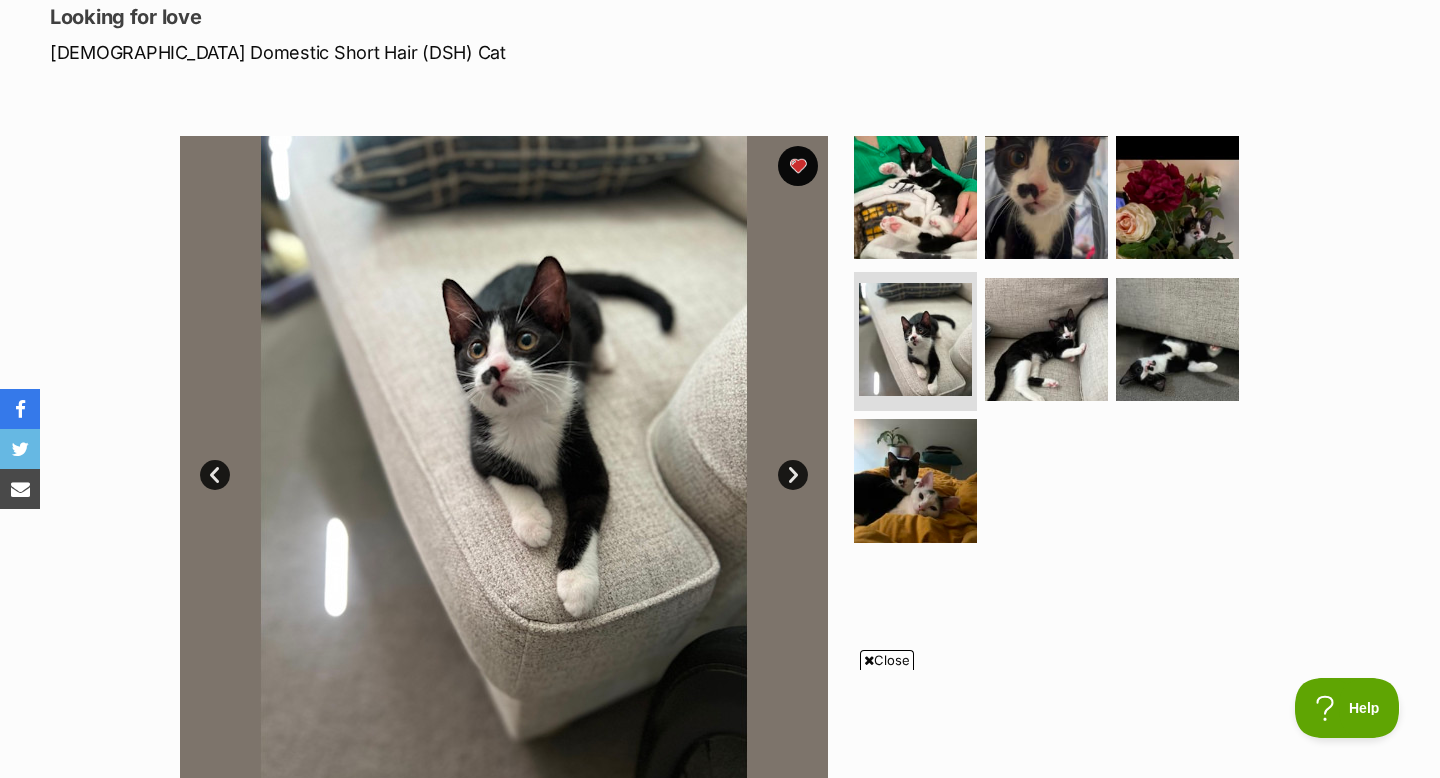 click on "Next" at bounding box center (793, 475) 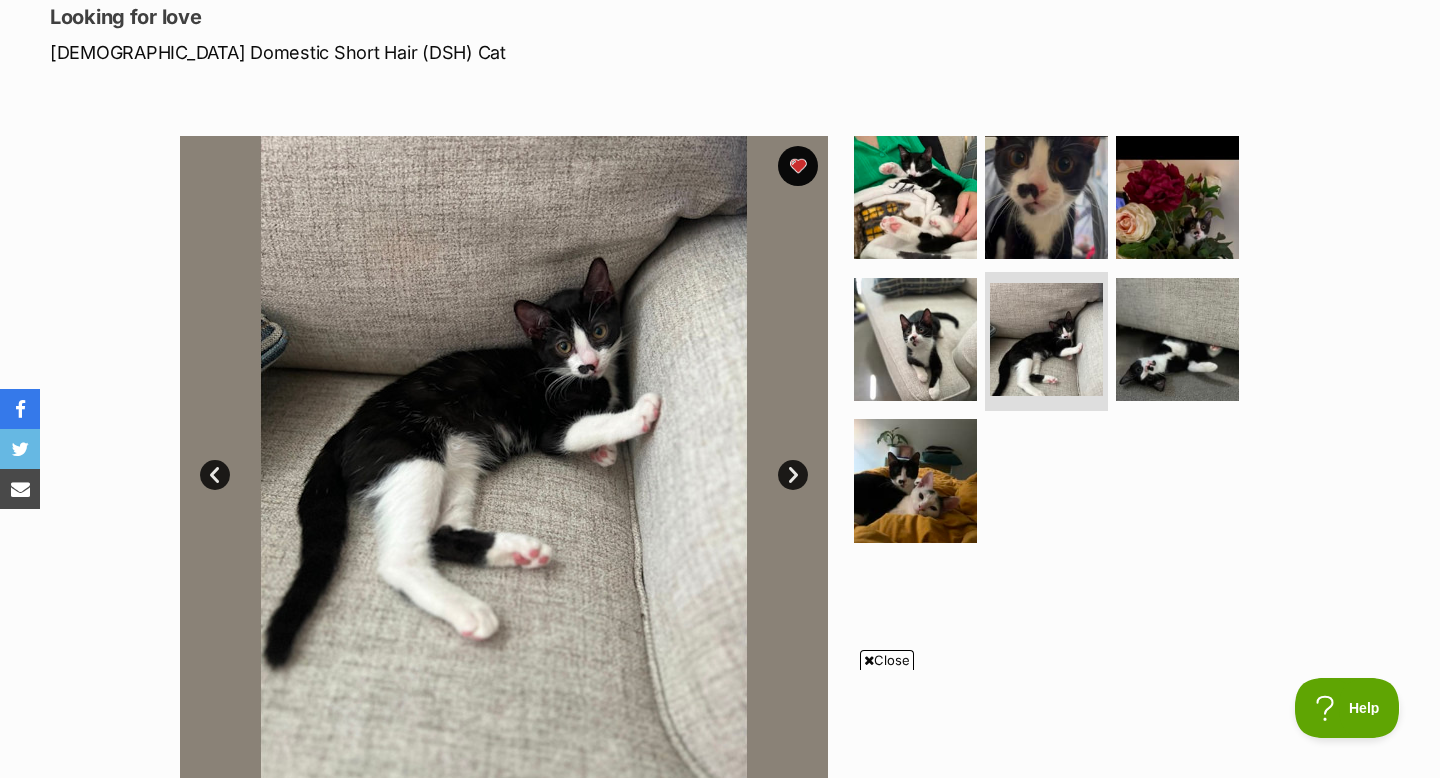 click on "Next" at bounding box center (793, 475) 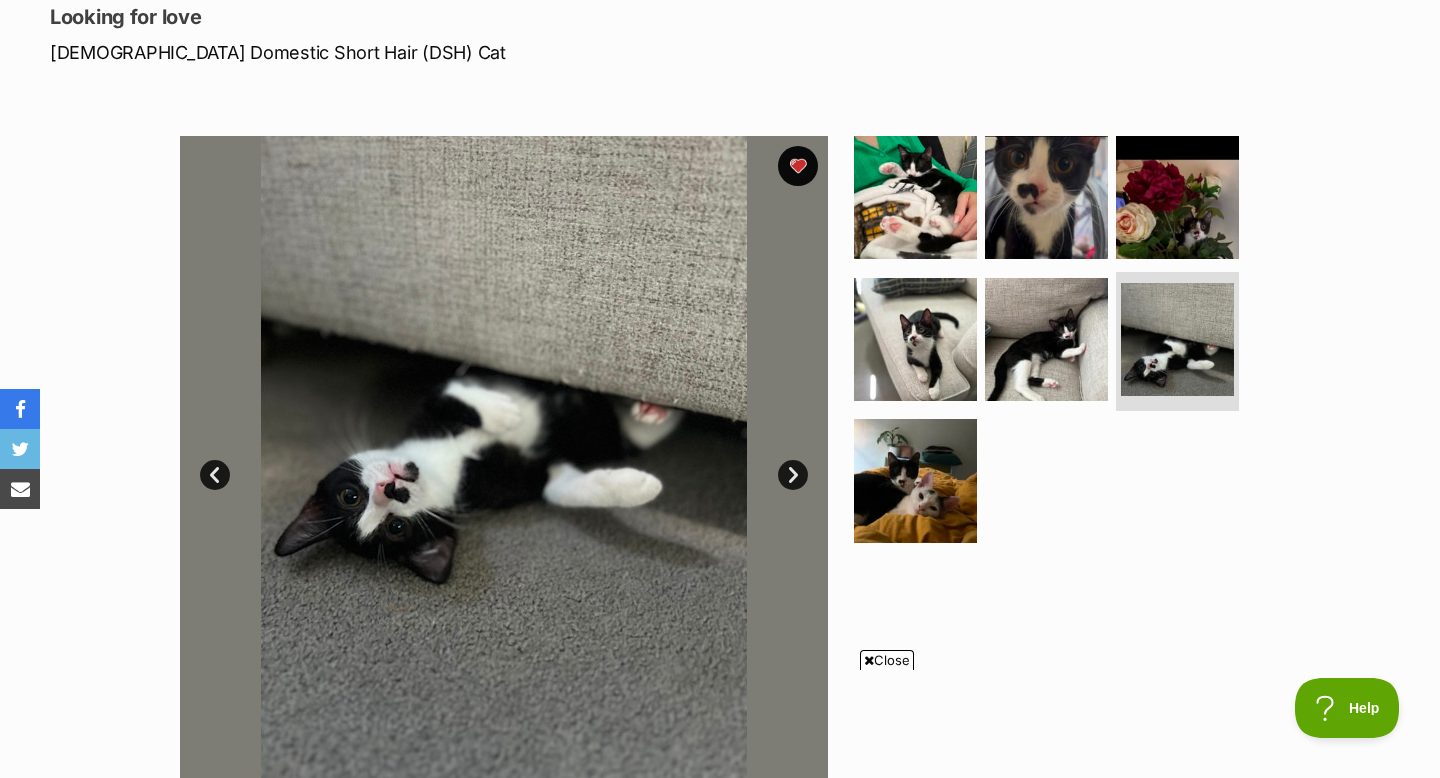 click on "Next" at bounding box center [793, 475] 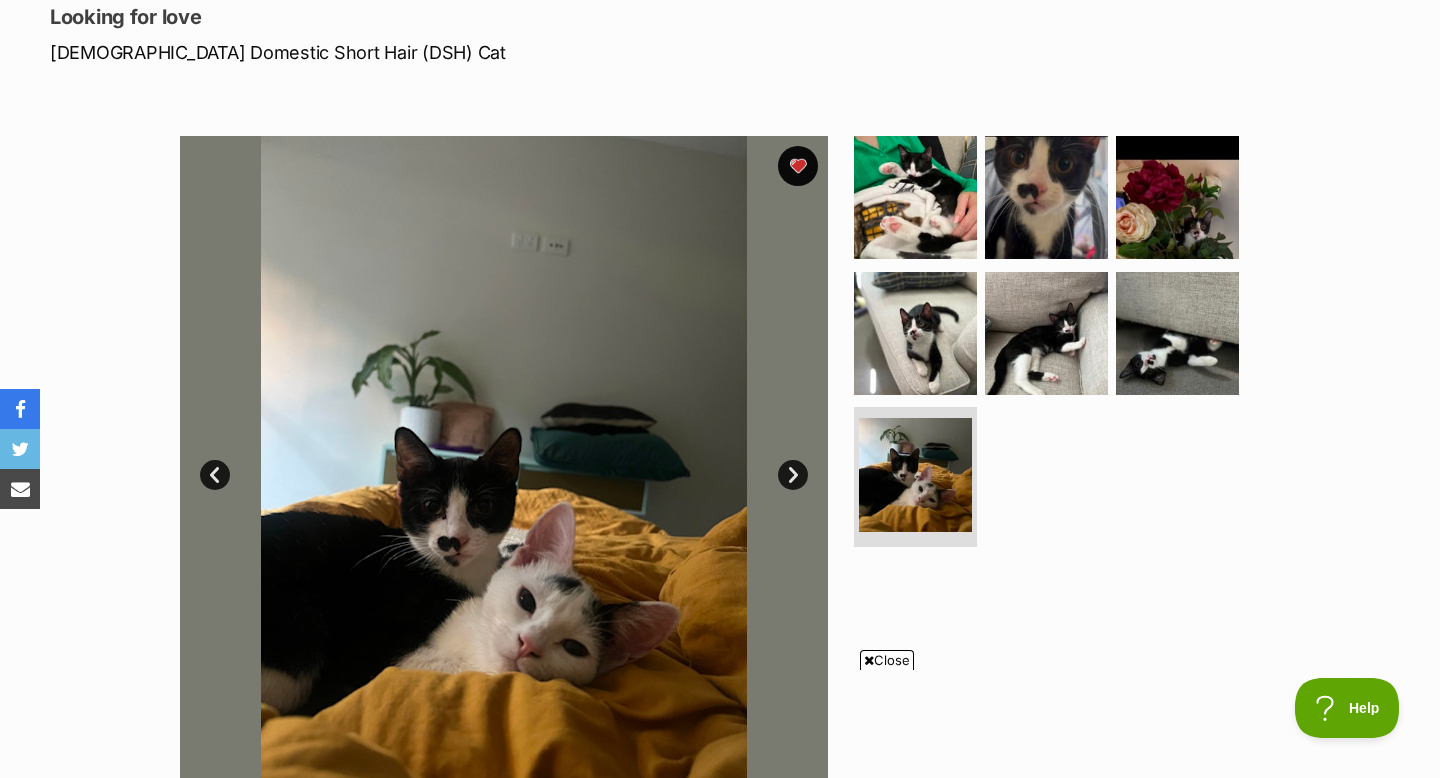 click on "Next" at bounding box center [793, 475] 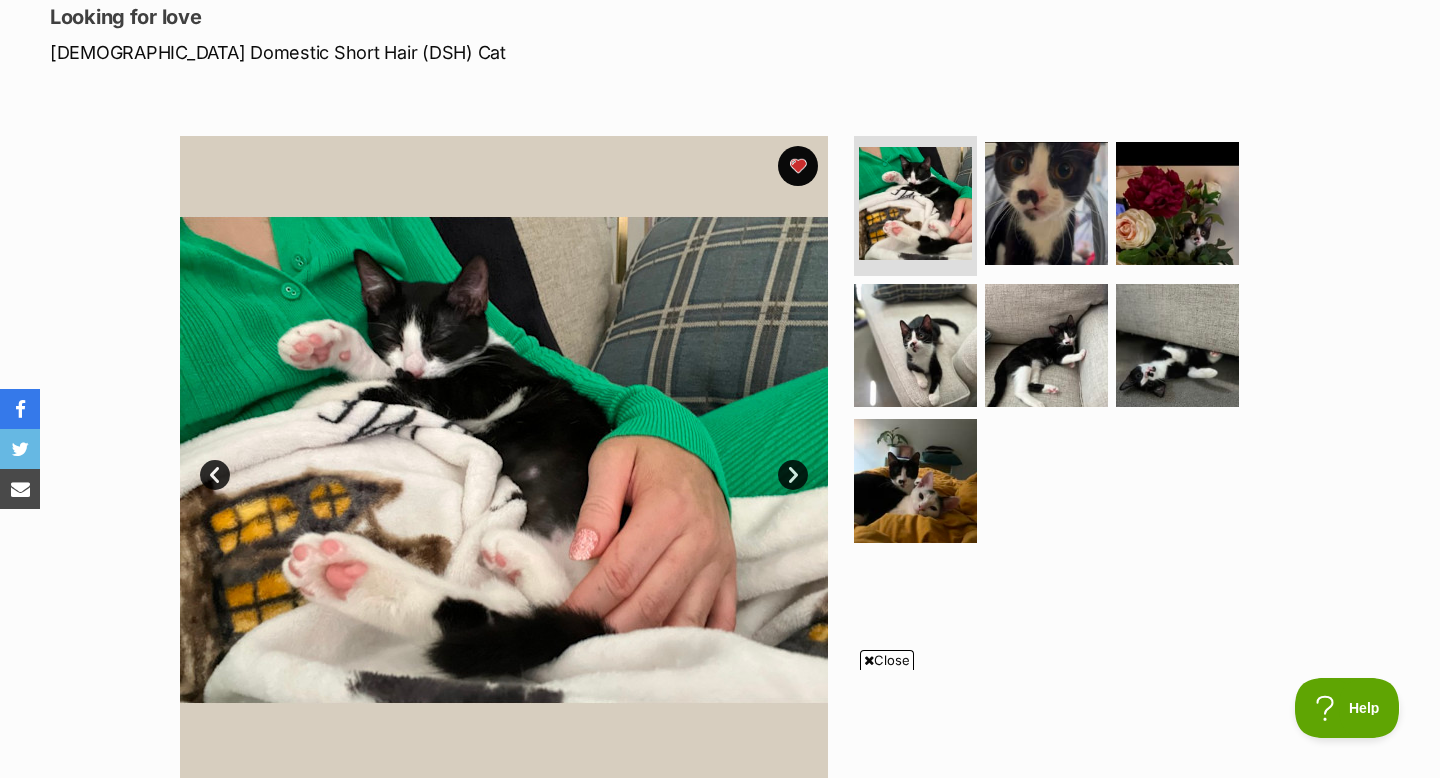 click on "Next" at bounding box center (793, 475) 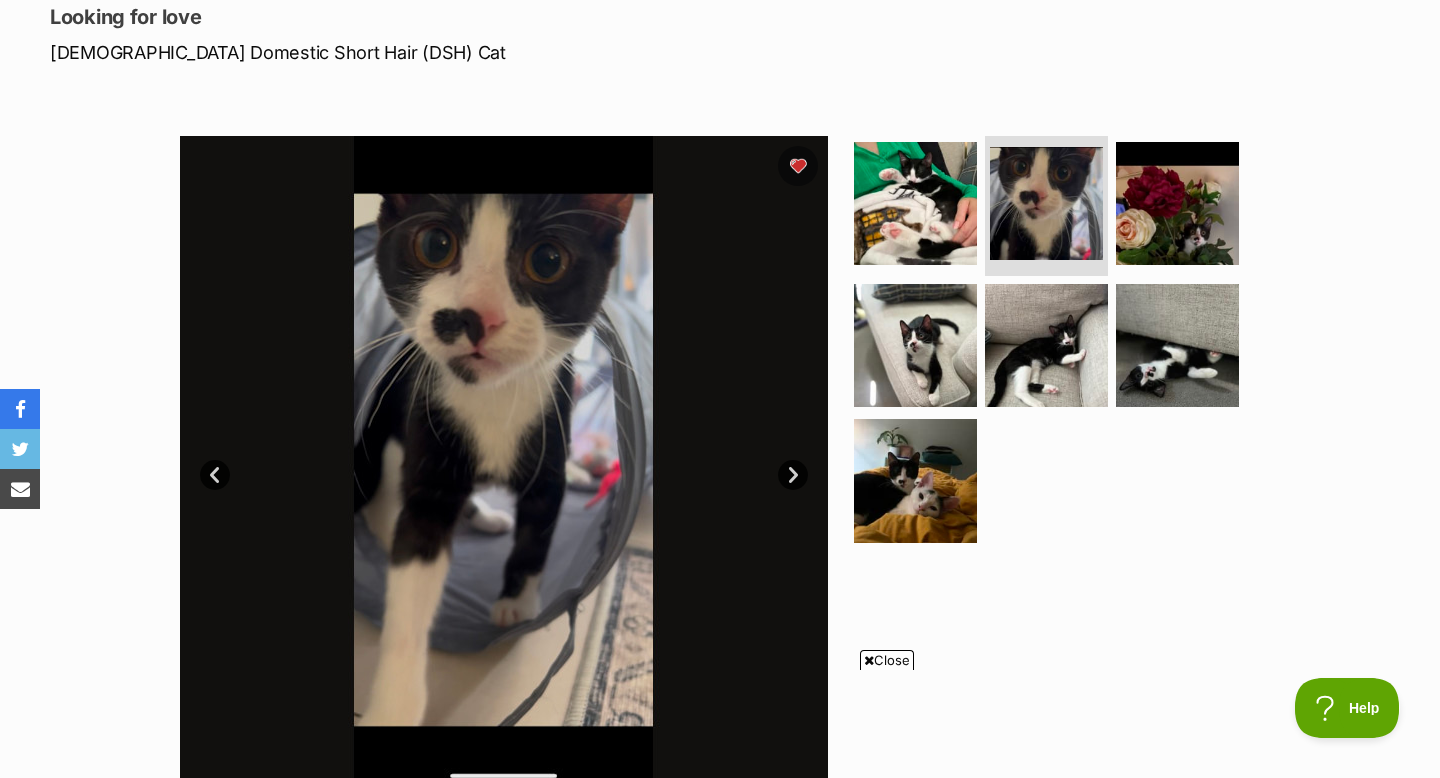 click on "Next" at bounding box center [793, 475] 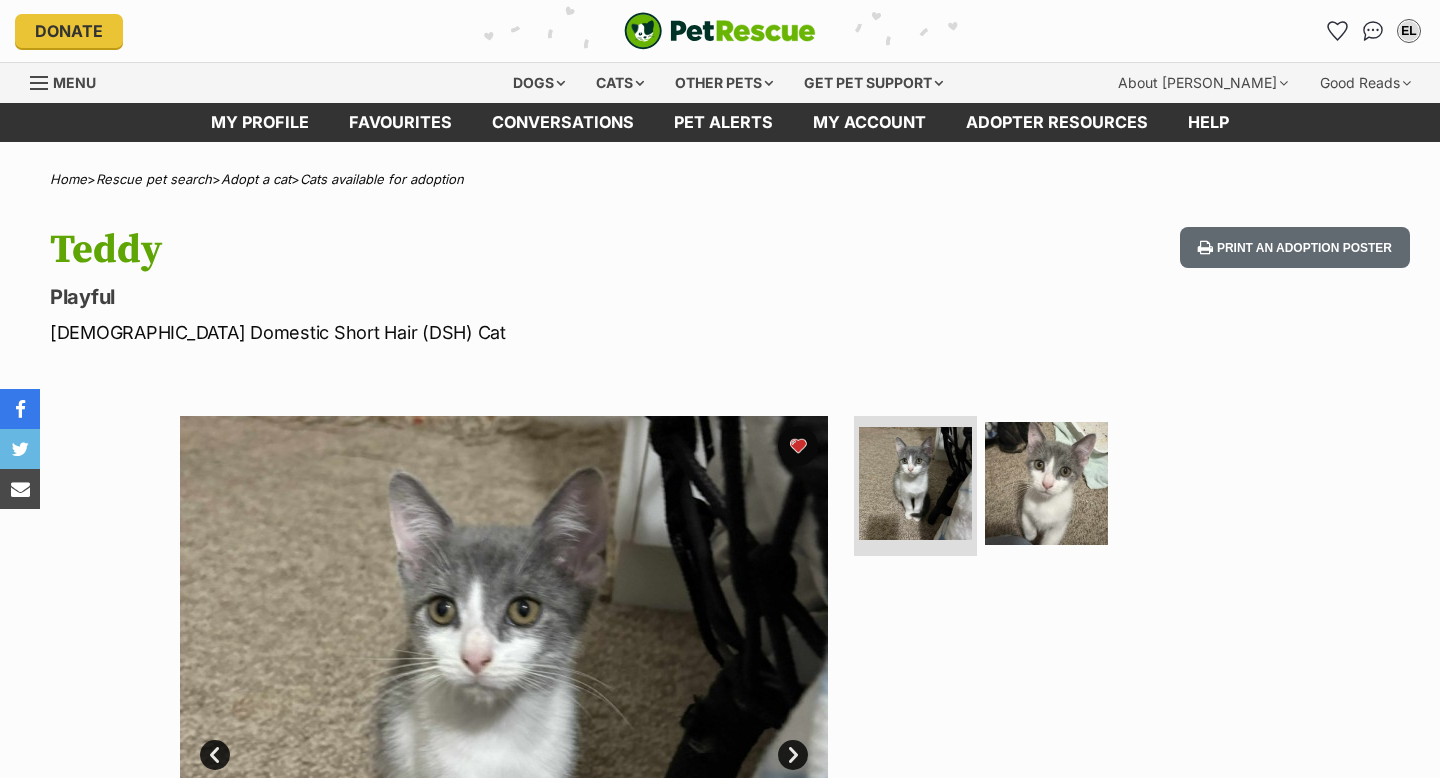 scroll, scrollTop: 0, scrollLeft: 0, axis: both 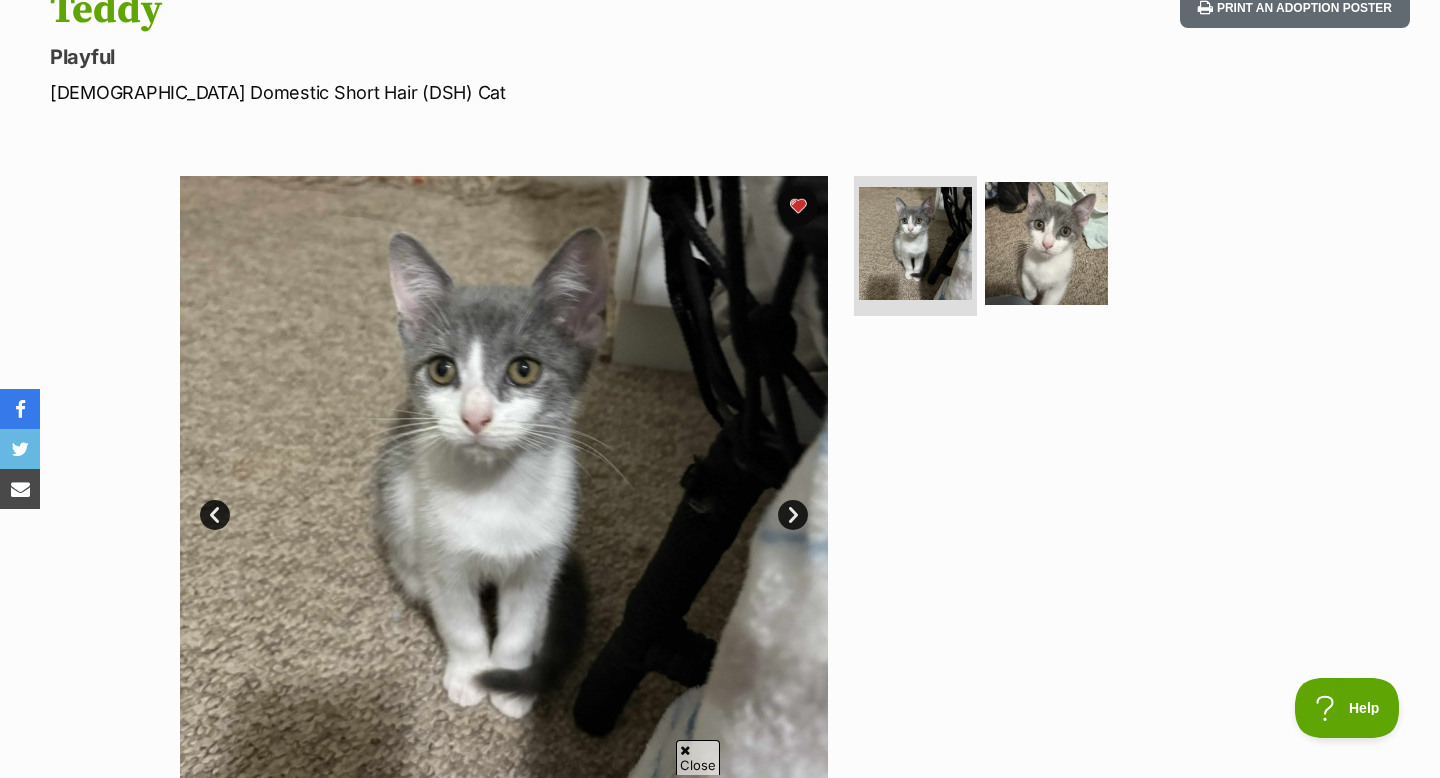 click on "Next" at bounding box center [793, 515] 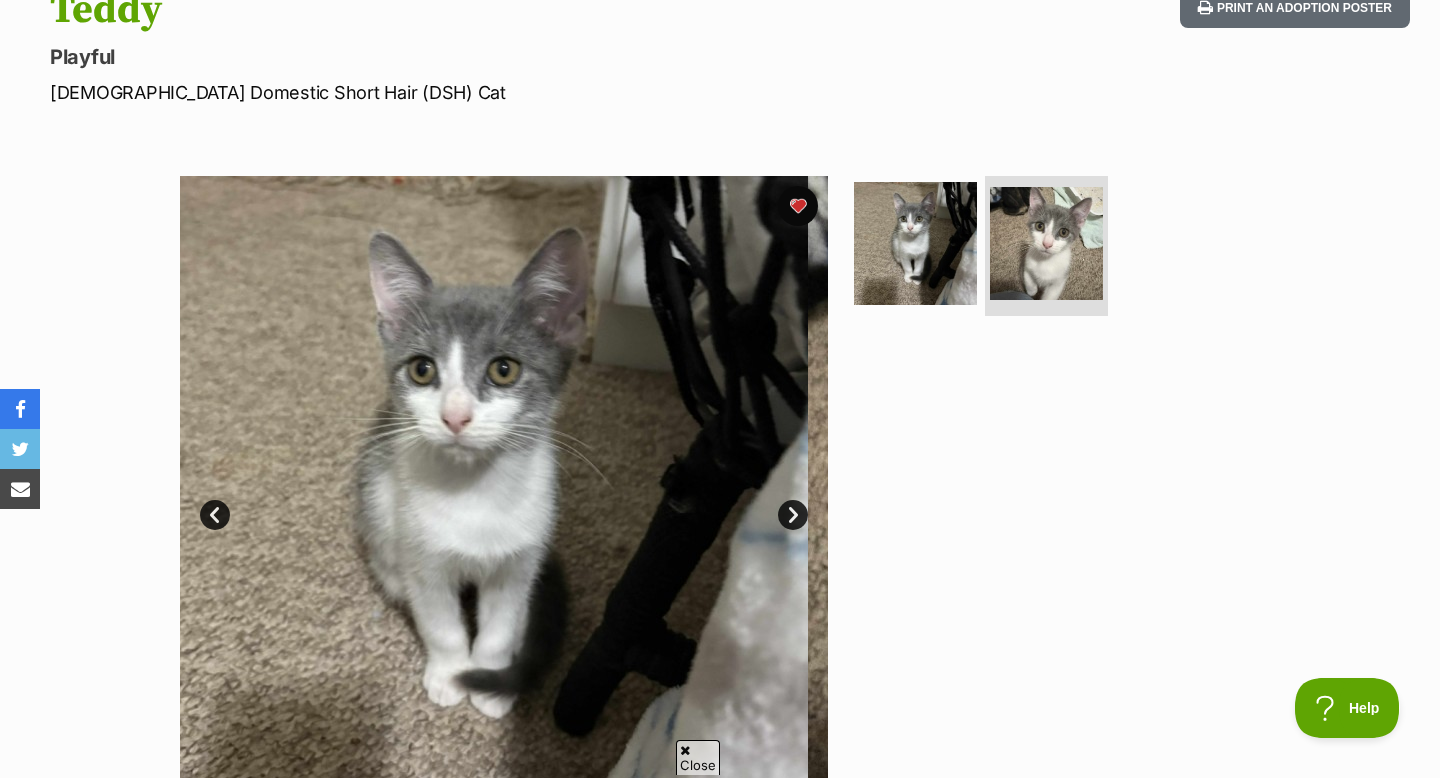 scroll, scrollTop: 0, scrollLeft: 0, axis: both 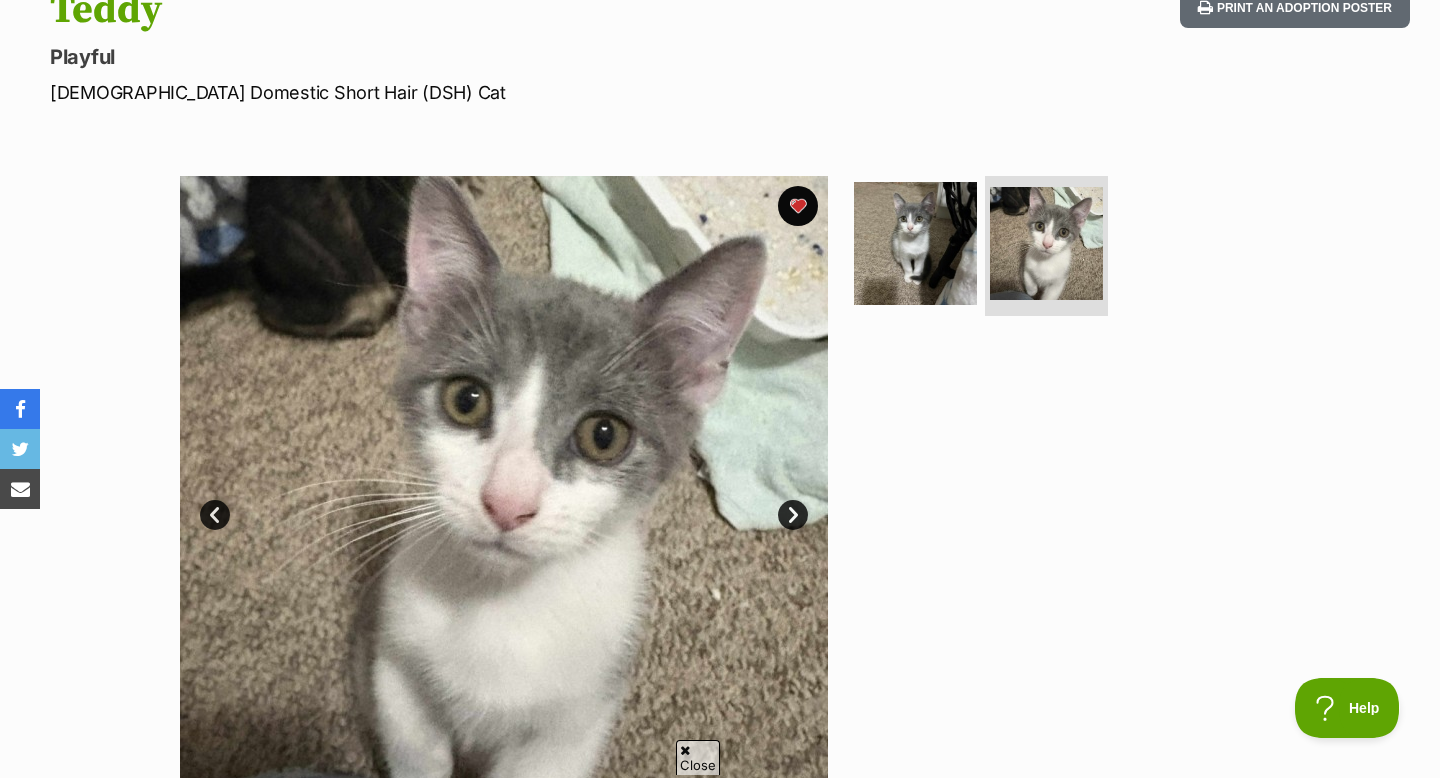 click on "Next" at bounding box center (793, 515) 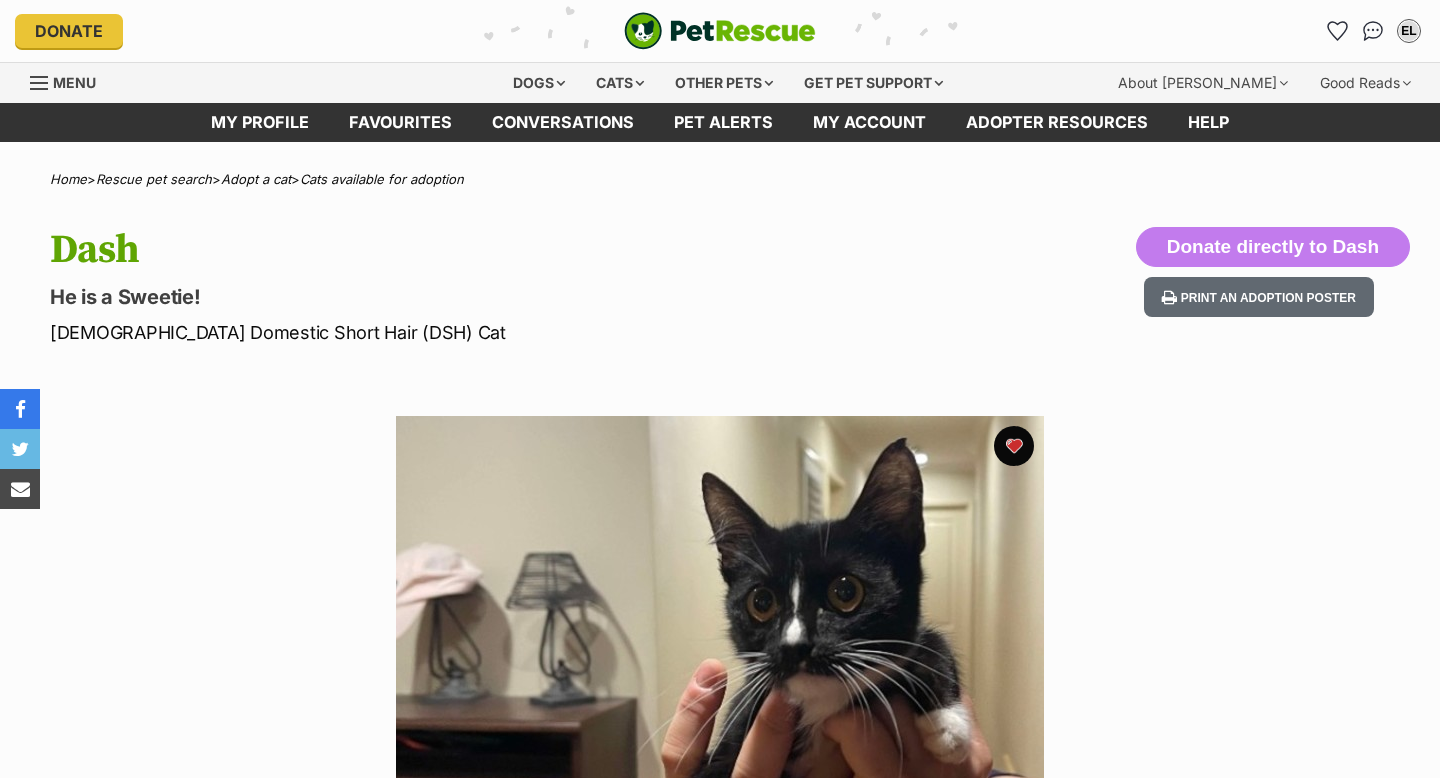 scroll, scrollTop: 0, scrollLeft: 0, axis: both 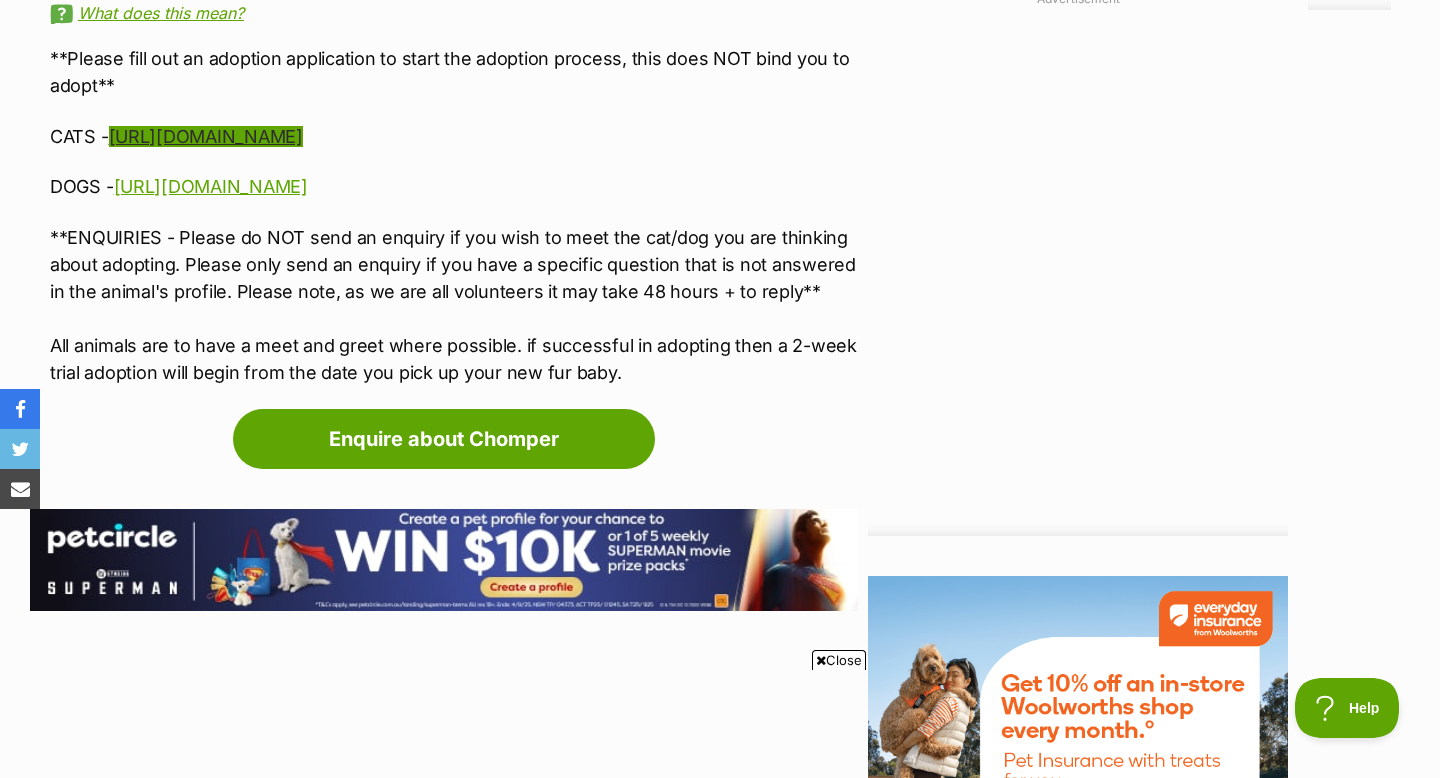 click on "https://happytailsrescue.com.au/adopt-me/adopt-a-cat/adoption-application/" at bounding box center (206, 136) 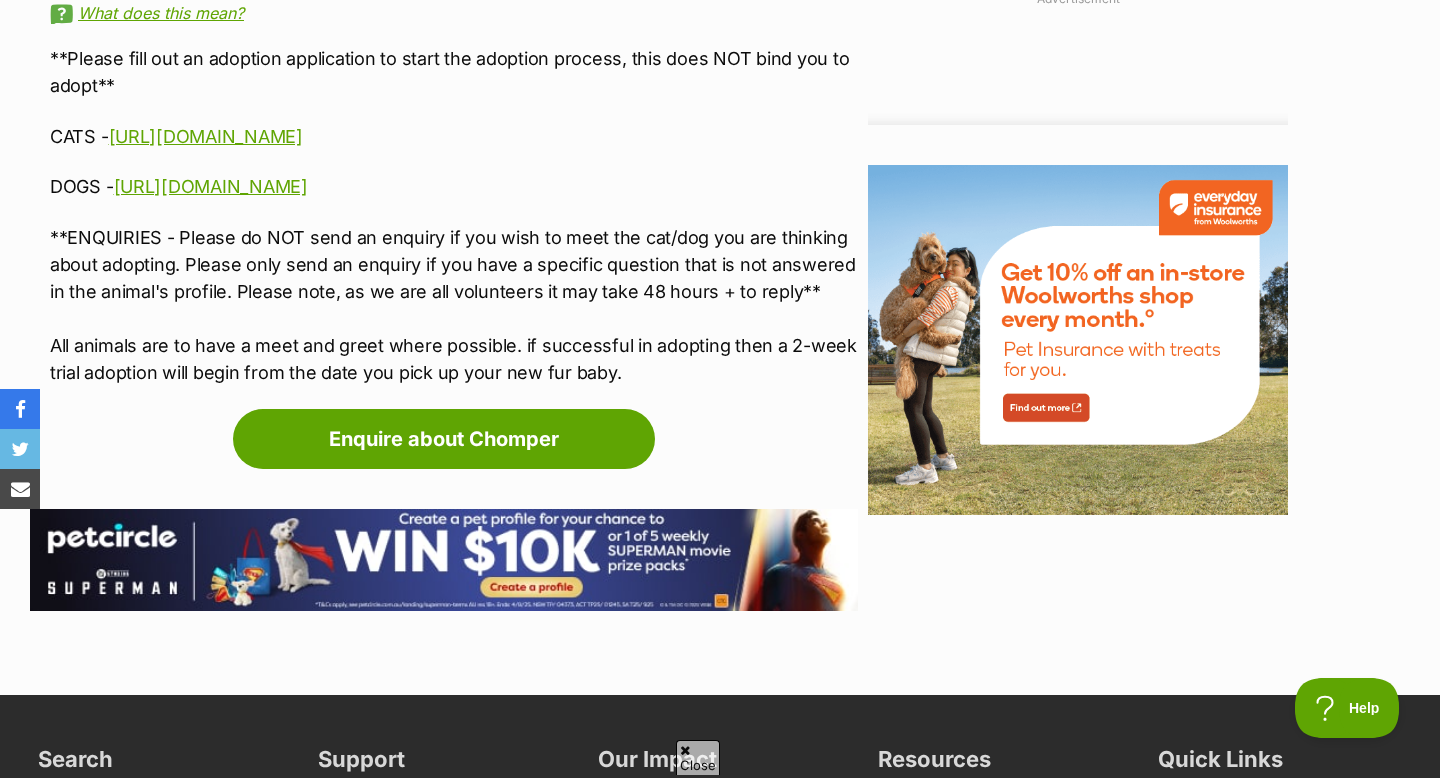 scroll, scrollTop: 0, scrollLeft: 0, axis: both 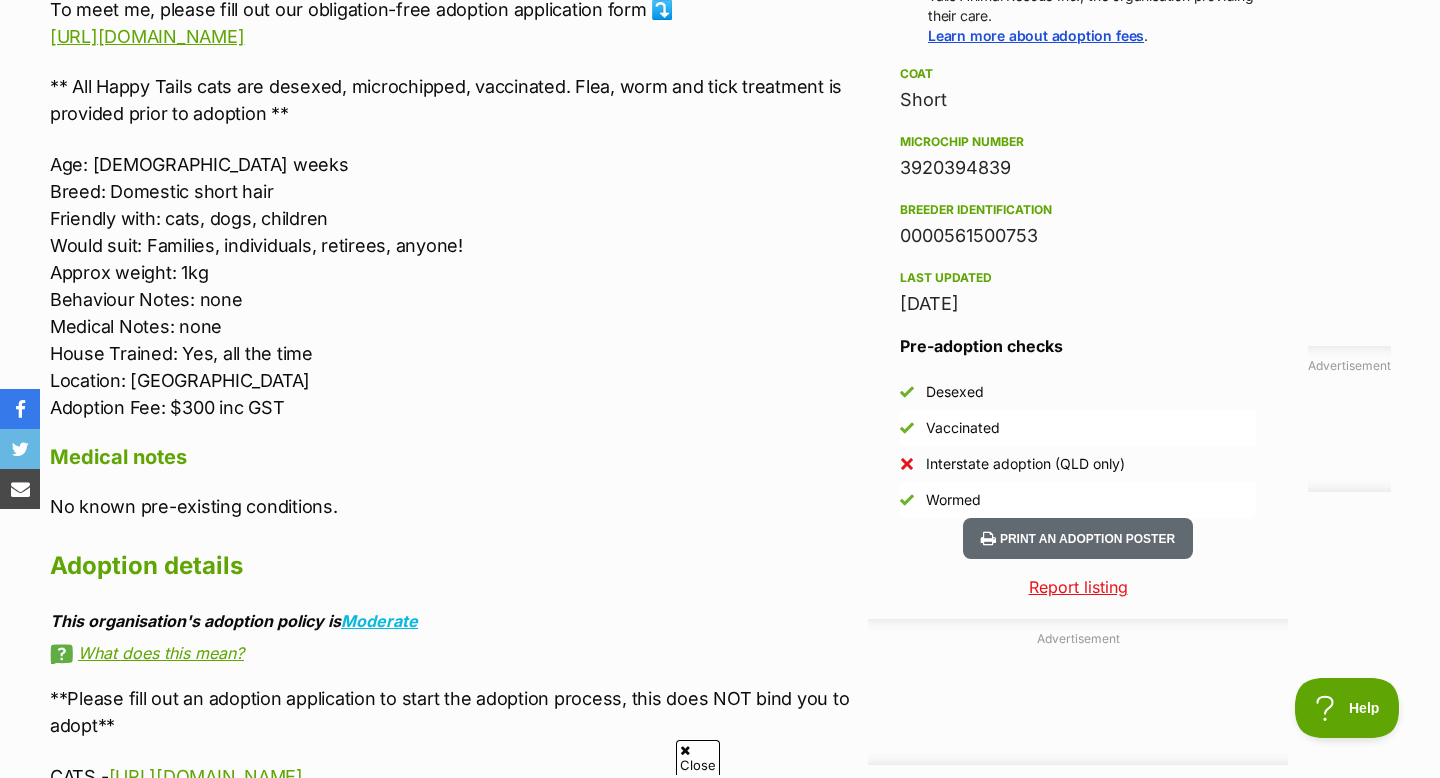 click on "Wormed" at bounding box center [1078, 500] 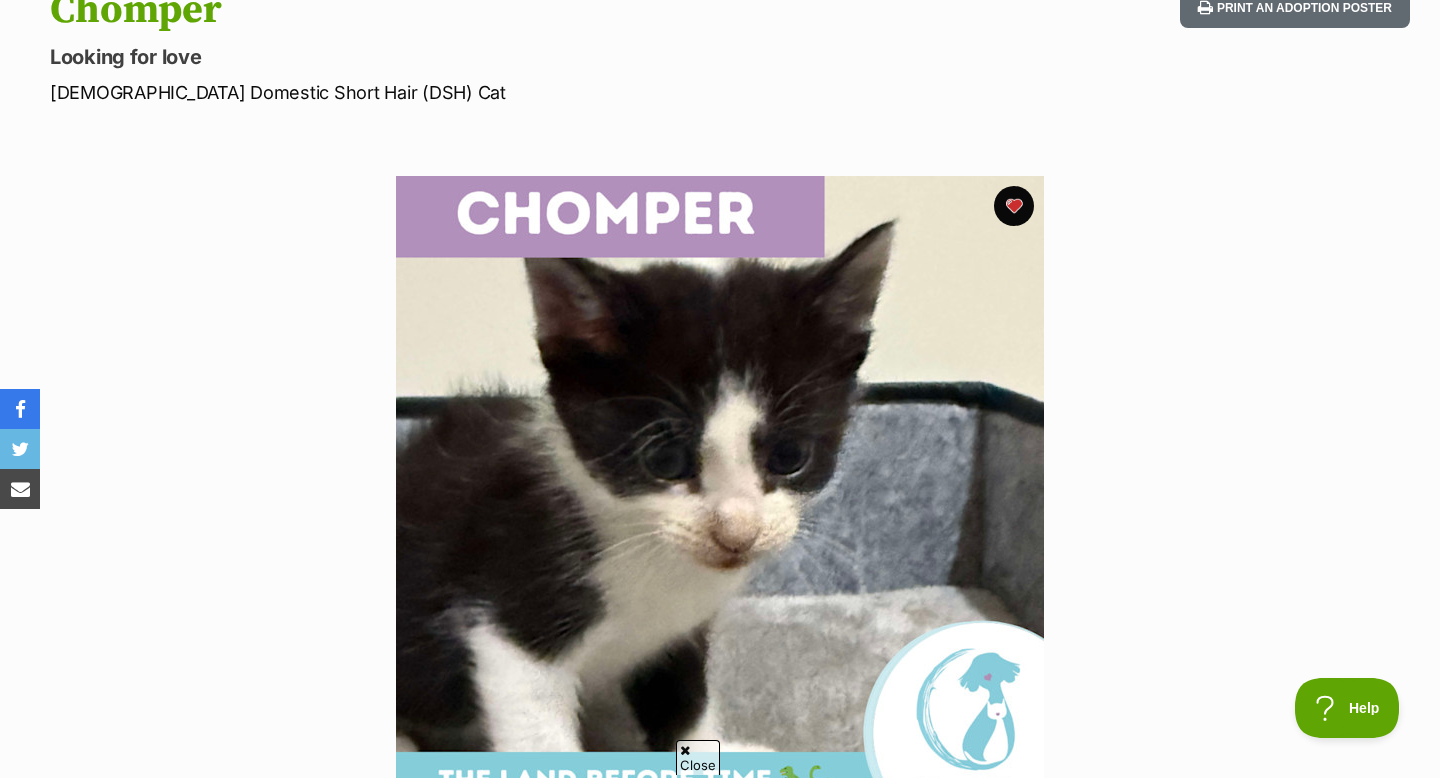scroll, scrollTop: 240, scrollLeft: 0, axis: vertical 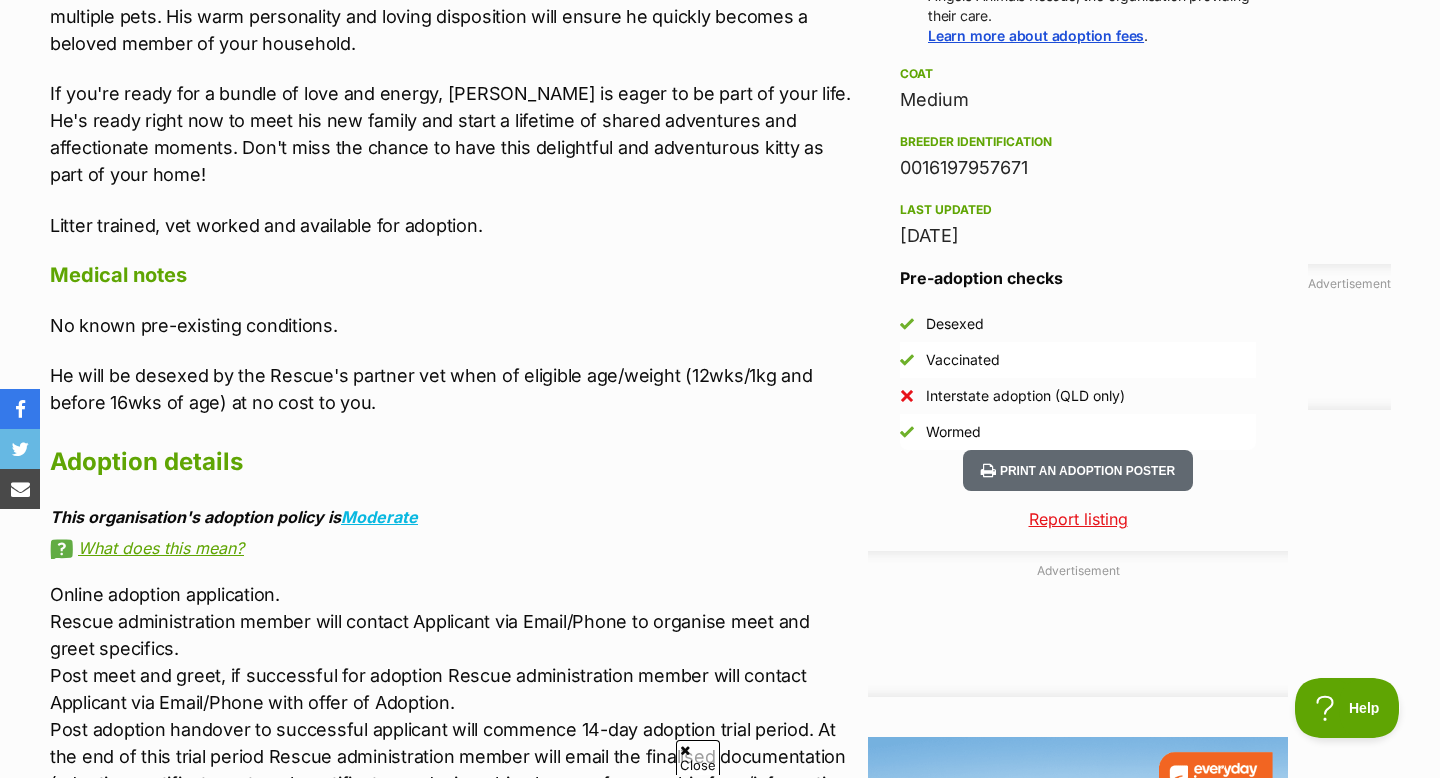 click on "Adoption details" at bounding box center (454, 462) 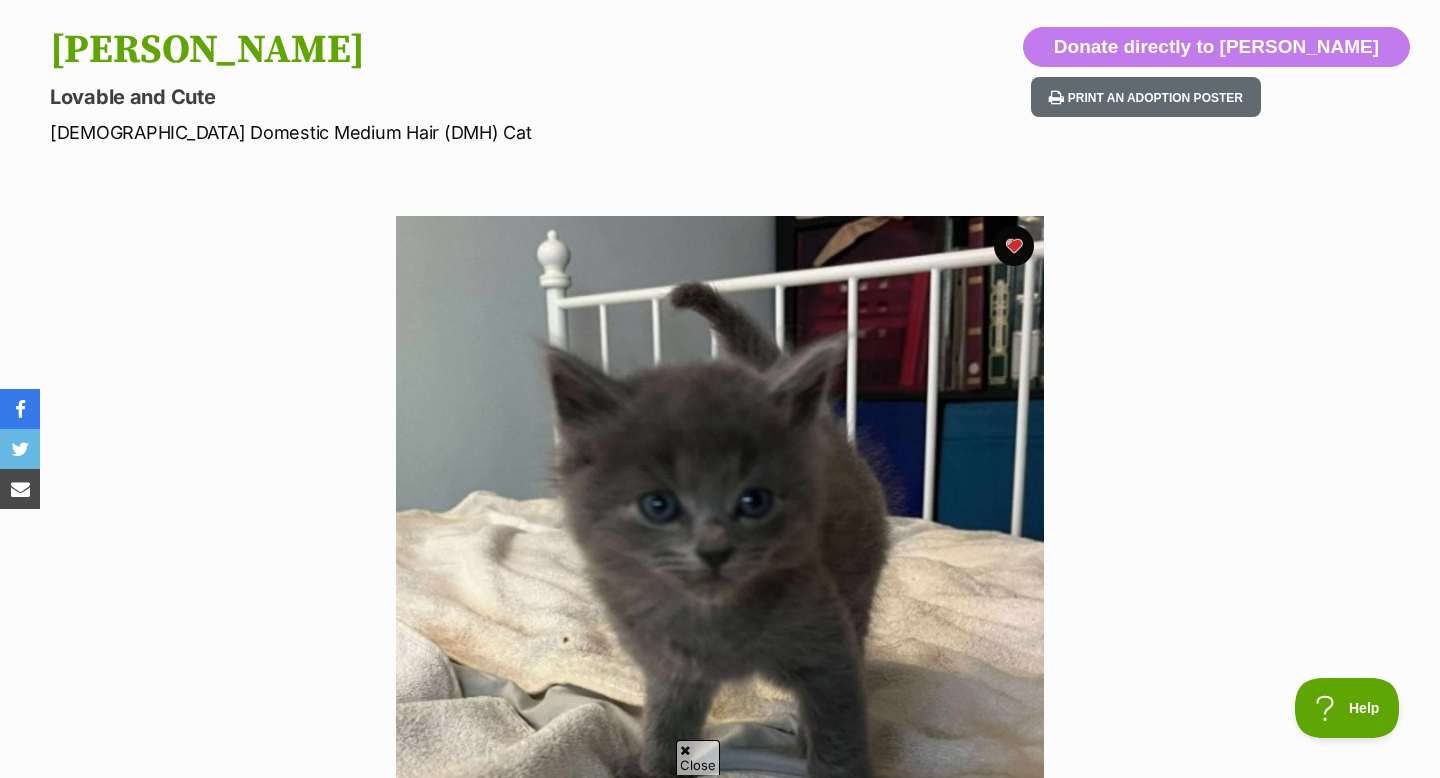 scroll, scrollTop: 0, scrollLeft: 0, axis: both 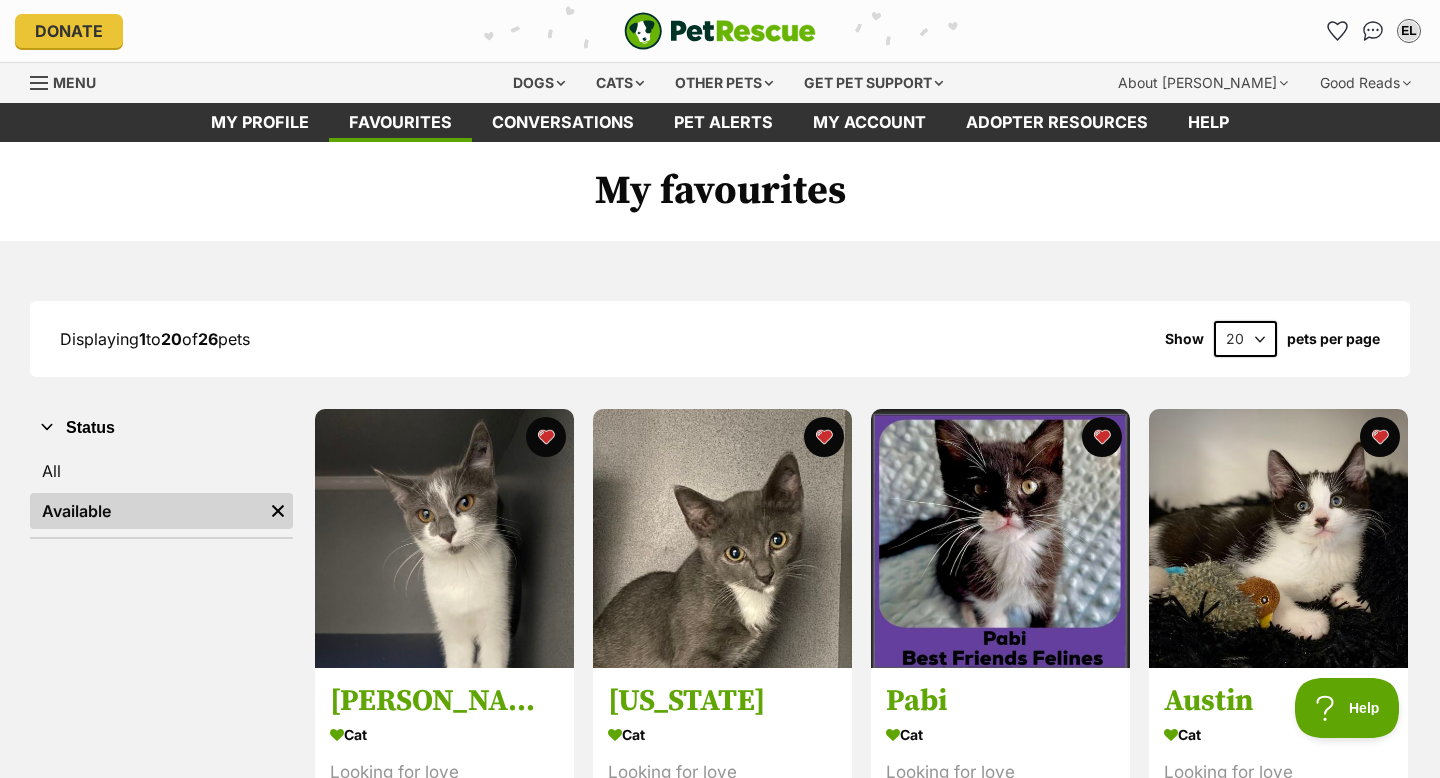 click on "Displaying  1  to  20  of  26  pets
Show 20 40 60 pets per page
Visit PetRescue TV (external site)
Boop this!
Status
All
Available
Remove filter
[PERSON_NAME]
Cat
Looking for love
Berserker, QLD
Interstate adoption unavailable
Advertisement
[US_STATE]
Cat
Looking for love
Berserker, QLD
Interstate adoption unavailable
Pabi
Cat
Looking for love
[GEOGRAPHIC_DATA], [GEOGRAPHIC_DATA]
Interstate adoption unavailable
[GEOGRAPHIC_DATA]
Cat
Looking for love
[PERSON_NAME], [GEOGRAPHIC_DATA]
Interstate adoption unavailable
Beanie
Cat
Looking for love
[GEOGRAPHIC_DATA], [GEOGRAPHIC_DATA]
Interstate adoption unavailable
[GEOGRAPHIC_DATA][PERSON_NAME]
Looking for love
[PERSON_NAME]" at bounding box center (720, 1589) 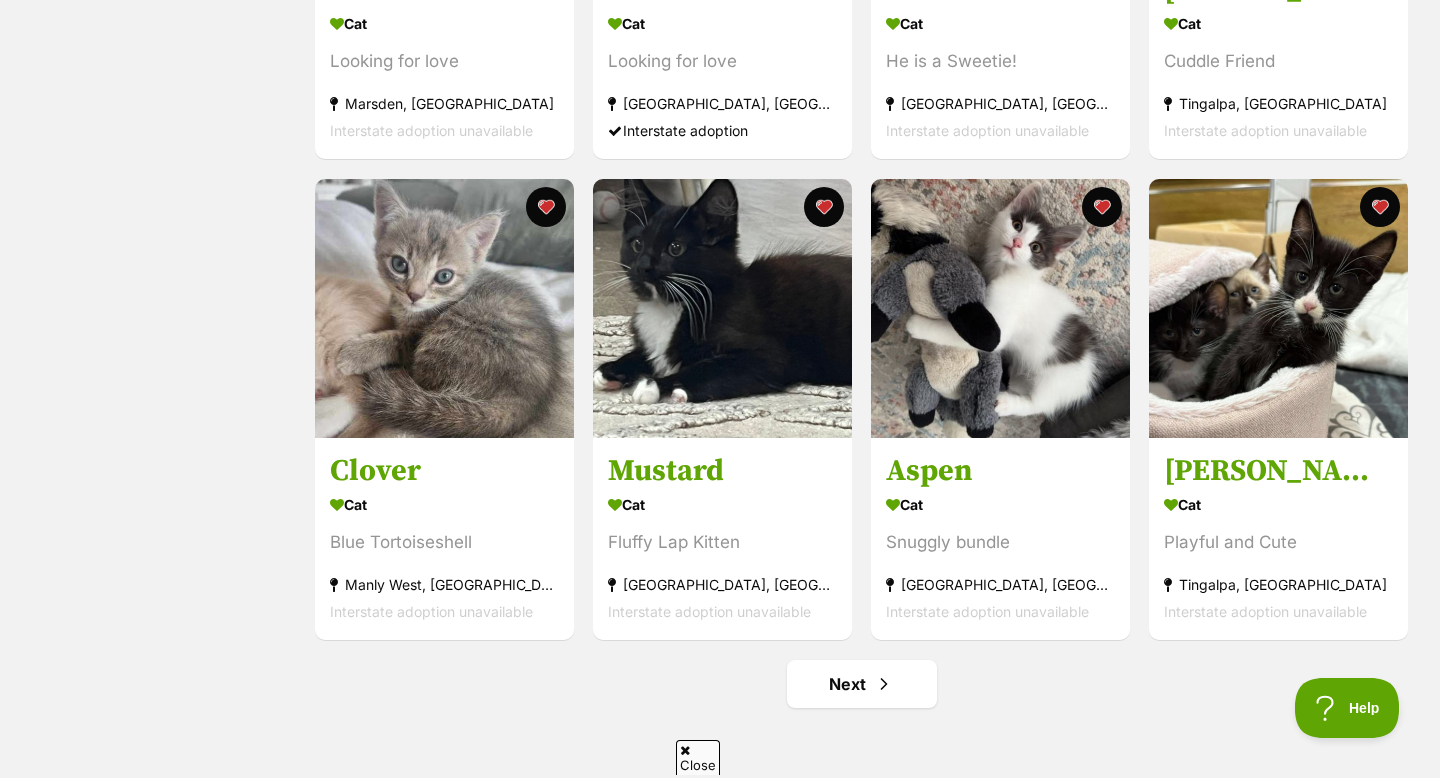 scroll, scrollTop: 2160, scrollLeft: 0, axis: vertical 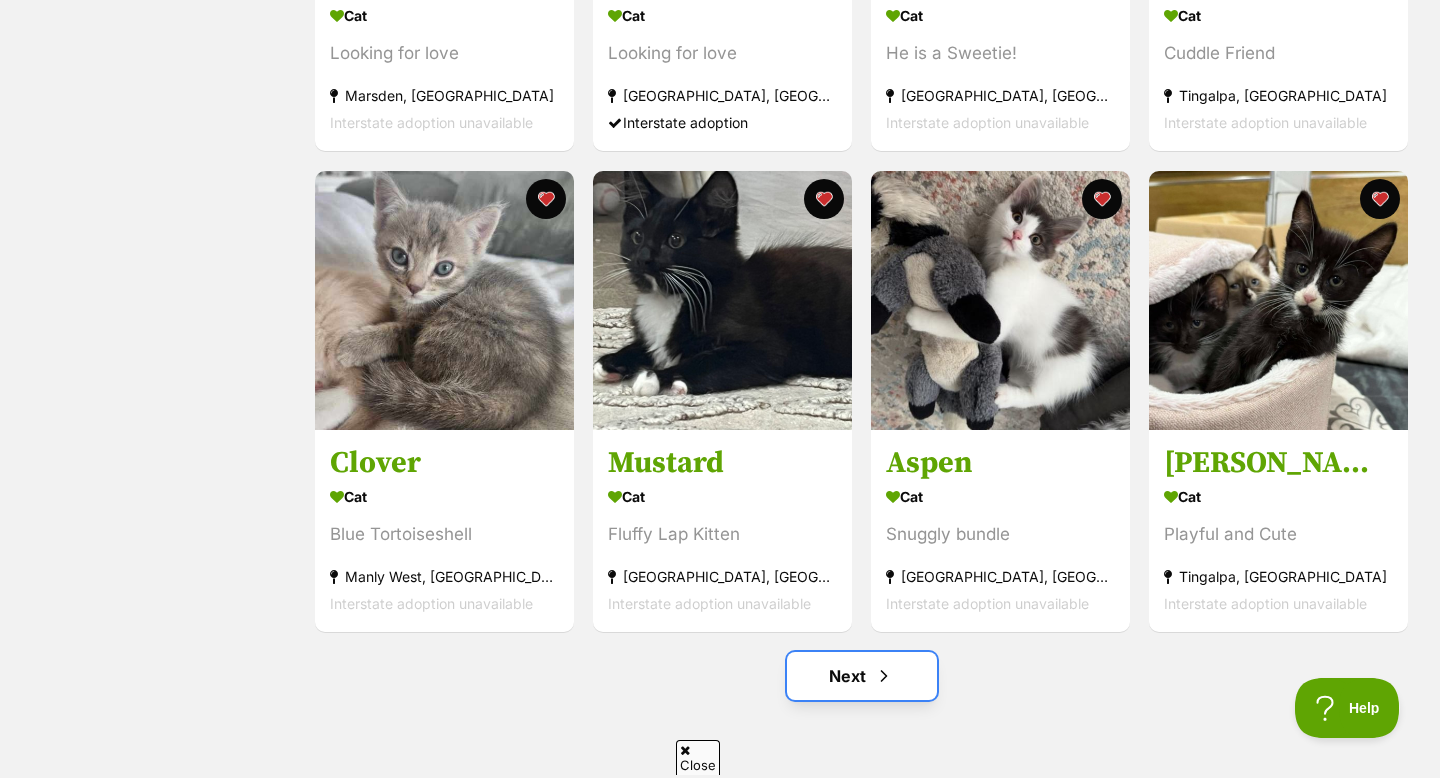 click on "Next" at bounding box center [862, 676] 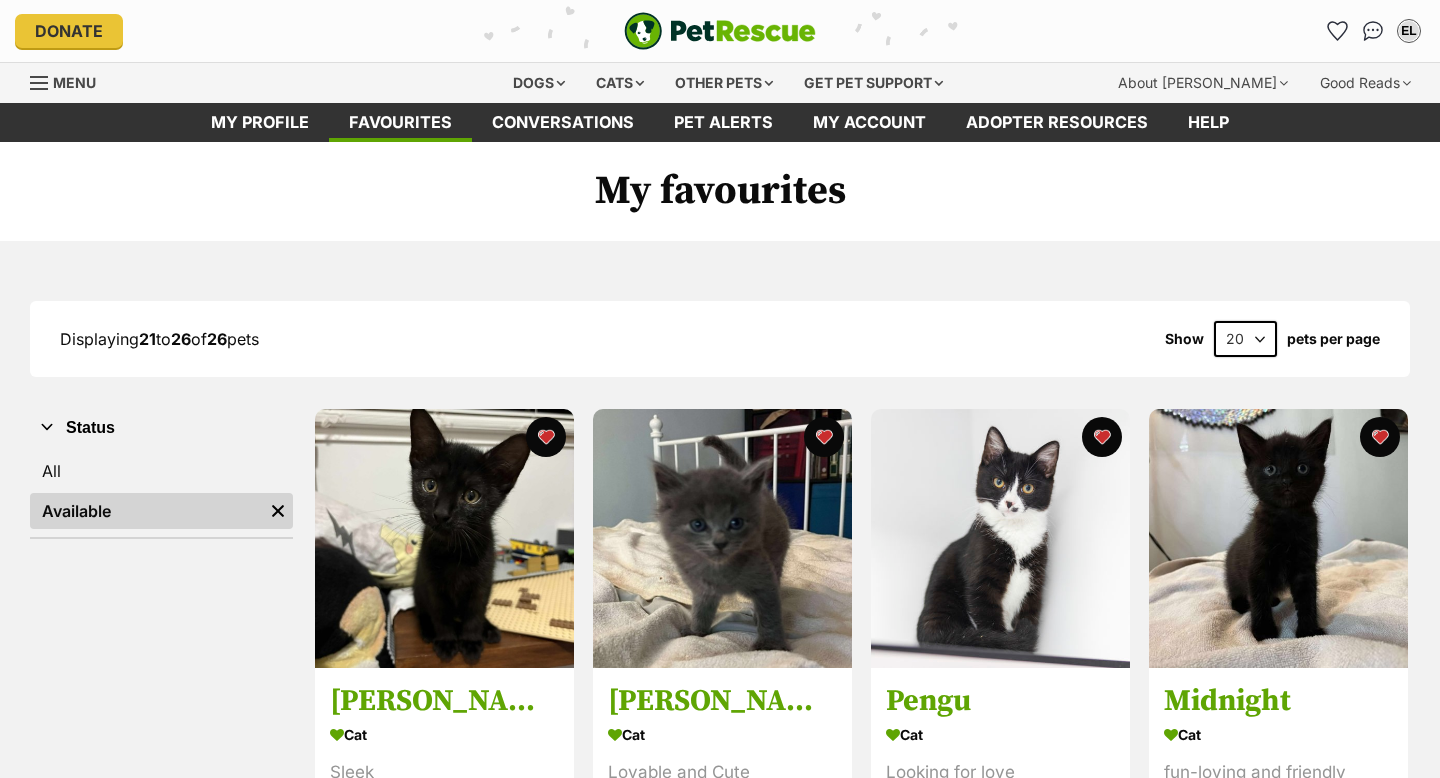 scroll, scrollTop: 0, scrollLeft: 0, axis: both 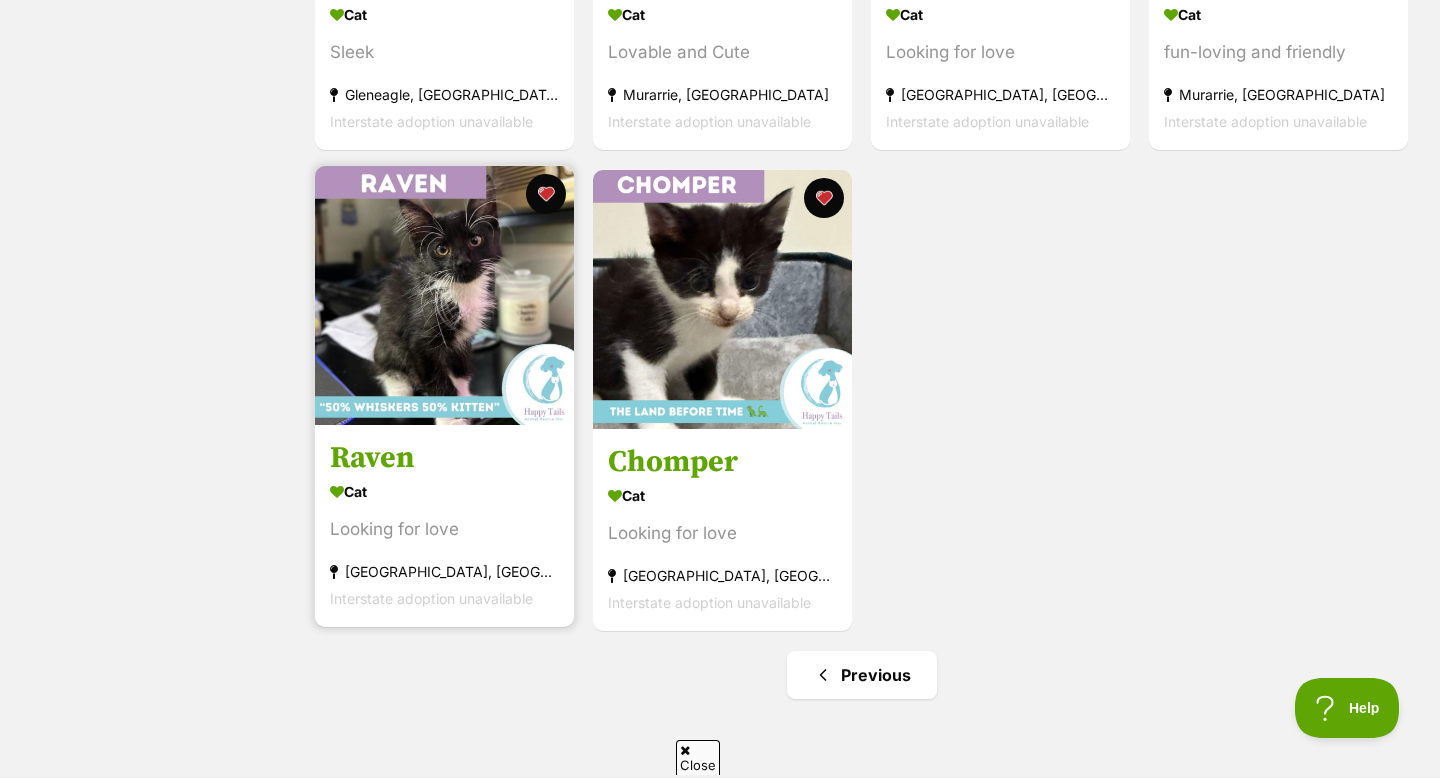 click at bounding box center (444, 295) 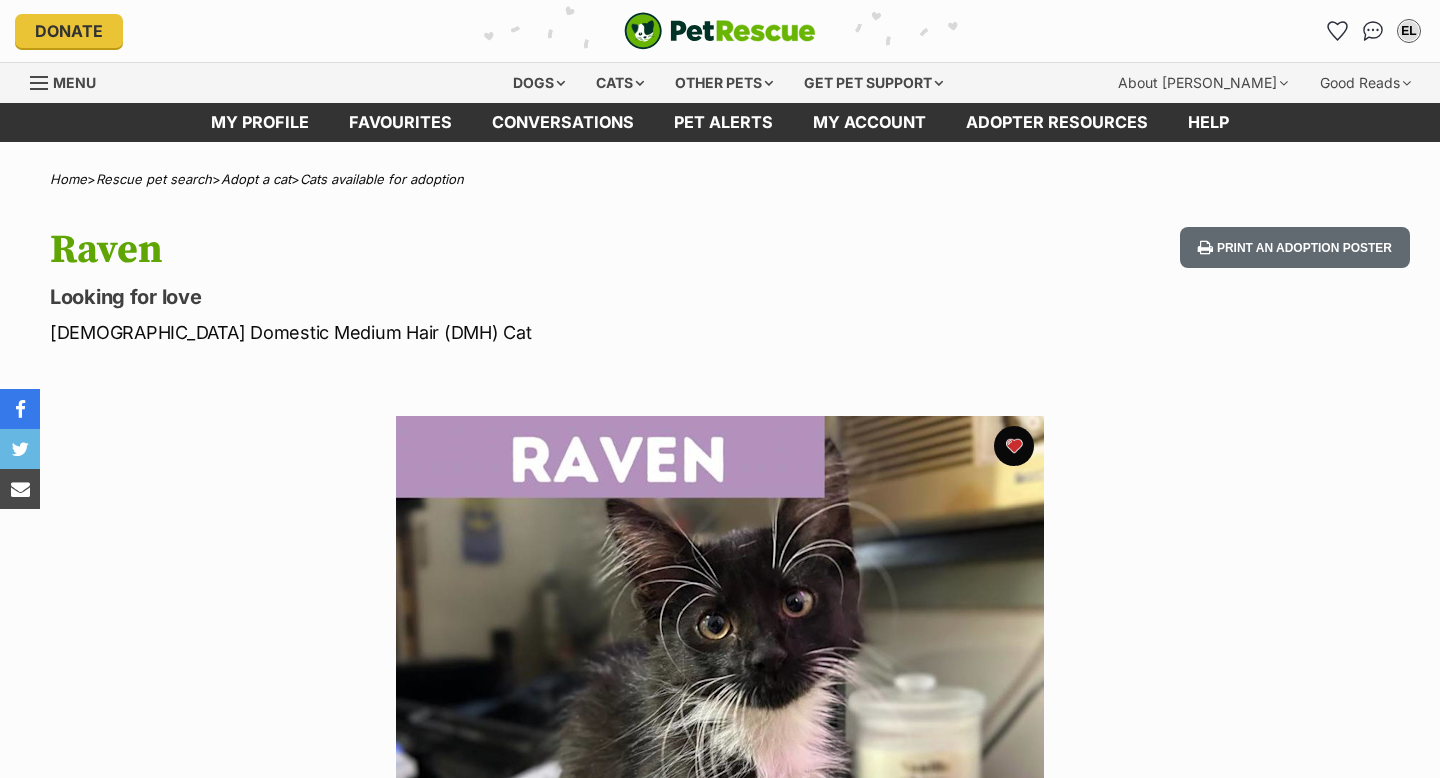 scroll, scrollTop: 0, scrollLeft: 0, axis: both 